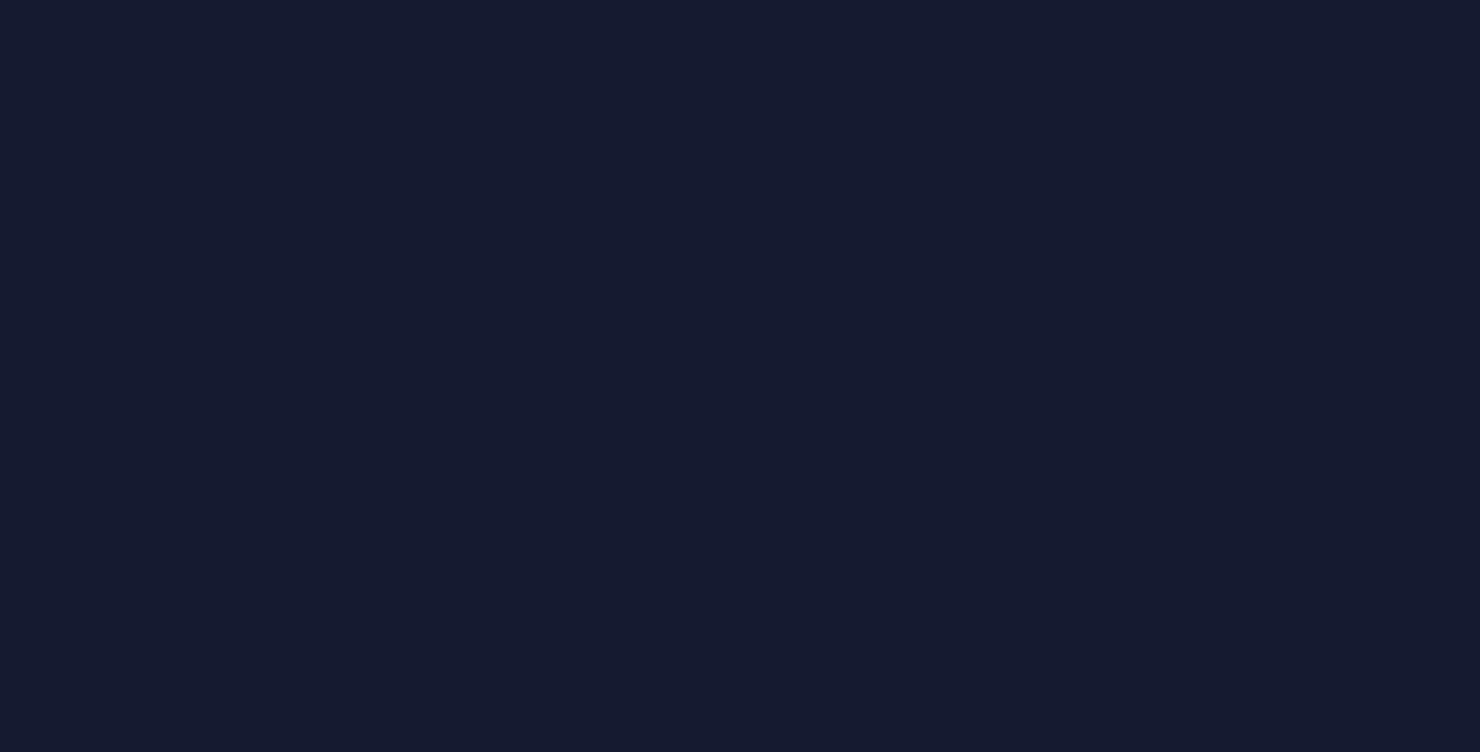 scroll, scrollTop: 0, scrollLeft: 0, axis: both 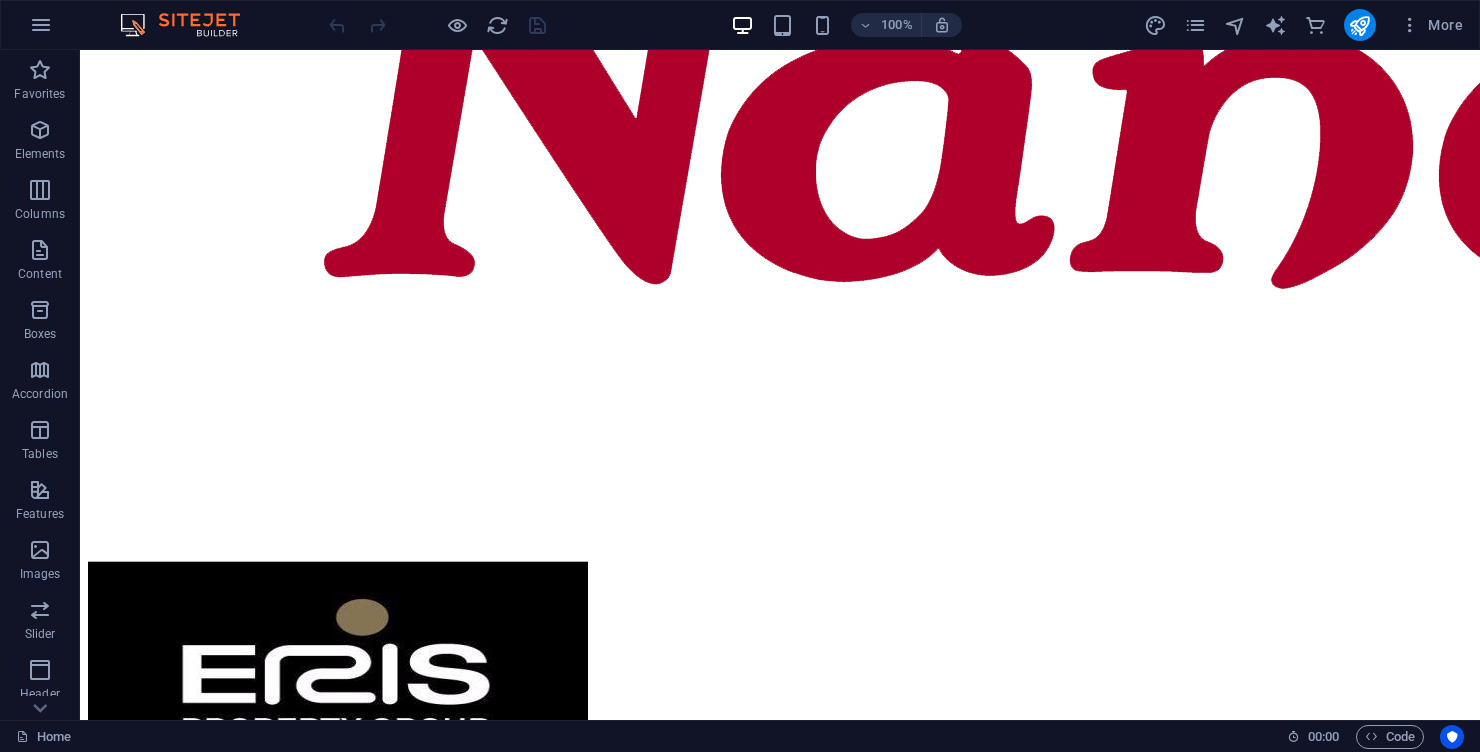 click at bounding box center (552, 44251) 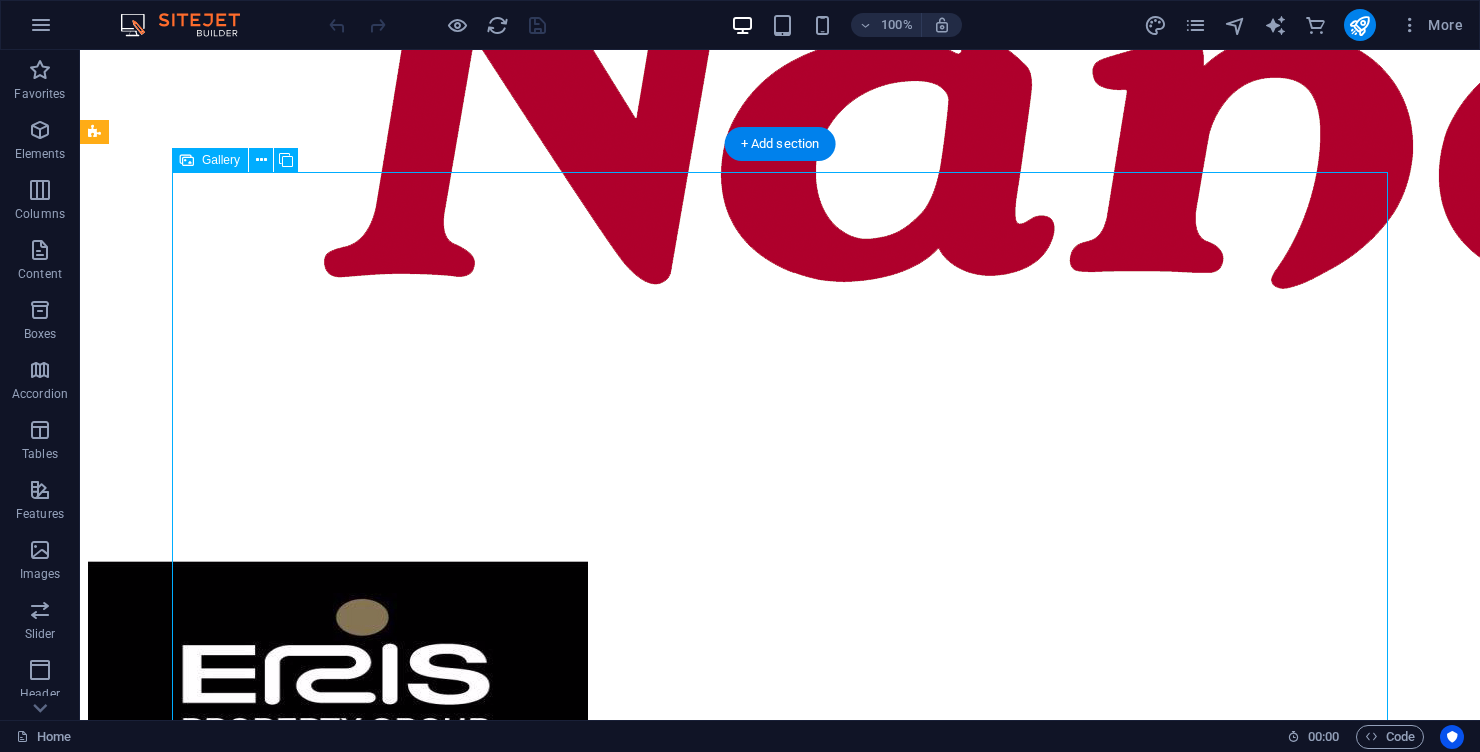 click at bounding box center [552, 44251] 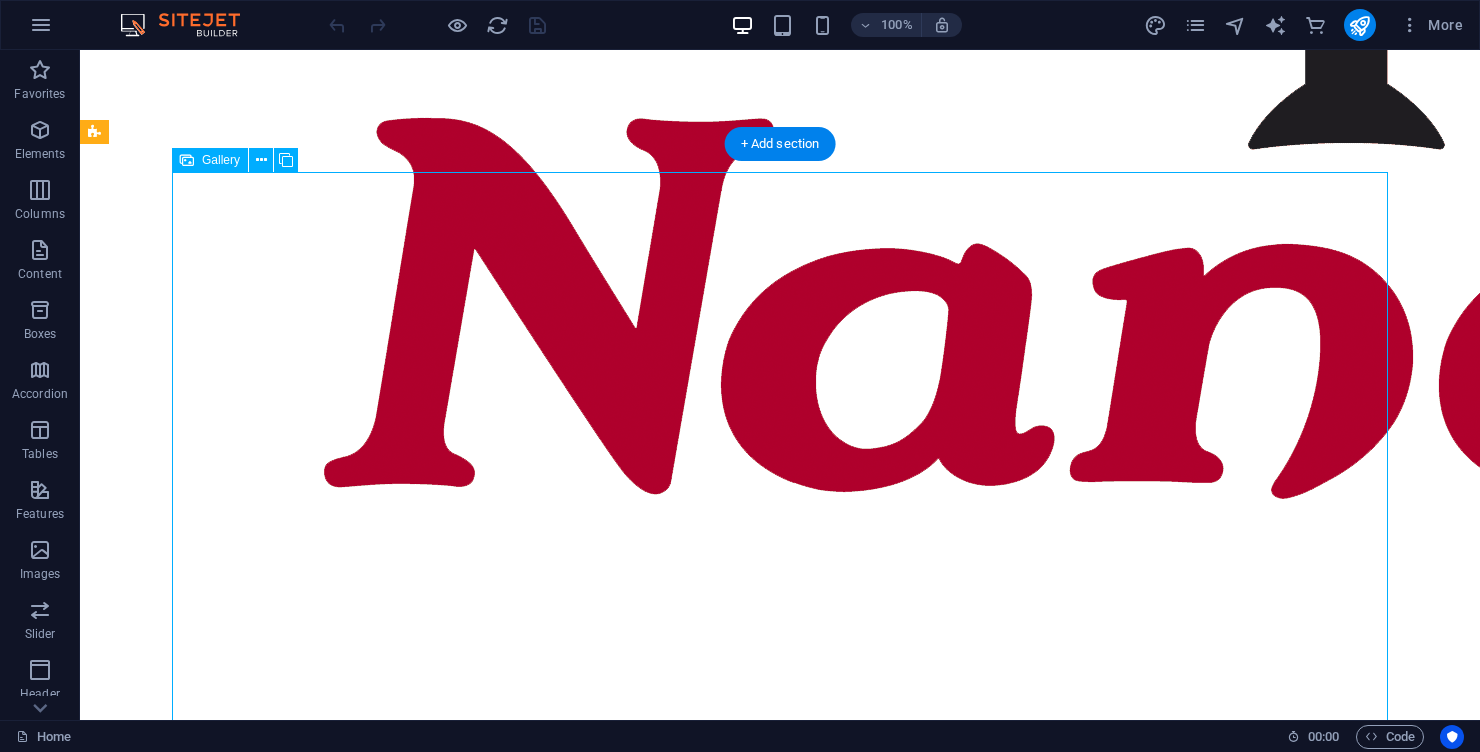 select on "4" 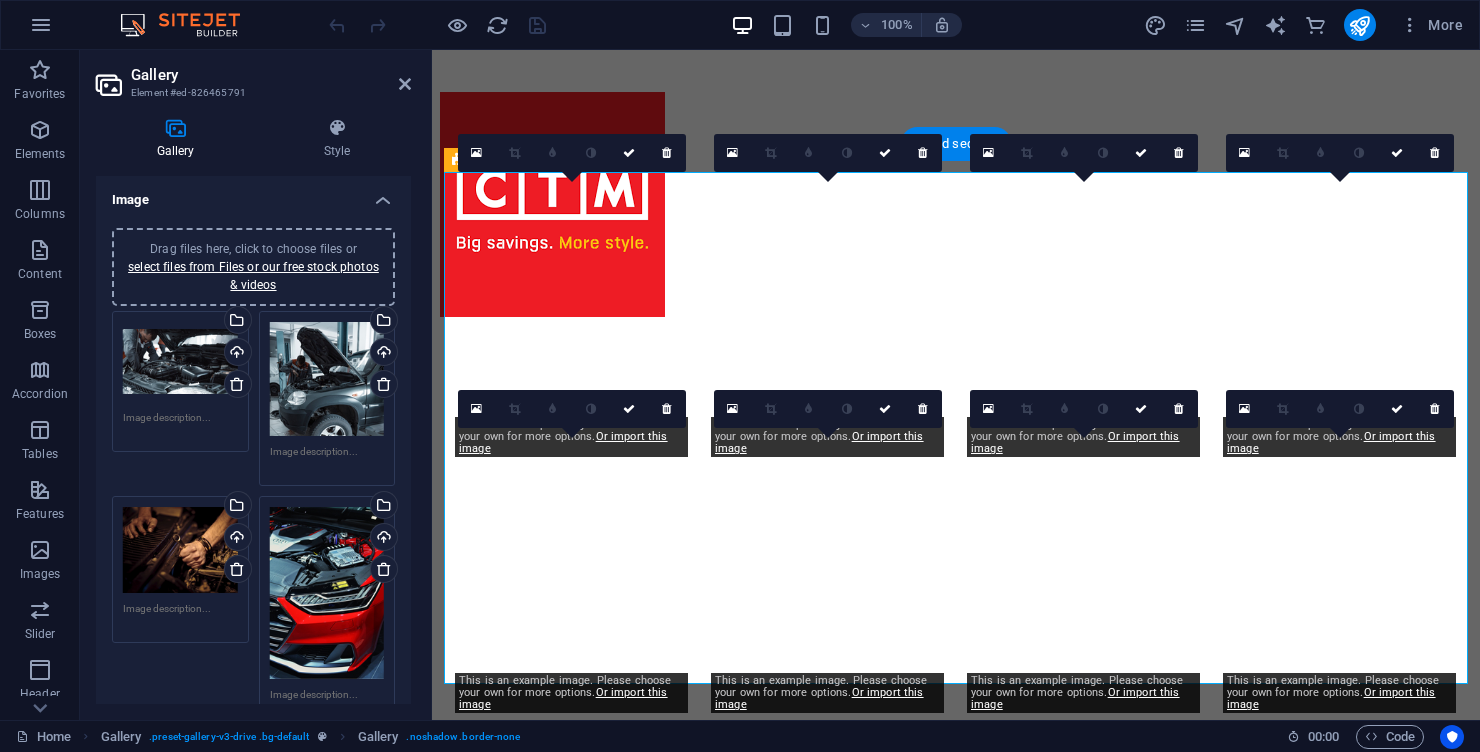 scroll, scrollTop: 11142, scrollLeft: 0, axis: vertical 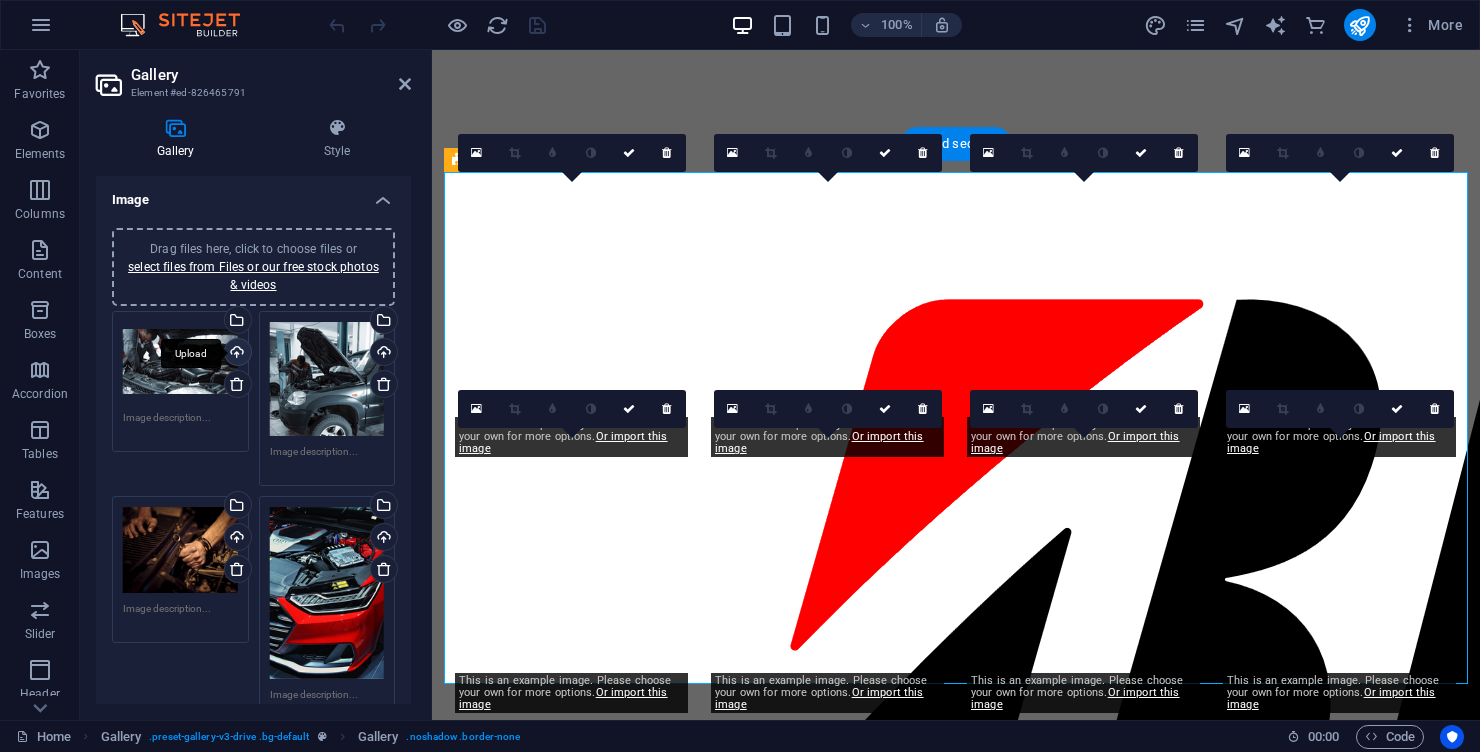 click on "Upload" at bounding box center (236, 354) 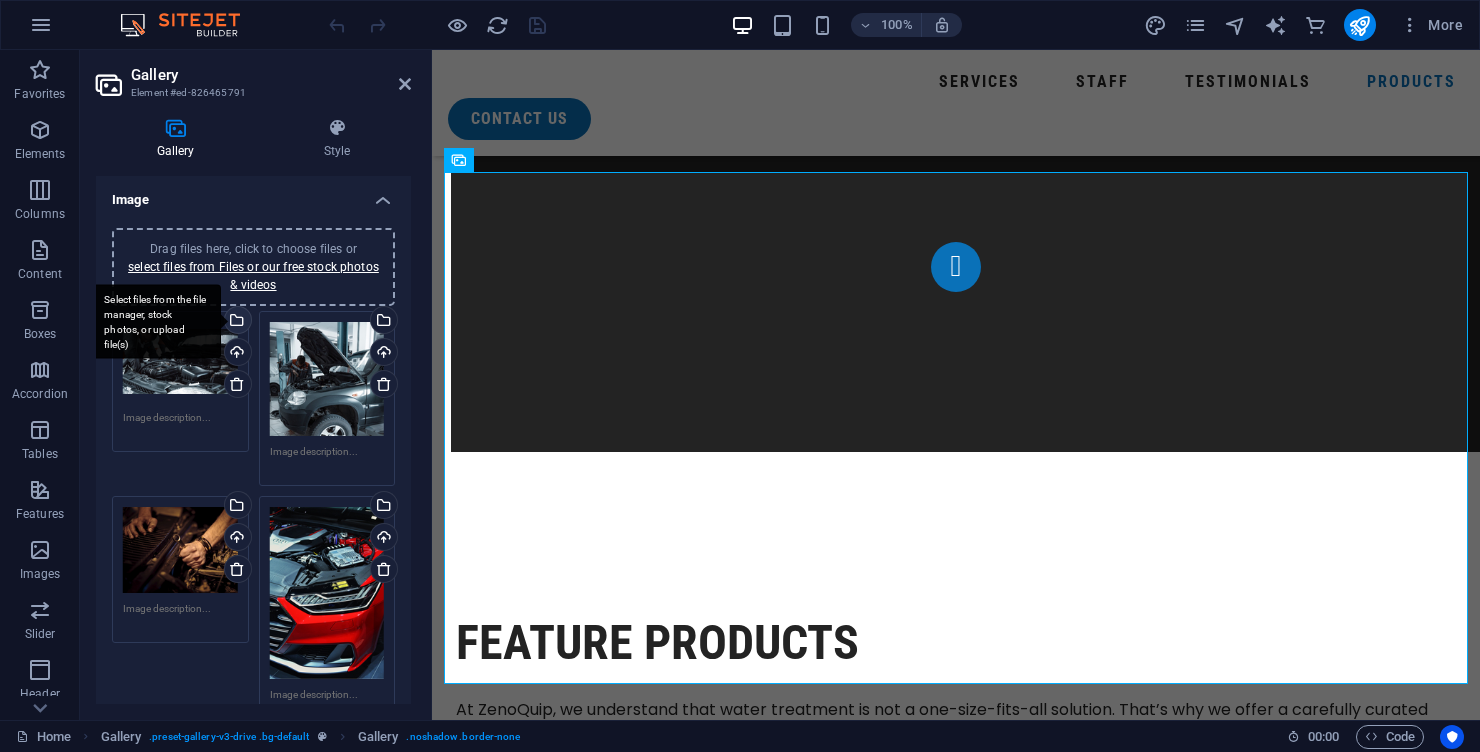 click on "Select files from the file manager, stock photos, or upload file(s)" at bounding box center (236, 322) 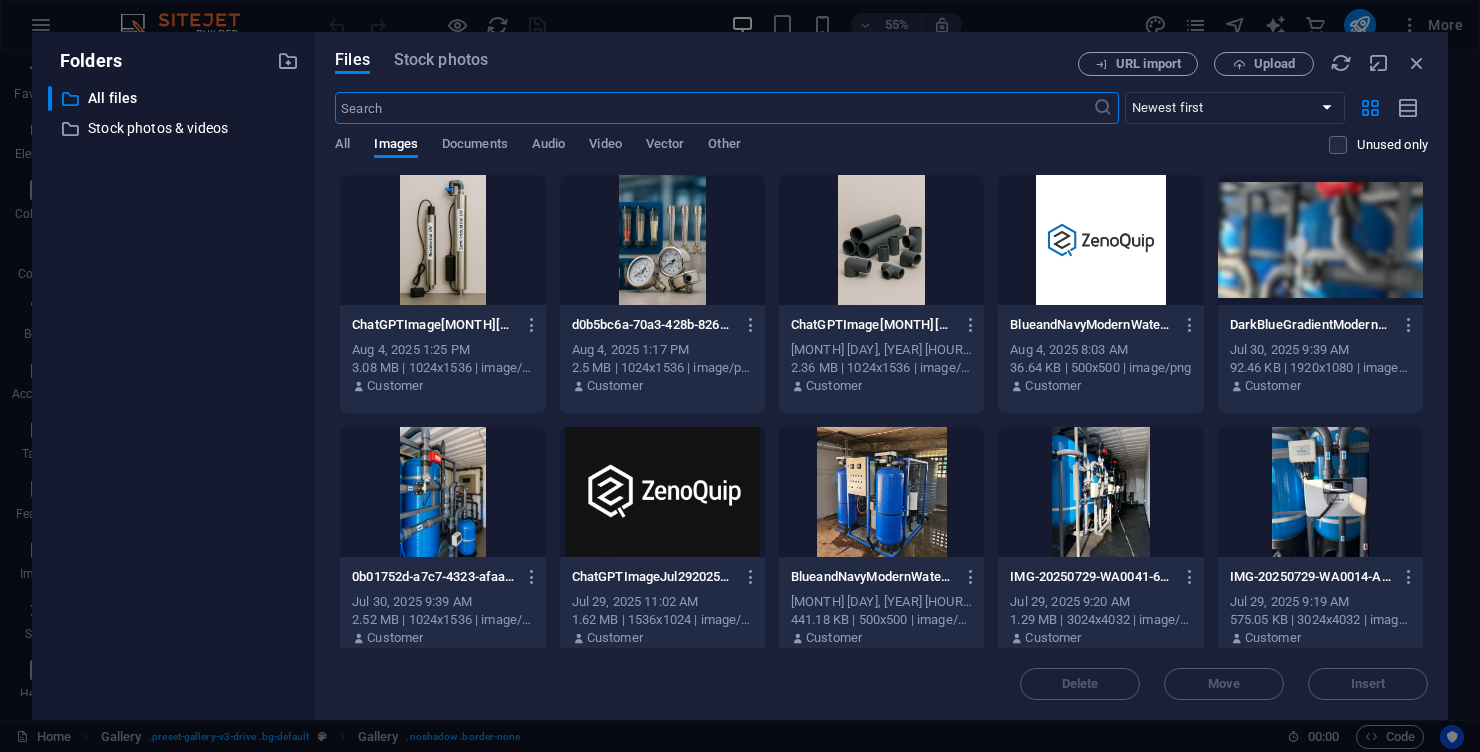 scroll, scrollTop: 11020, scrollLeft: 0, axis: vertical 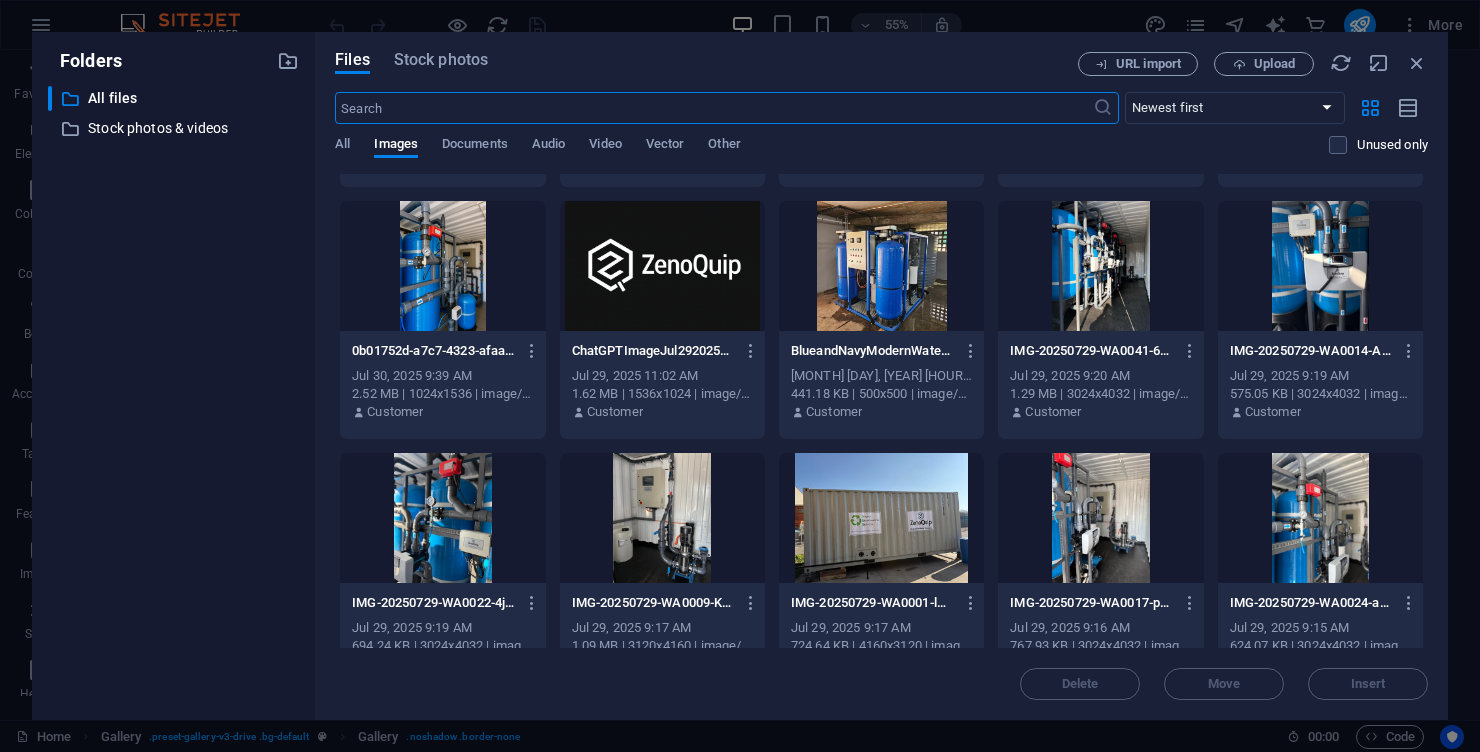 click at bounding box center (881, 266) 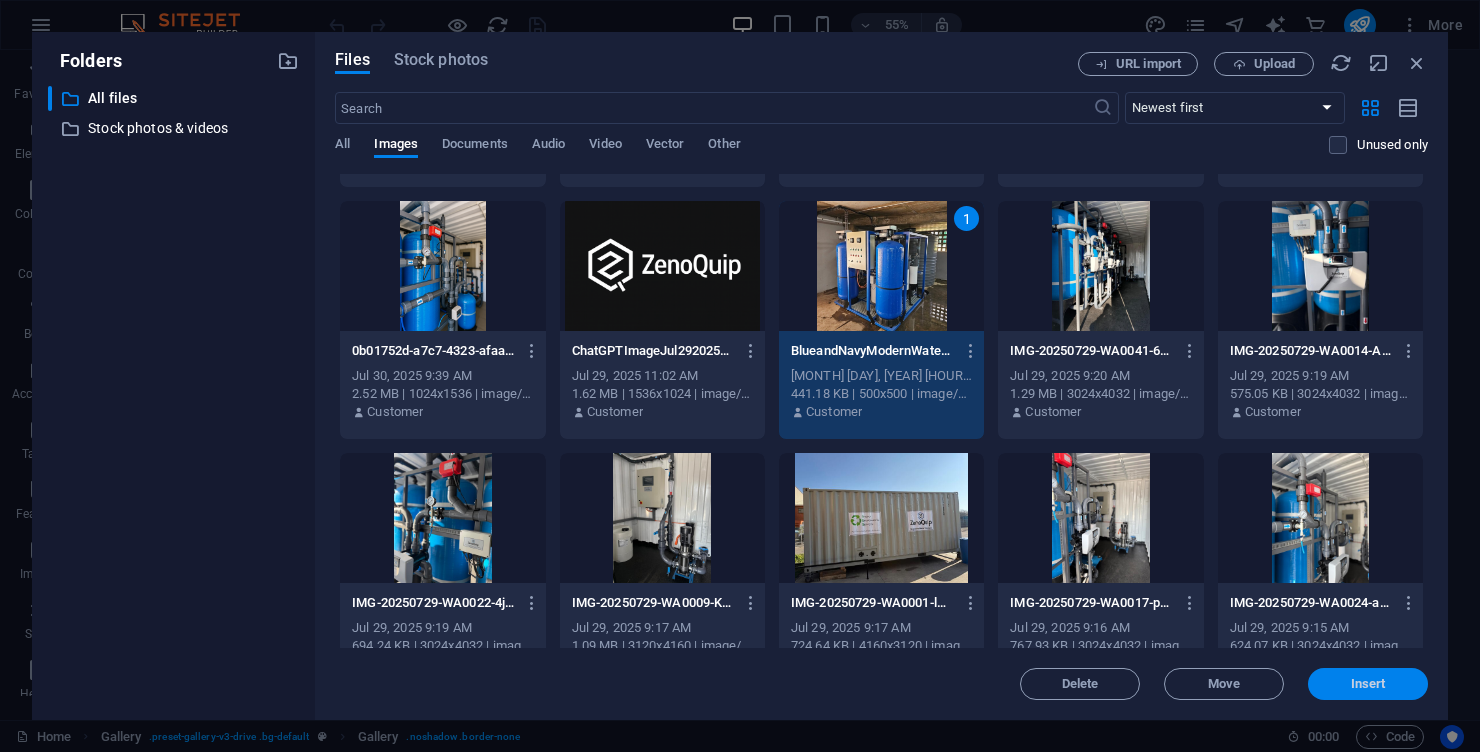click on "Insert" at bounding box center (1368, 684) 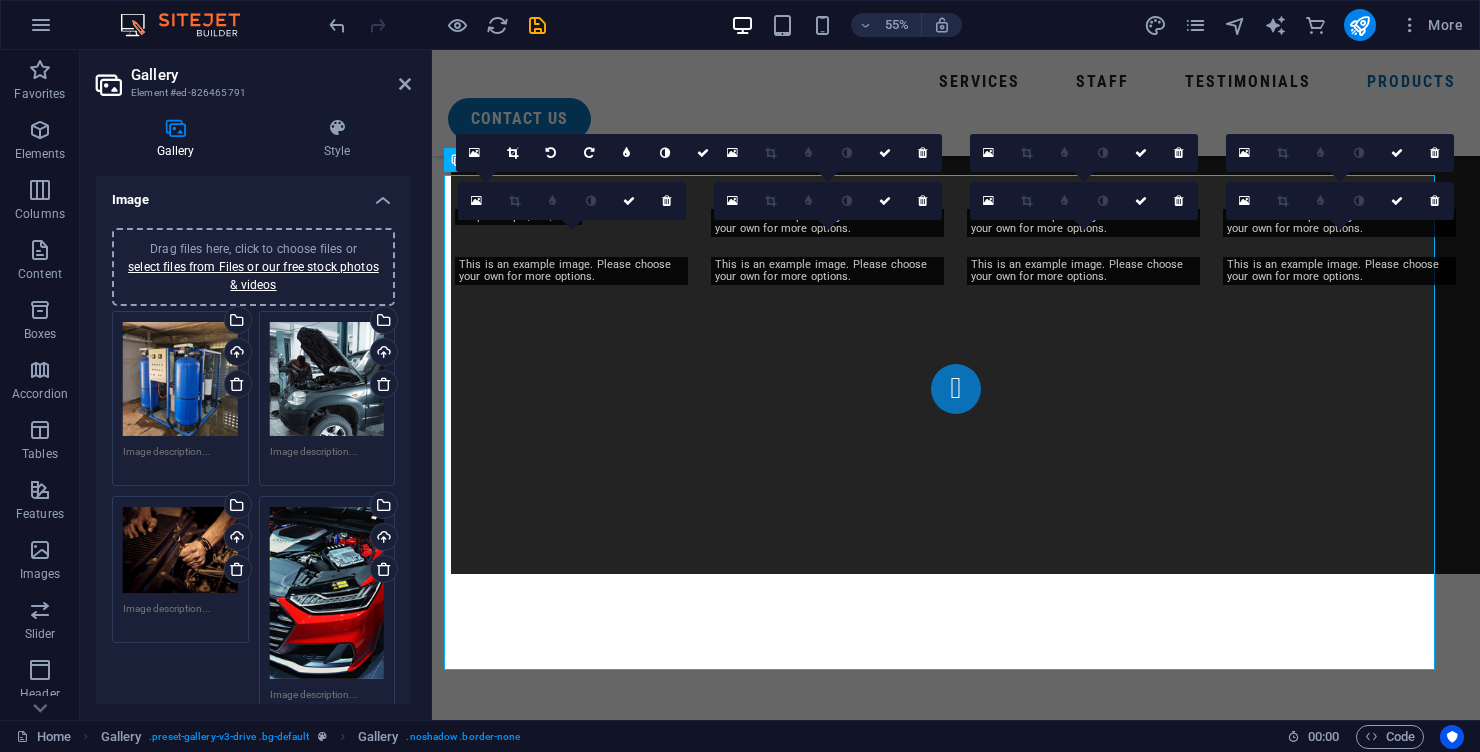 scroll, scrollTop: 11142, scrollLeft: 0, axis: vertical 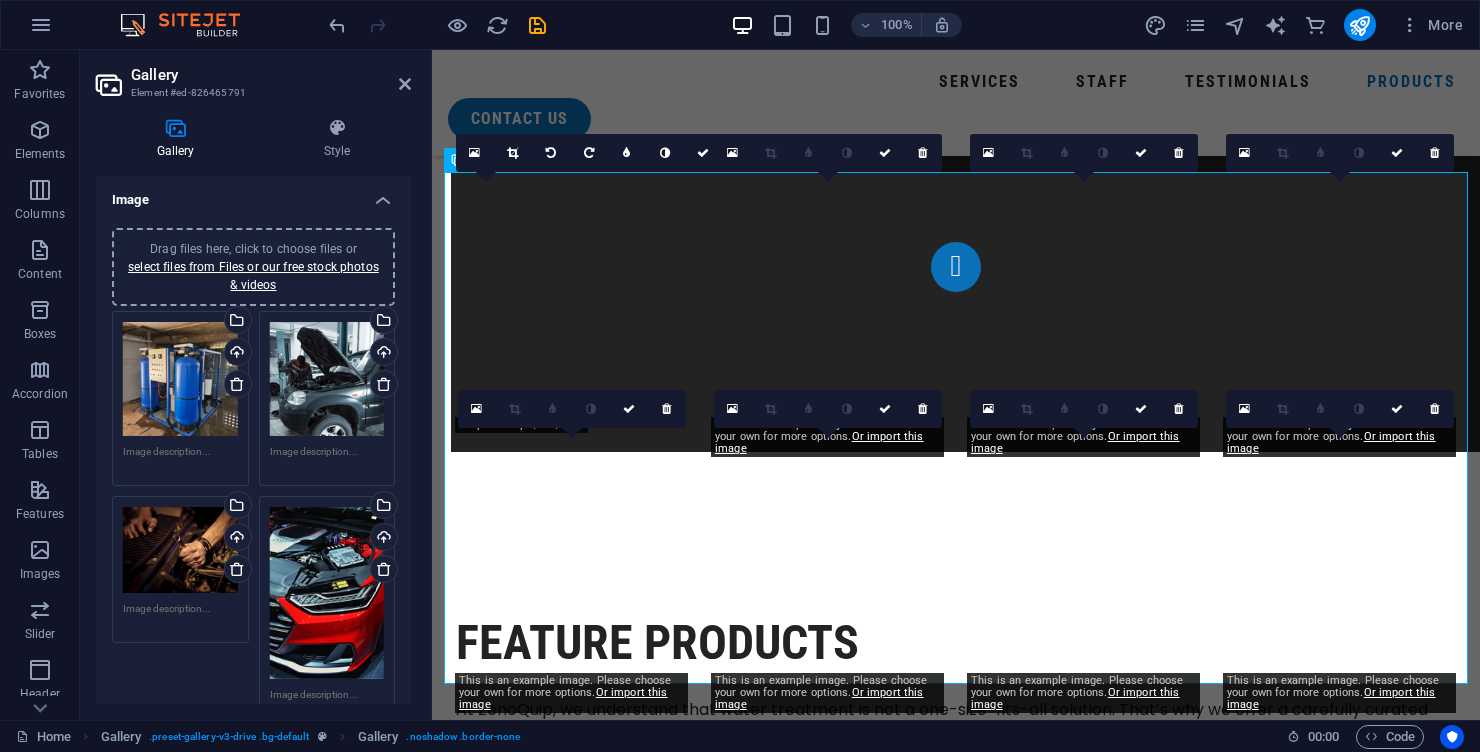 click at bounding box center [828, 16197] 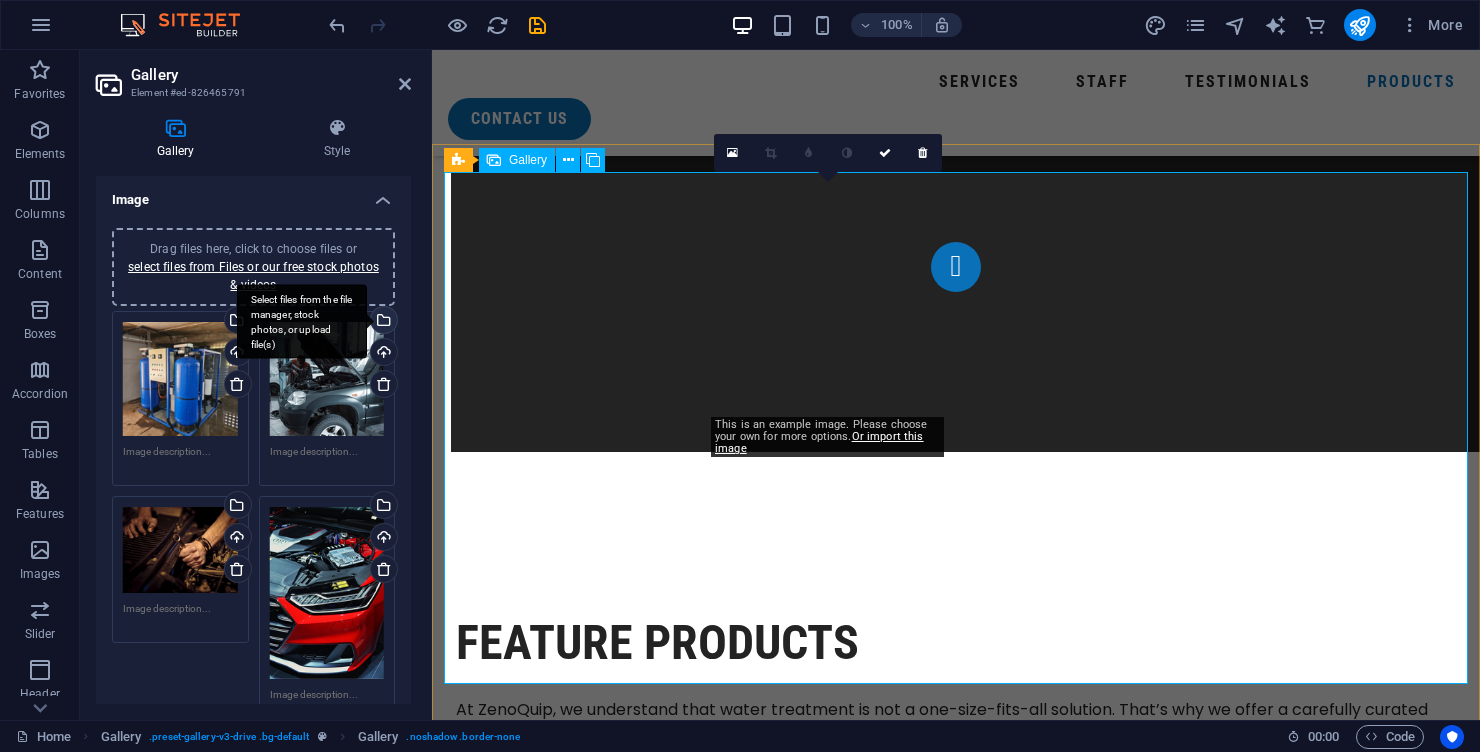 click on "Select files from the file manager, stock photos, or upload file(s)" at bounding box center [302, 321] 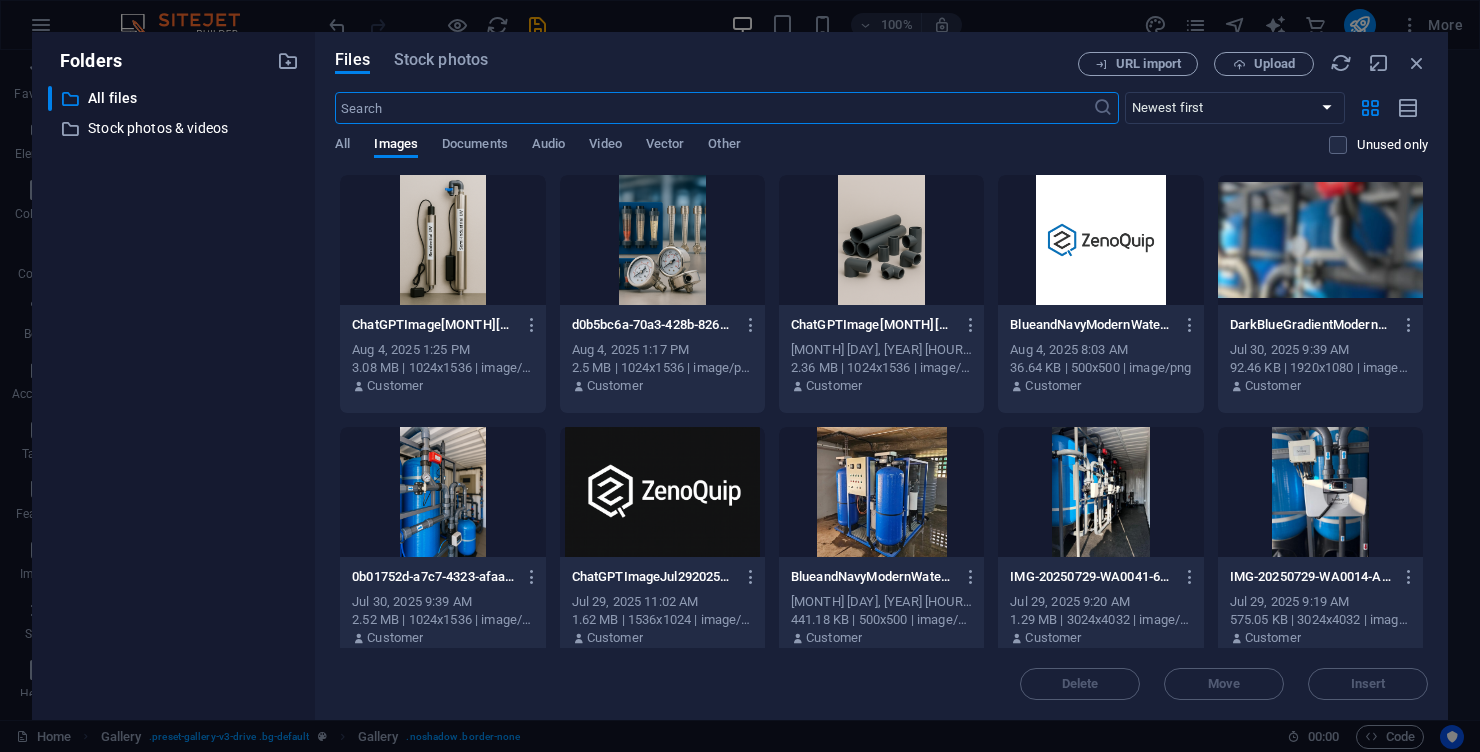 scroll, scrollTop: 11020, scrollLeft: 0, axis: vertical 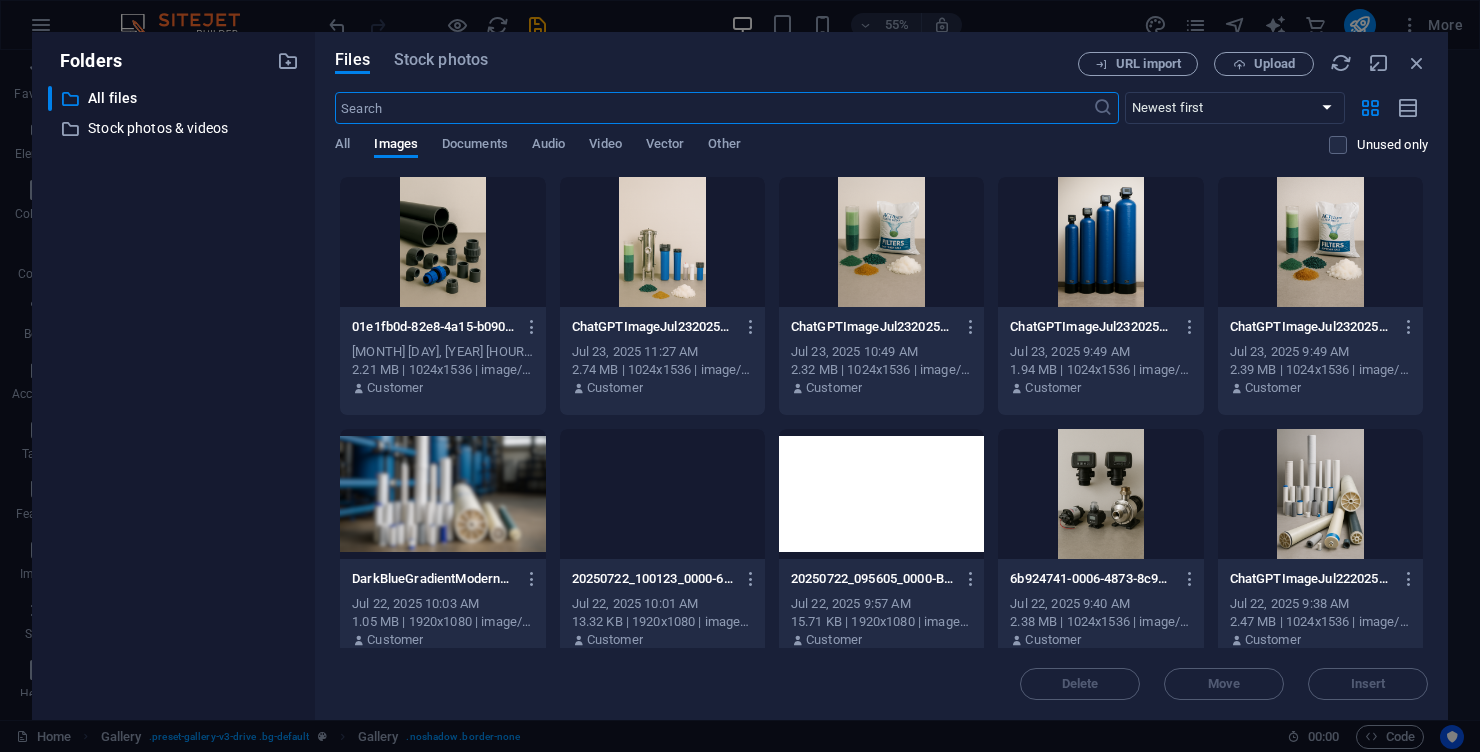 click on "​ All files All files ​ Stock photos & videos Stock photos & videos" at bounding box center (173, 395) 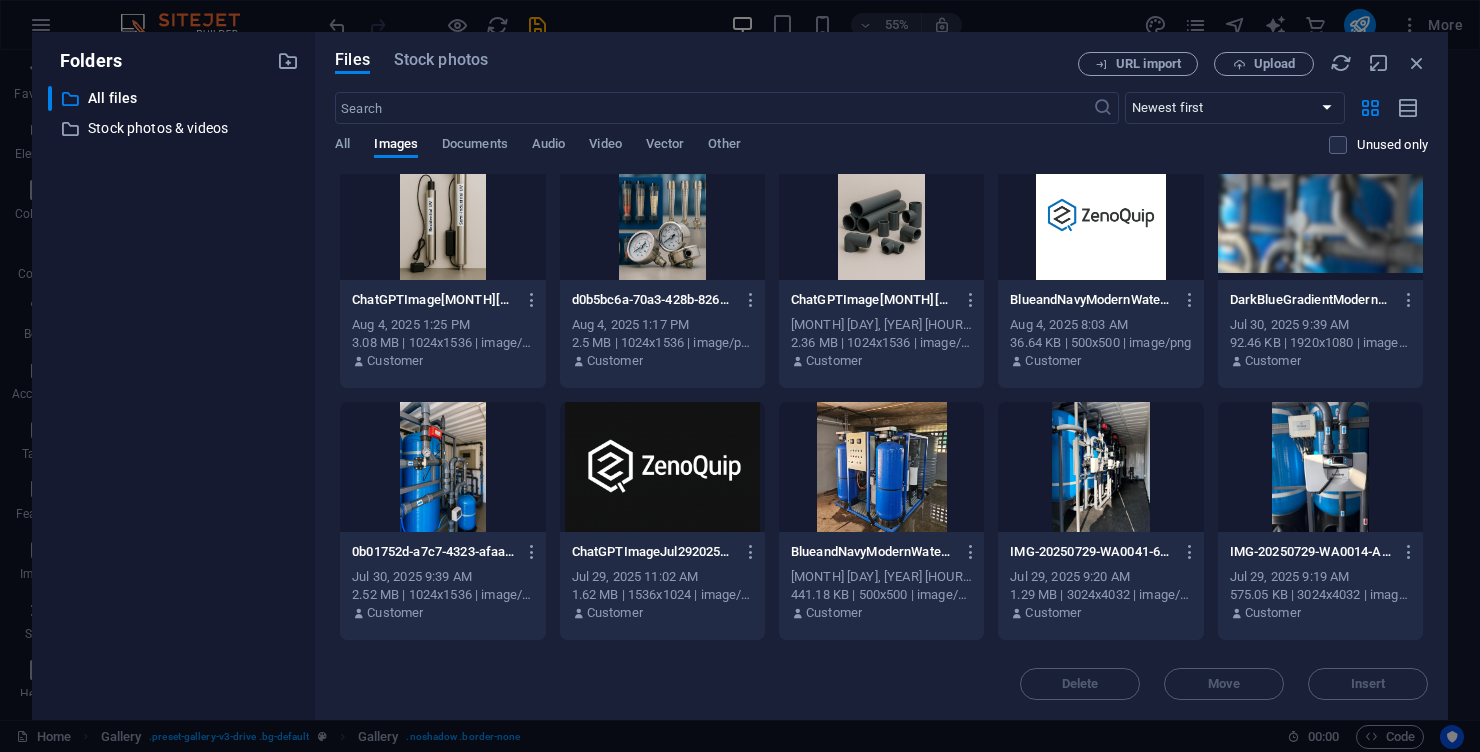scroll, scrollTop: 28, scrollLeft: 0, axis: vertical 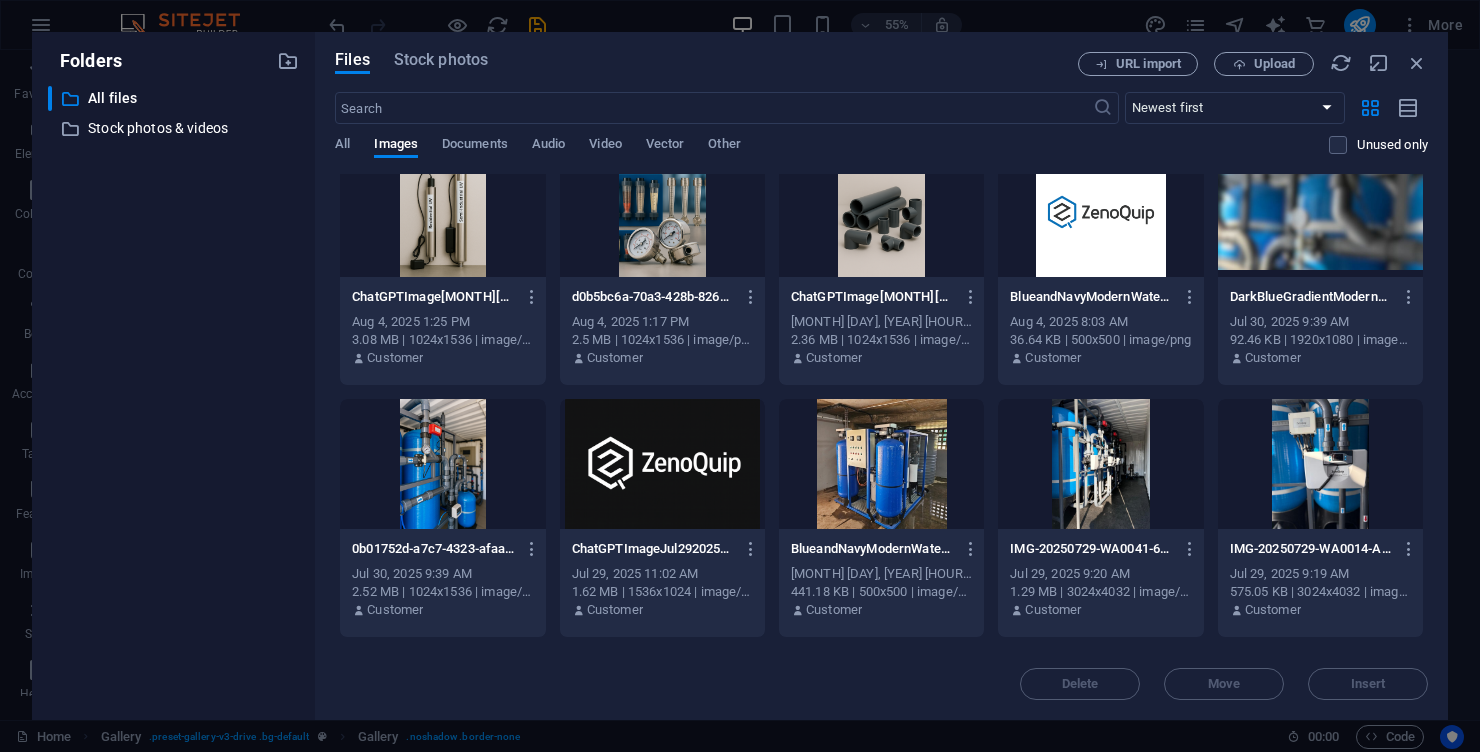 click at bounding box center (1320, 464) 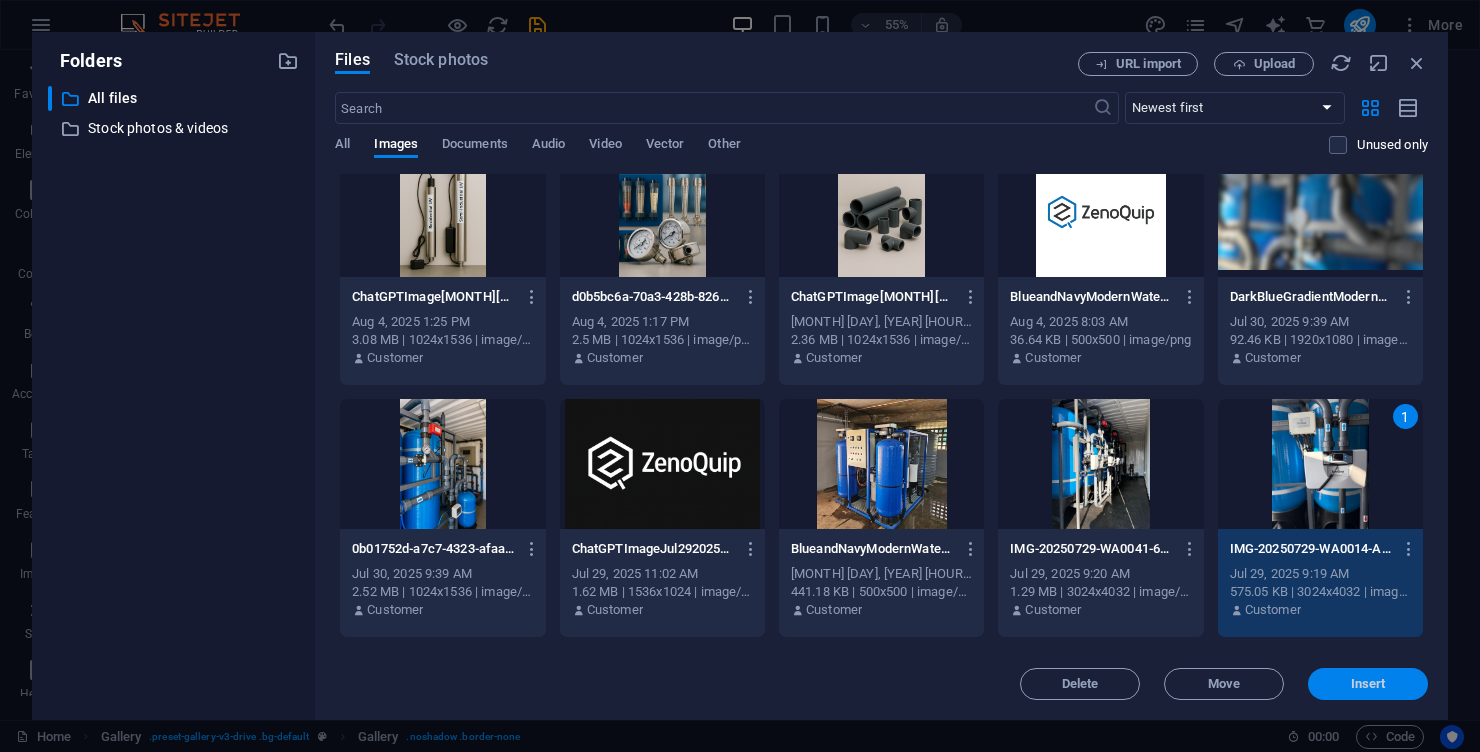 click on "Insert" at bounding box center (1368, 684) 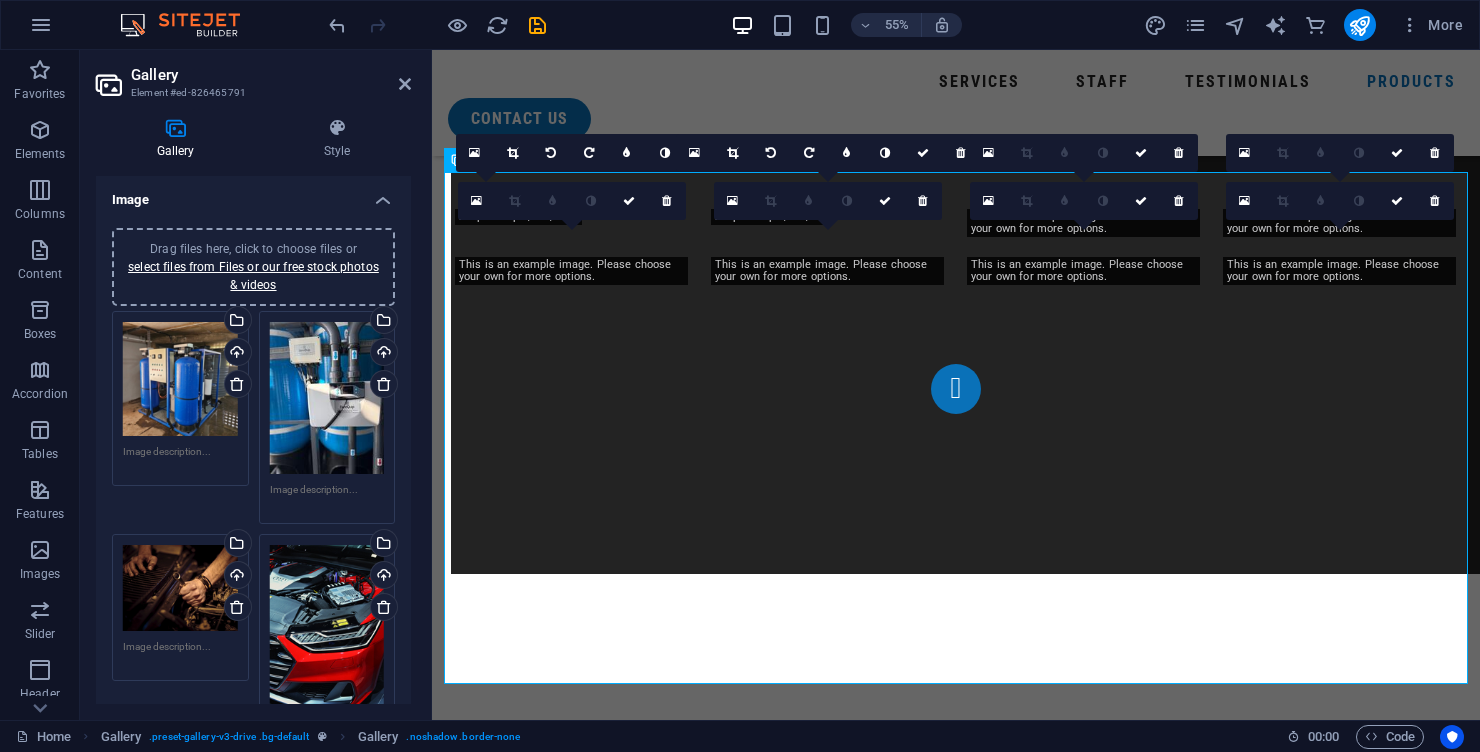 scroll, scrollTop: 11142, scrollLeft: 0, axis: vertical 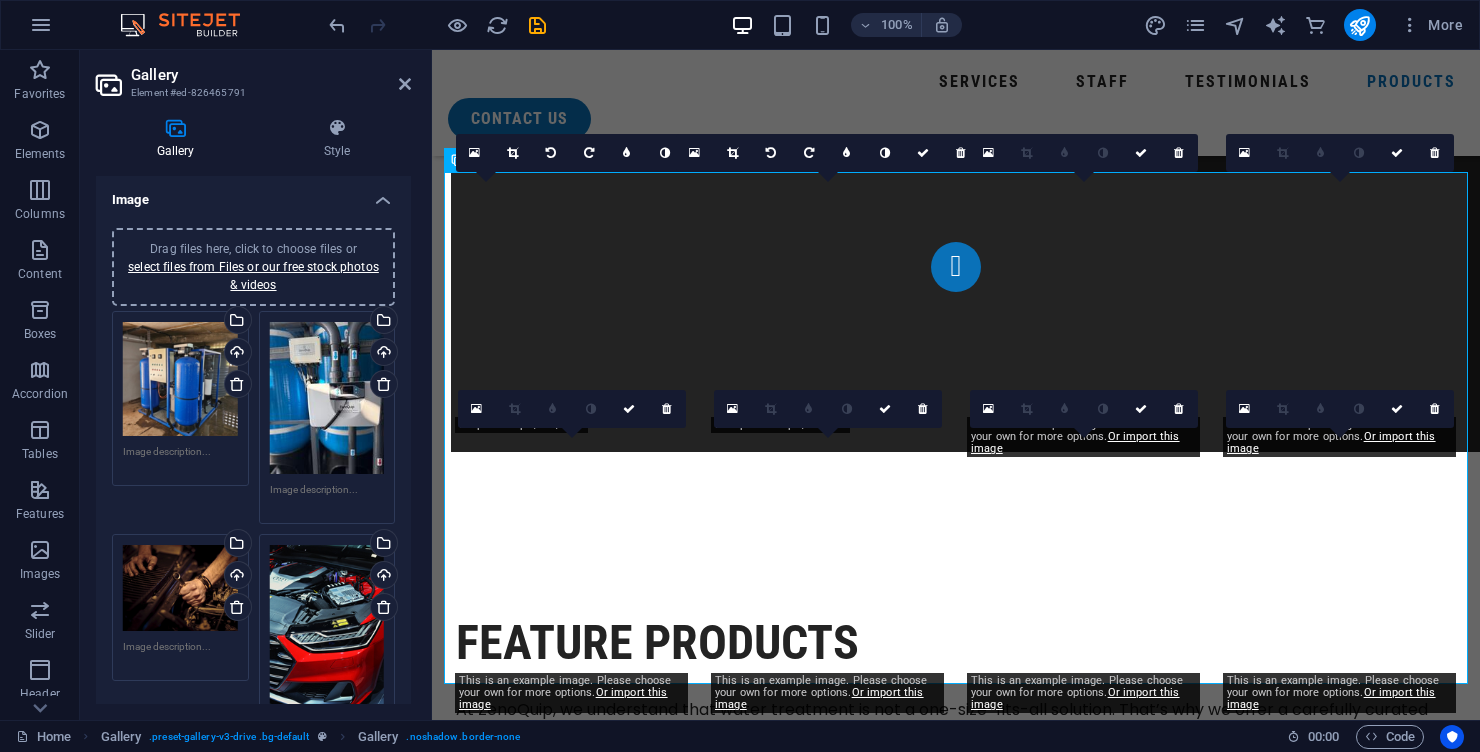 click at bounding box center [1084, 16197] 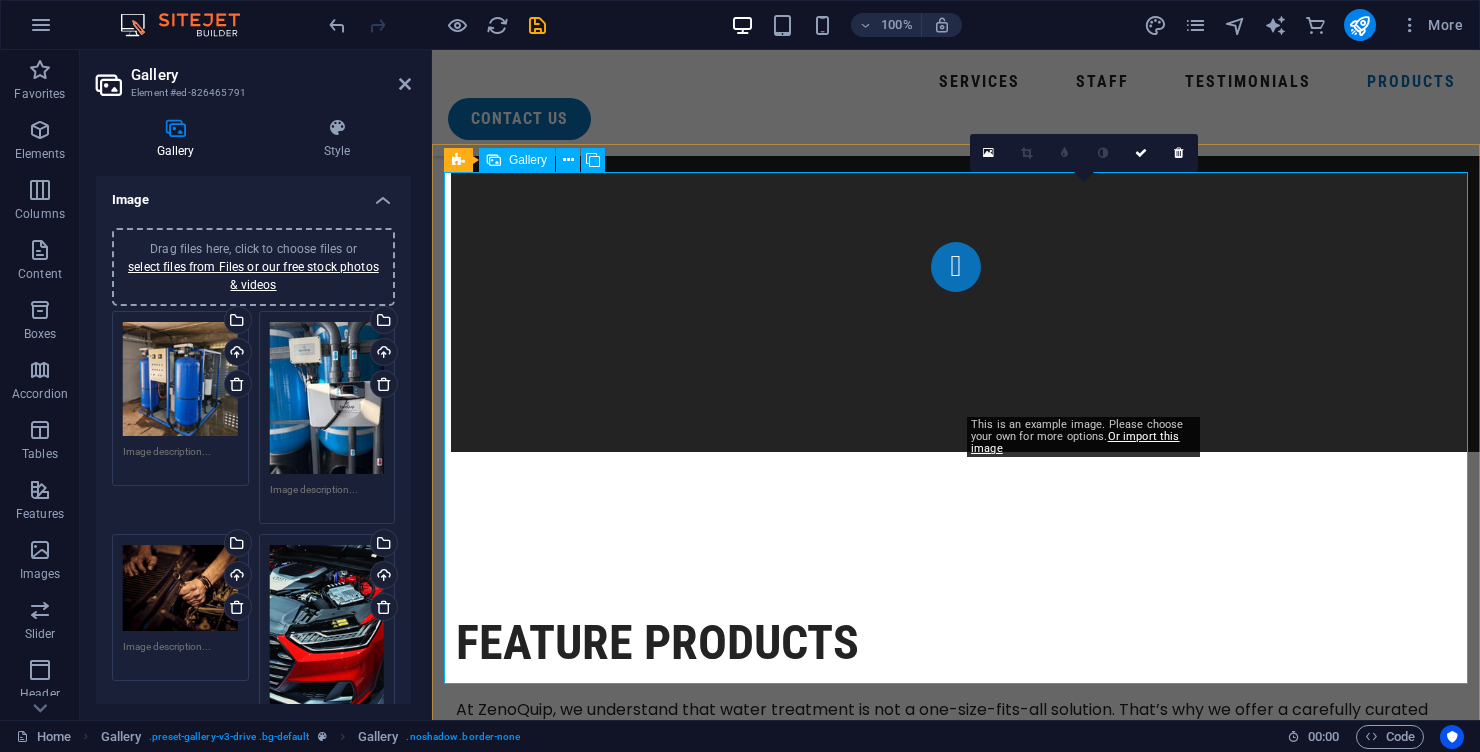 click at bounding box center [1084, 16197] 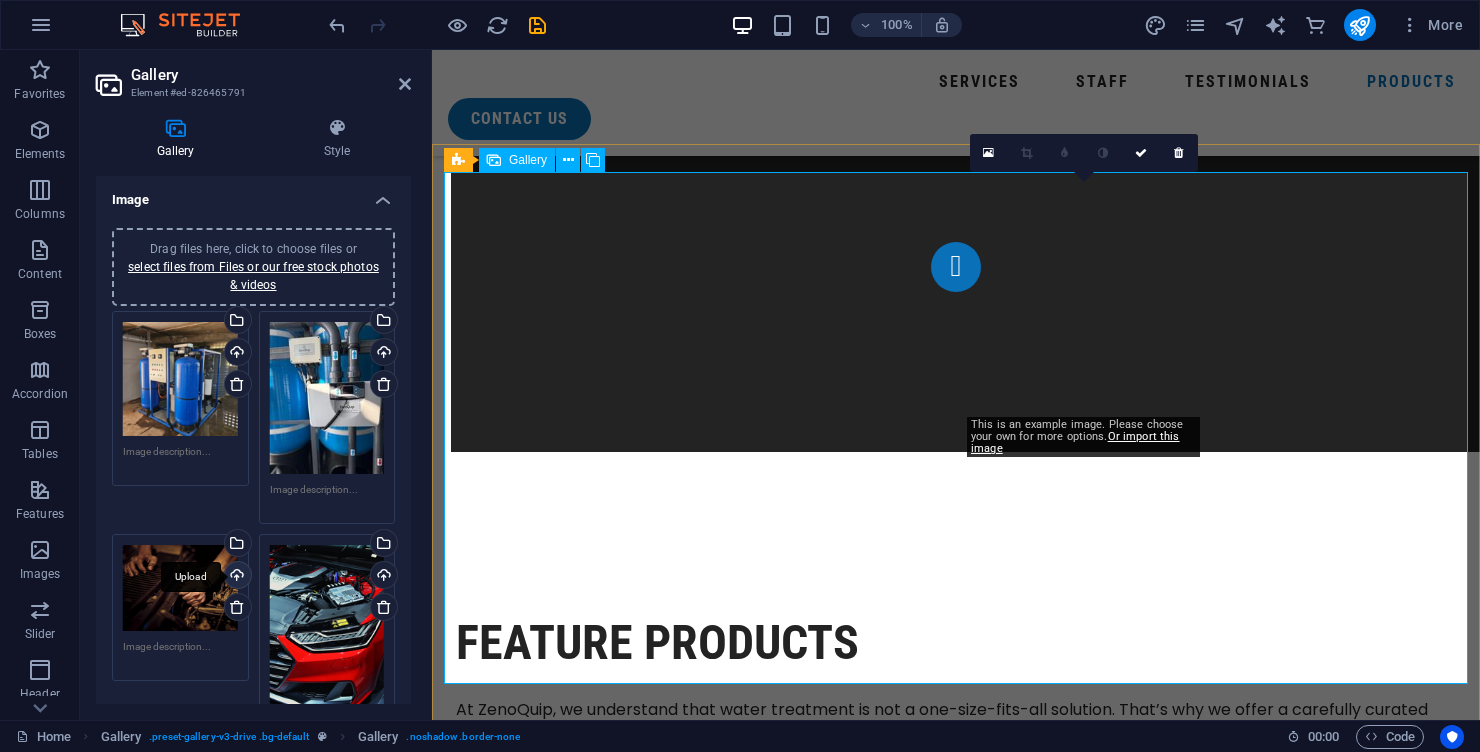 click on "Upload" at bounding box center (236, 577) 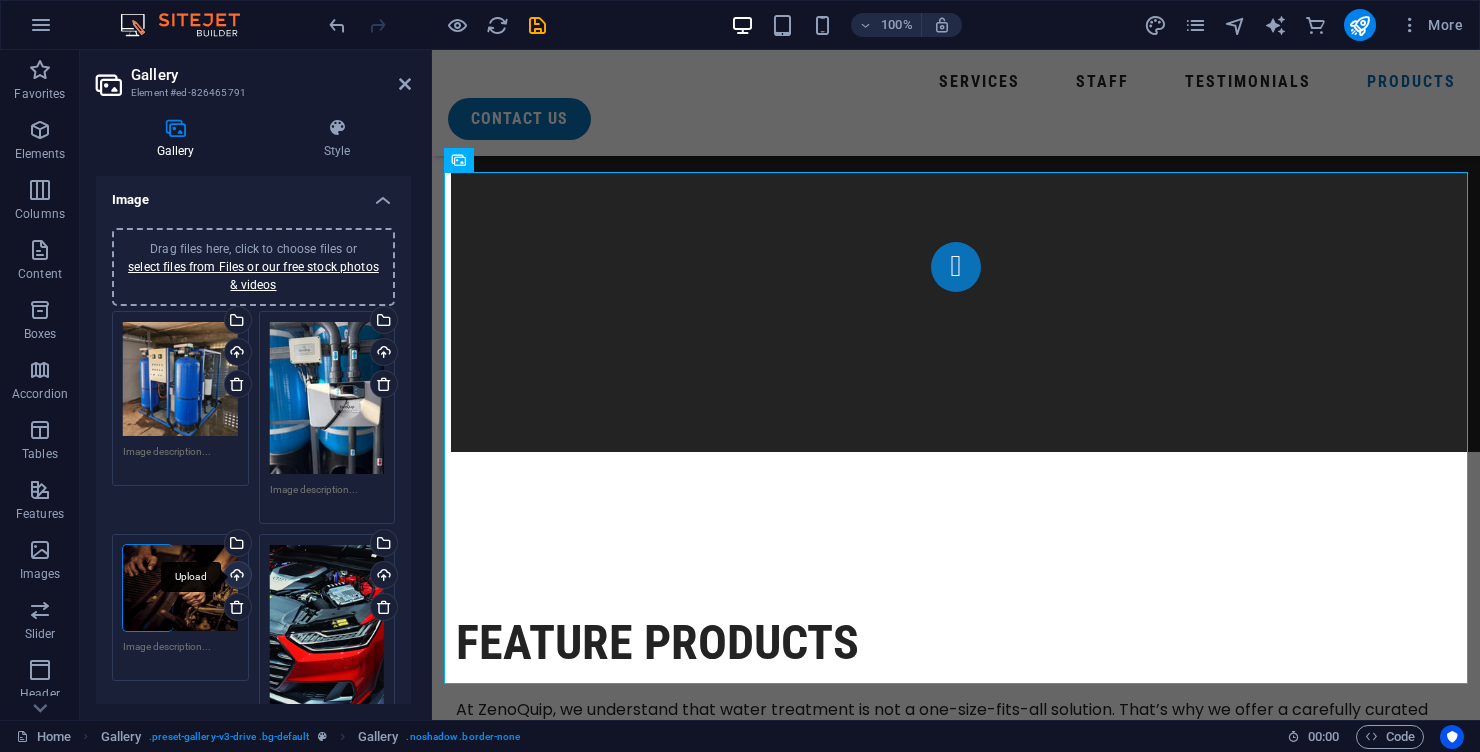 click on "Upload" at bounding box center [236, 577] 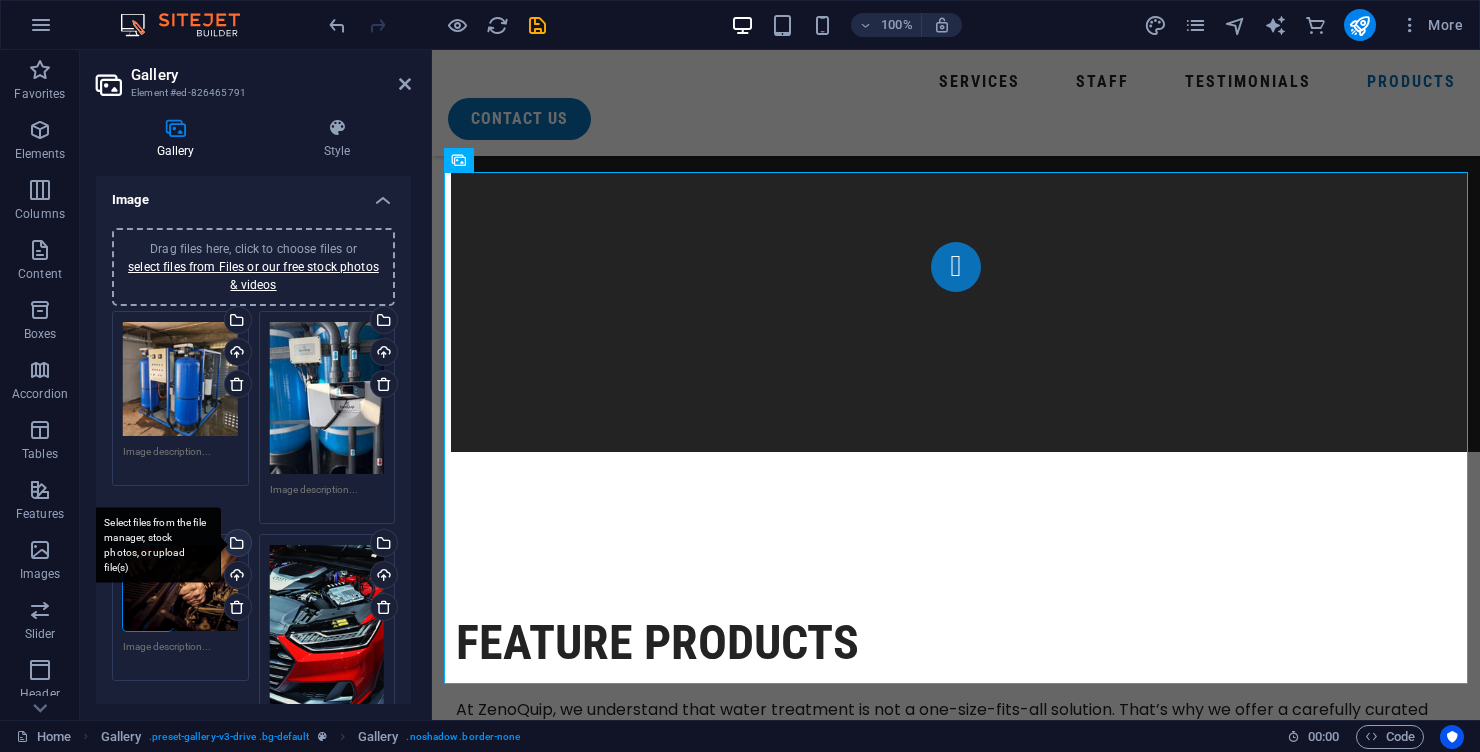 click on "Select files from the file manager, stock photos, or upload file(s)" at bounding box center [236, 545] 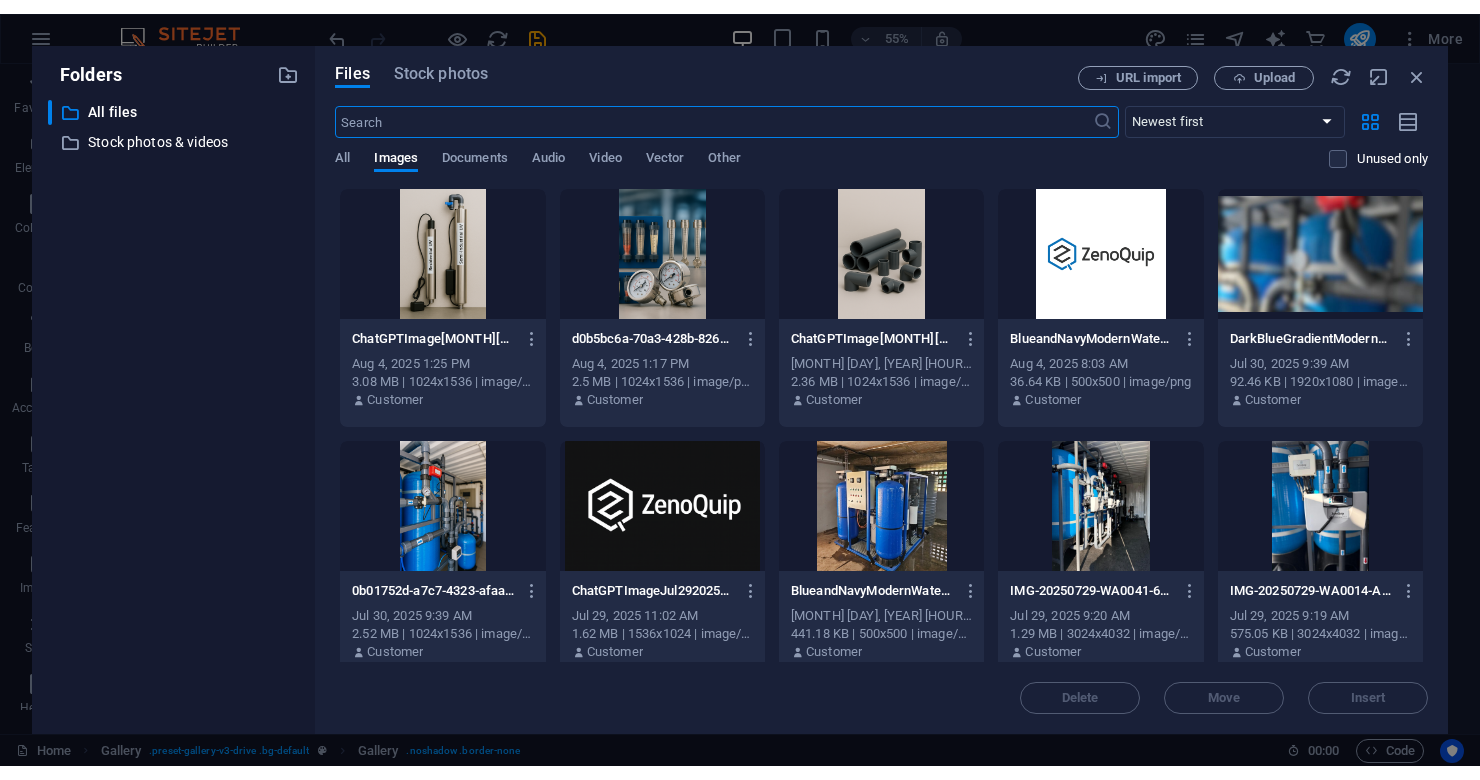 scroll, scrollTop: 11020, scrollLeft: 0, axis: vertical 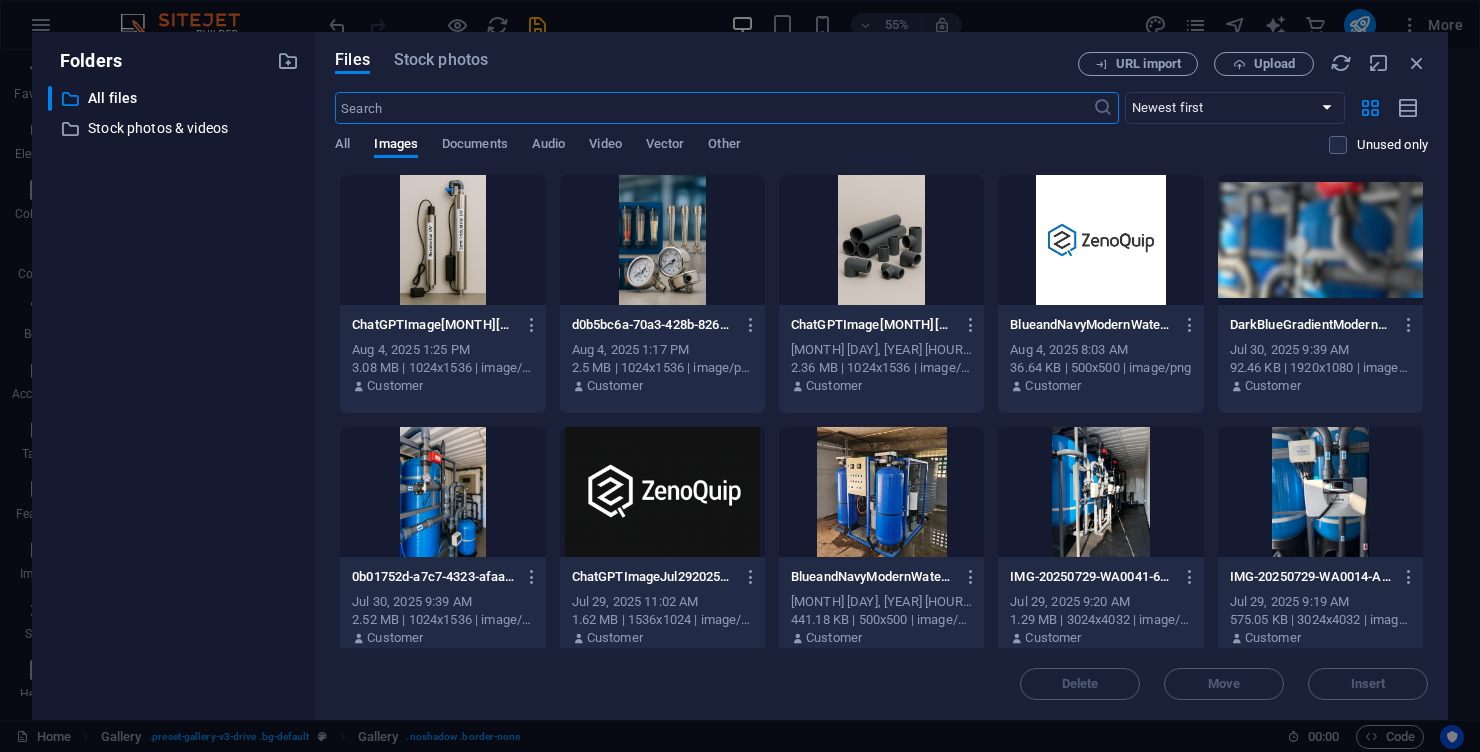 click on "Files Stock photos" at bounding box center (706, 63) 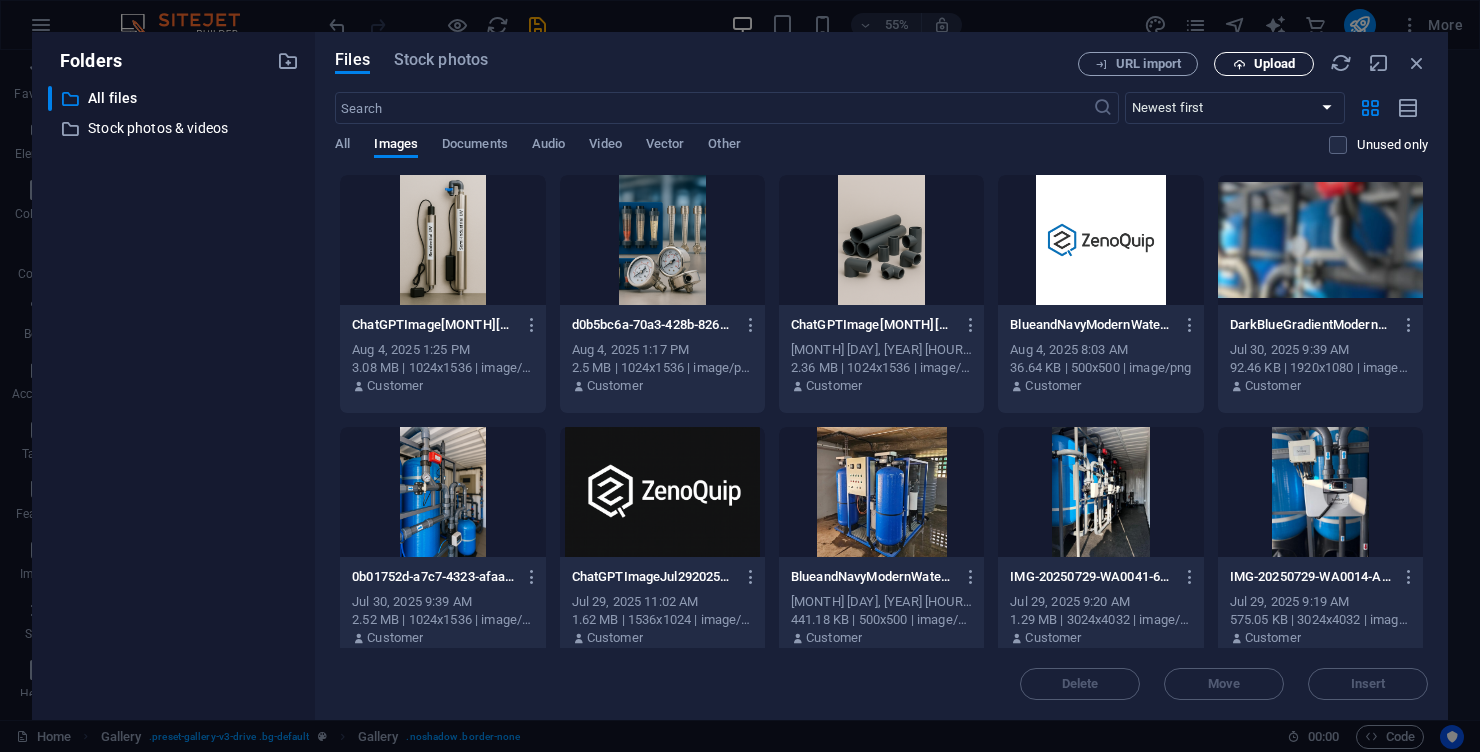click on "Upload" at bounding box center (1274, 64) 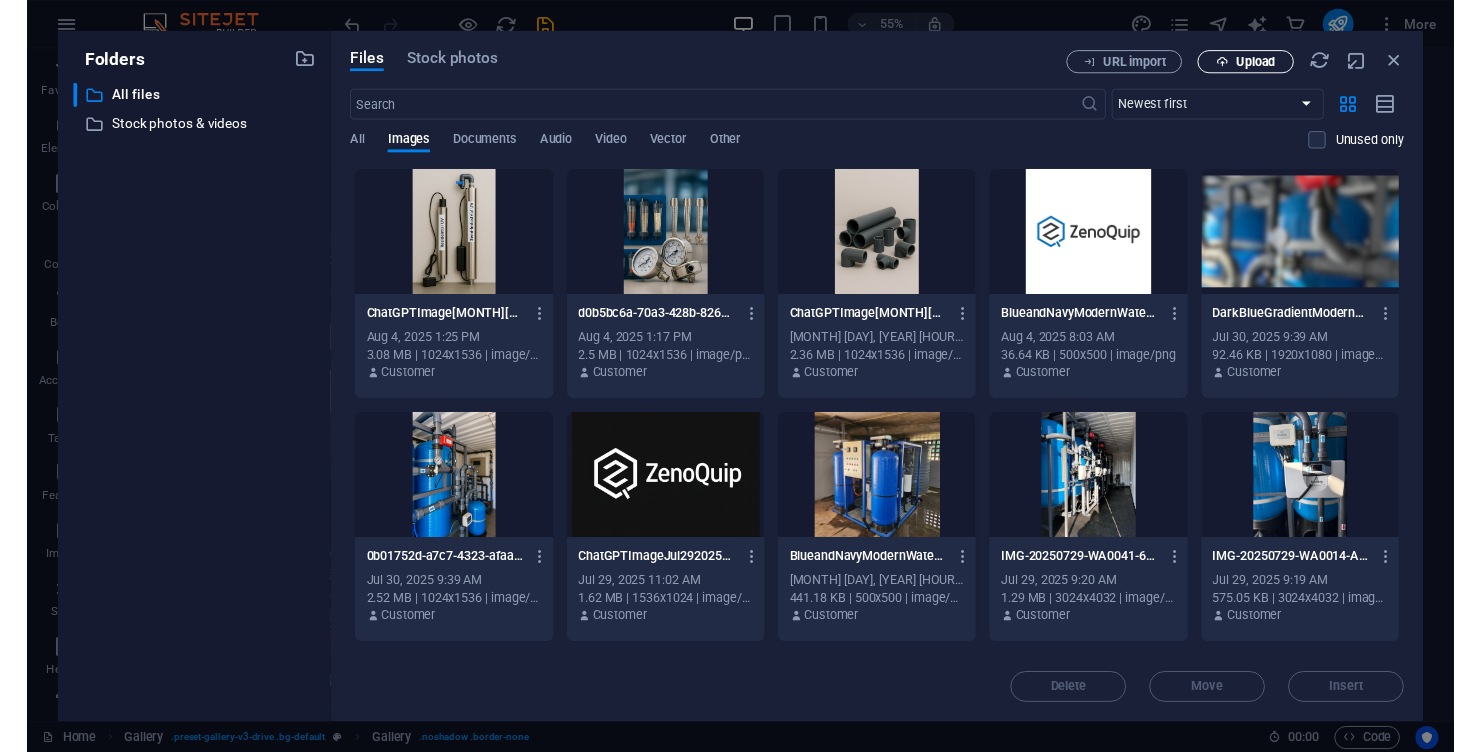 scroll, scrollTop: 10969, scrollLeft: 0, axis: vertical 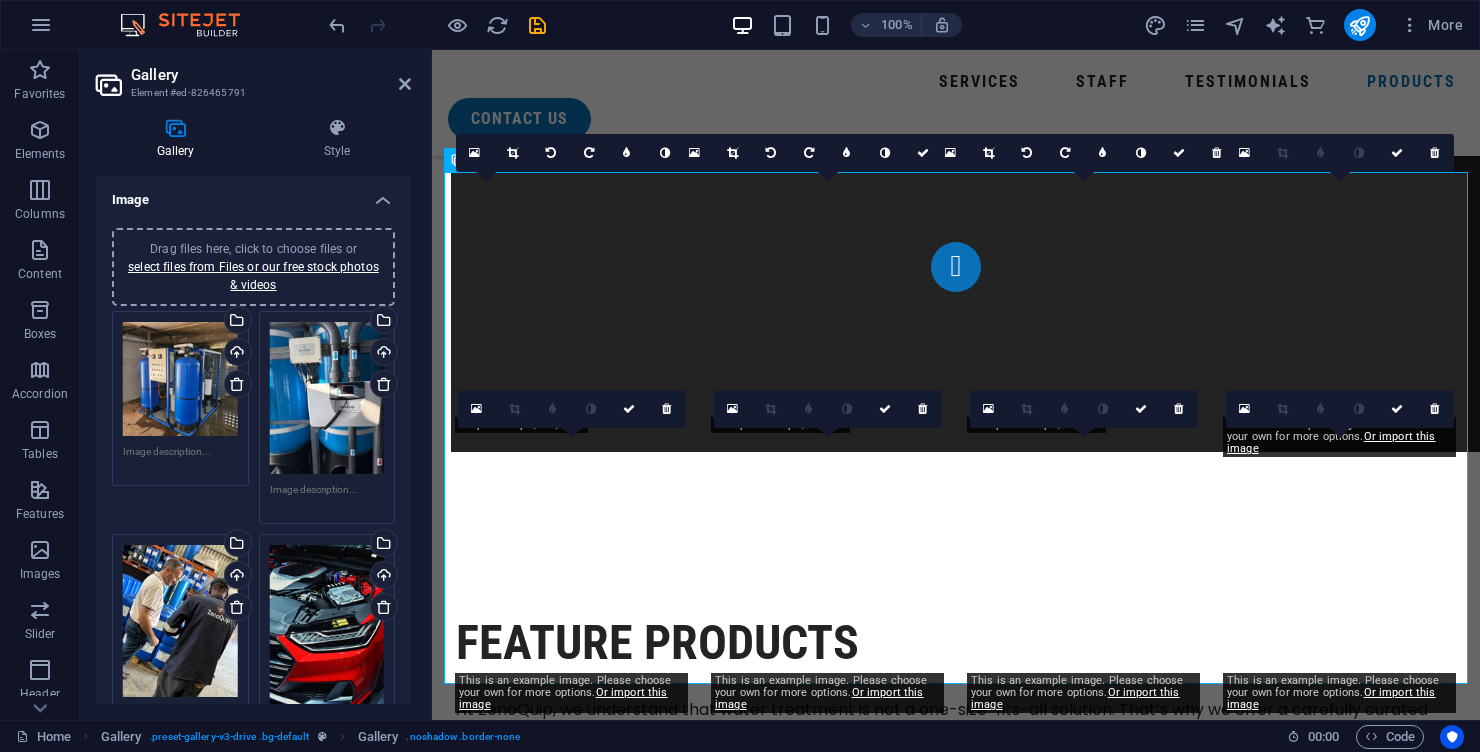 click at bounding box center [1340, 16197] 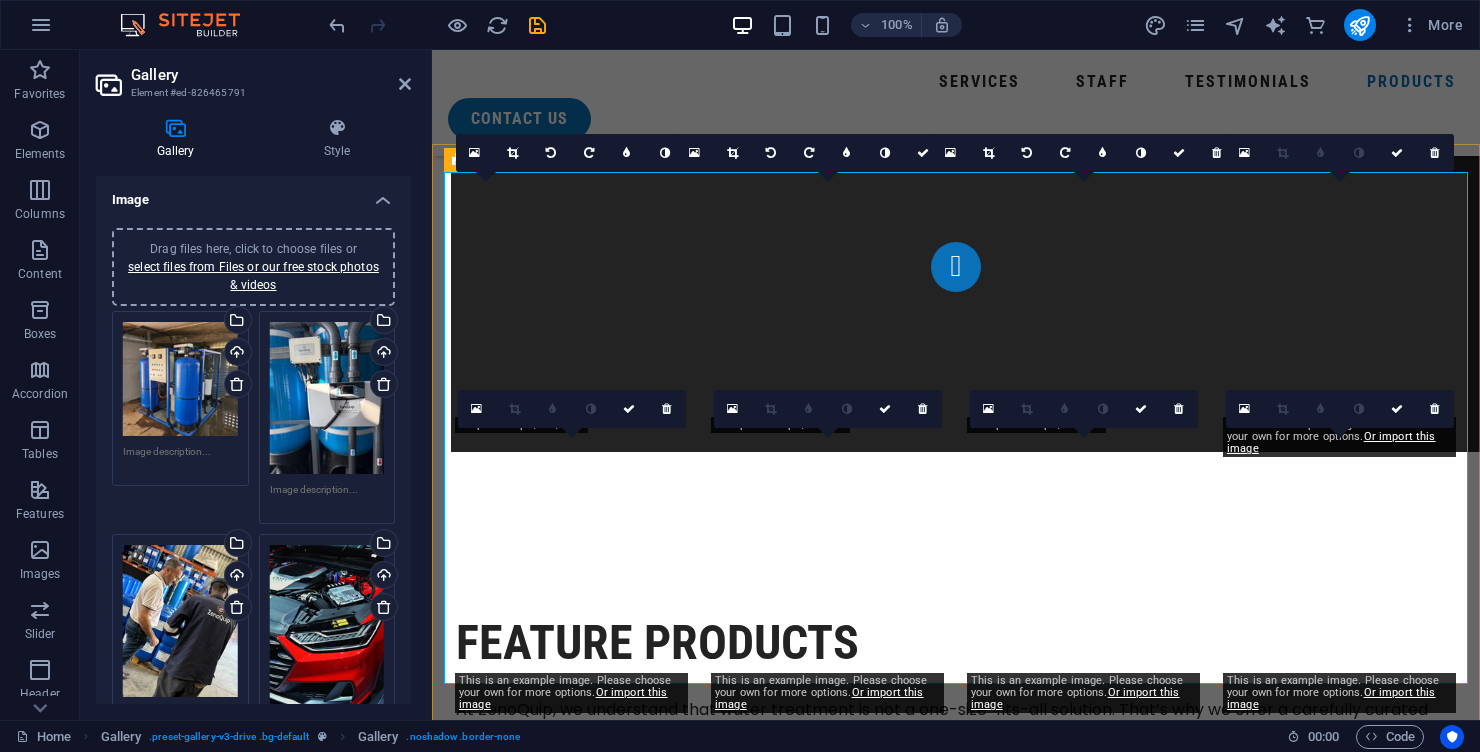 click at bounding box center (1340, 16197) 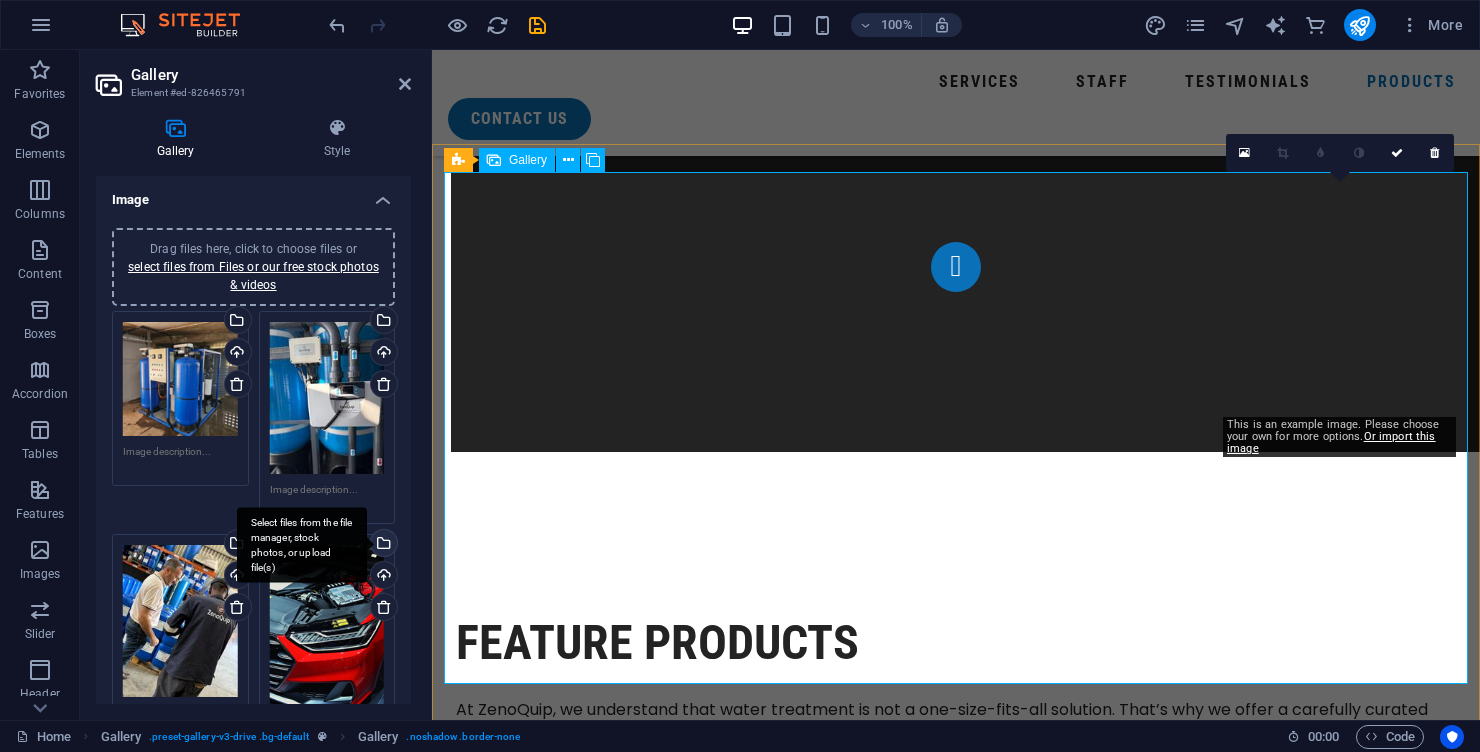 click on "Select files from the file manager, stock photos, or upload file(s)" at bounding box center (382, 545) 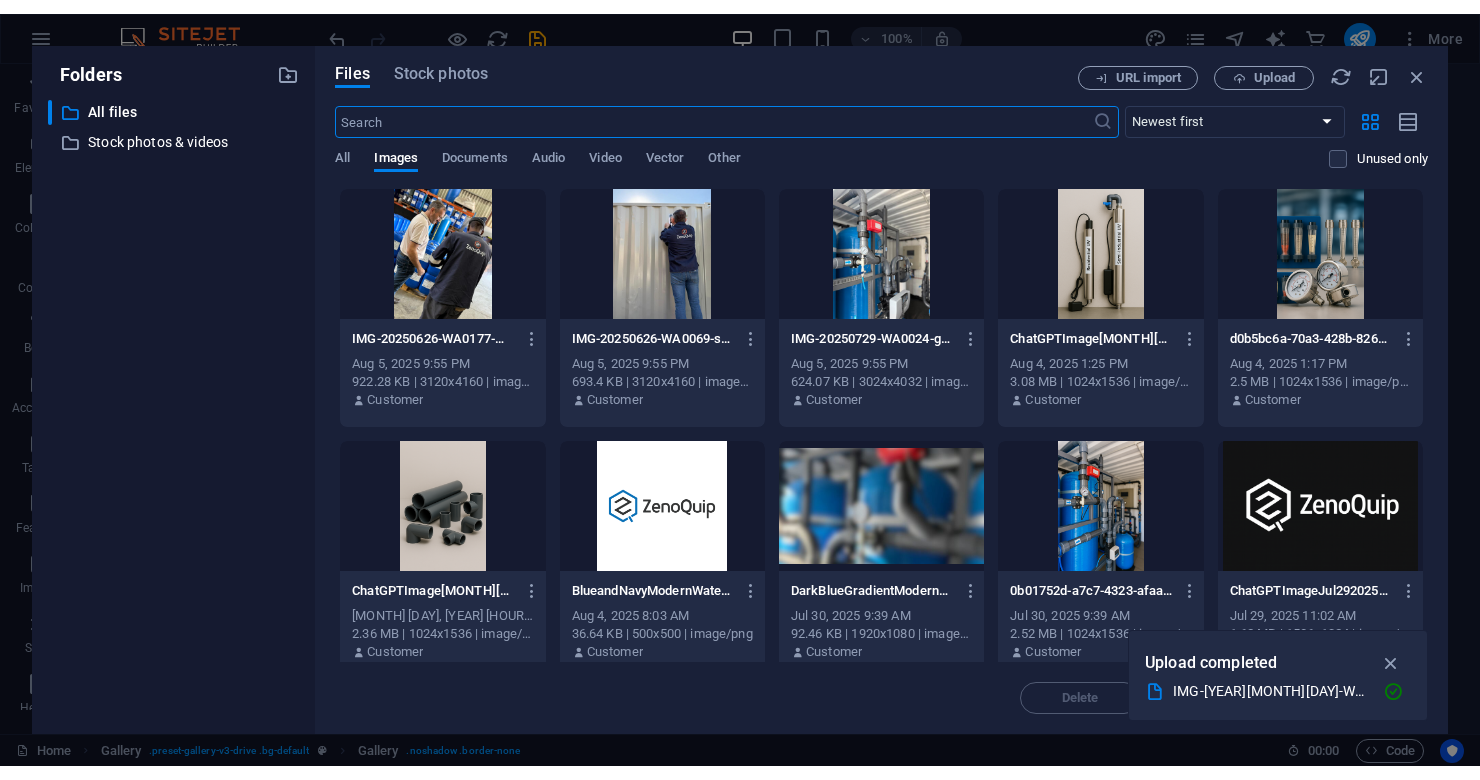 scroll, scrollTop: 11020, scrollLeft: 0, axis: vertical 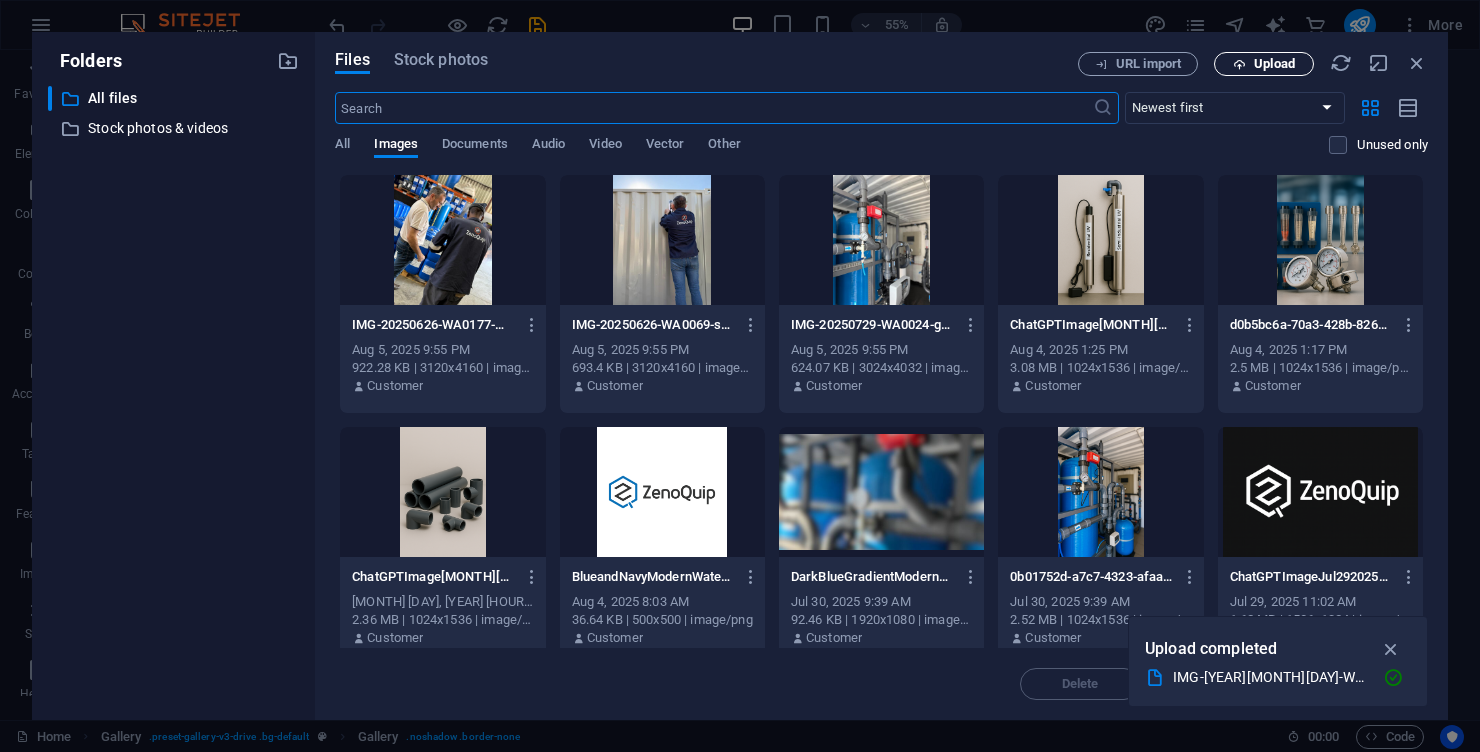 click on "Upload" at bounding box center [1274, 64] 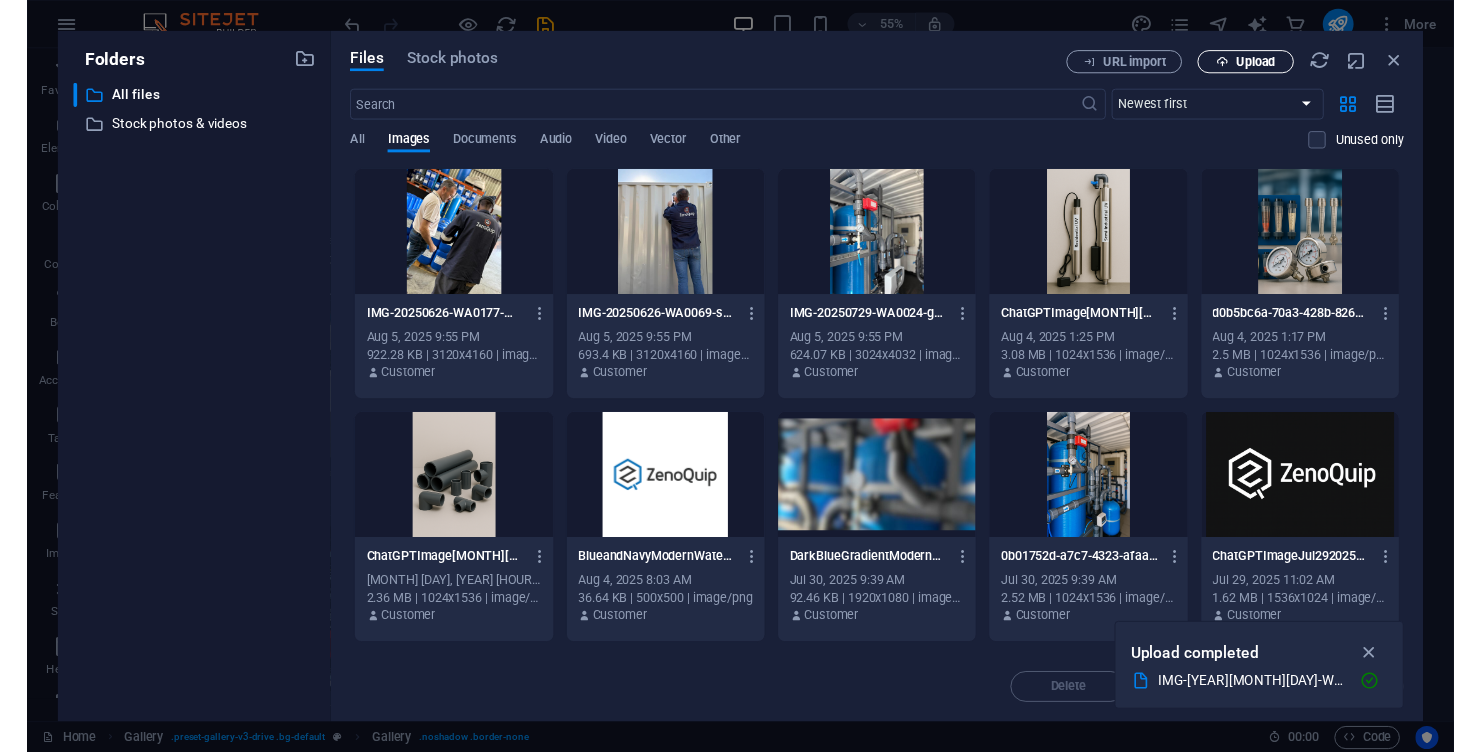 scroll, scrollTop: 10969, scrollLeft: 0, axis: vertical 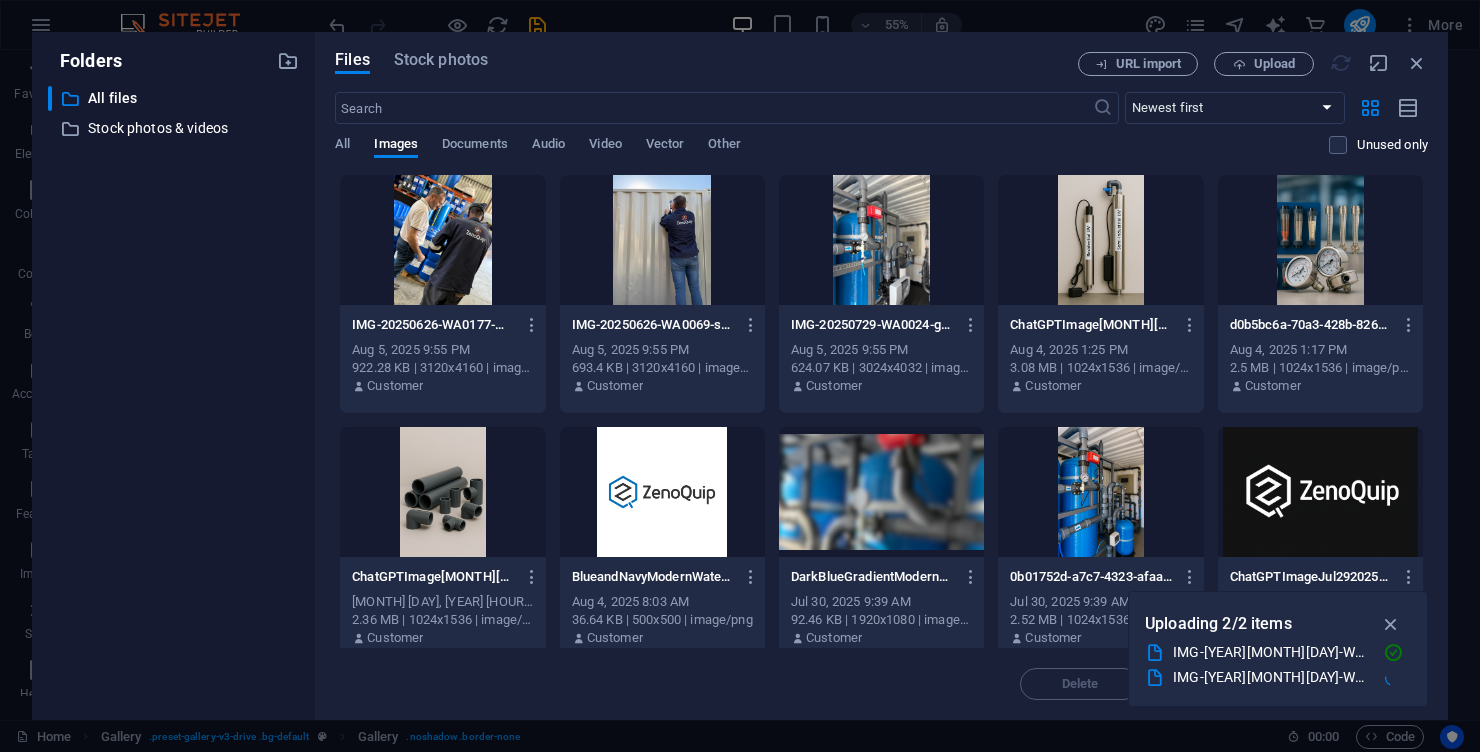 click at bounding box center (662, 240) 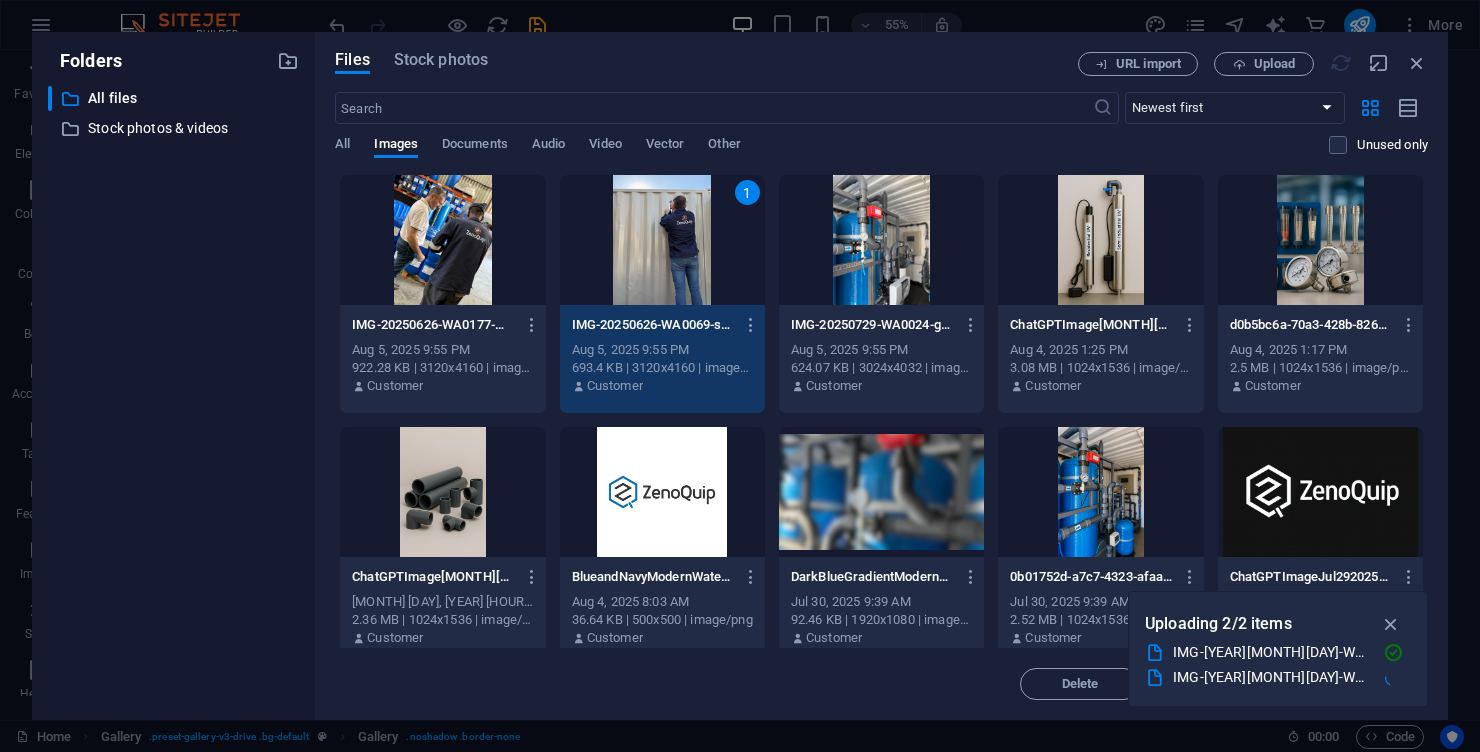 click at bounding box center (1311, 16361) 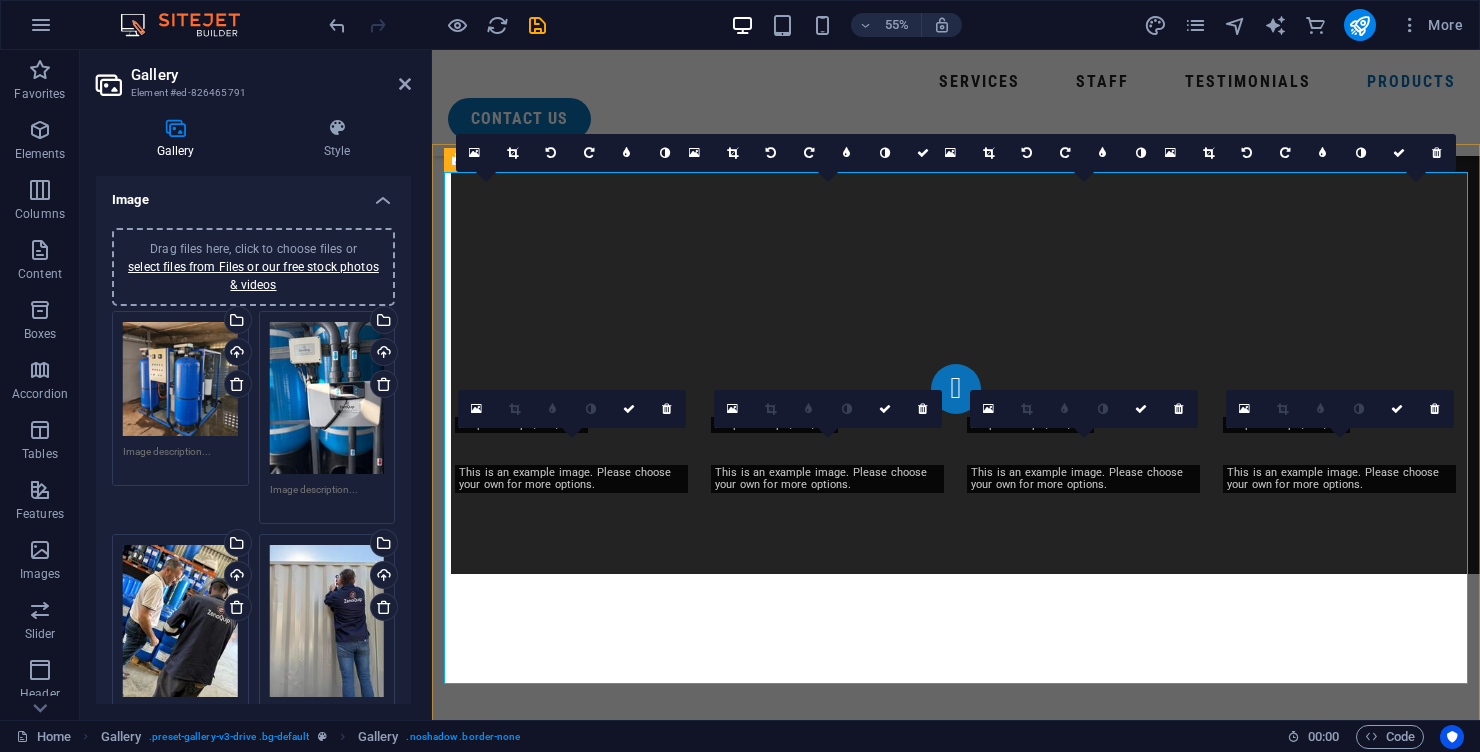 scroll, scrollTop: 11142, scrollLeft: 0, axis: vertical 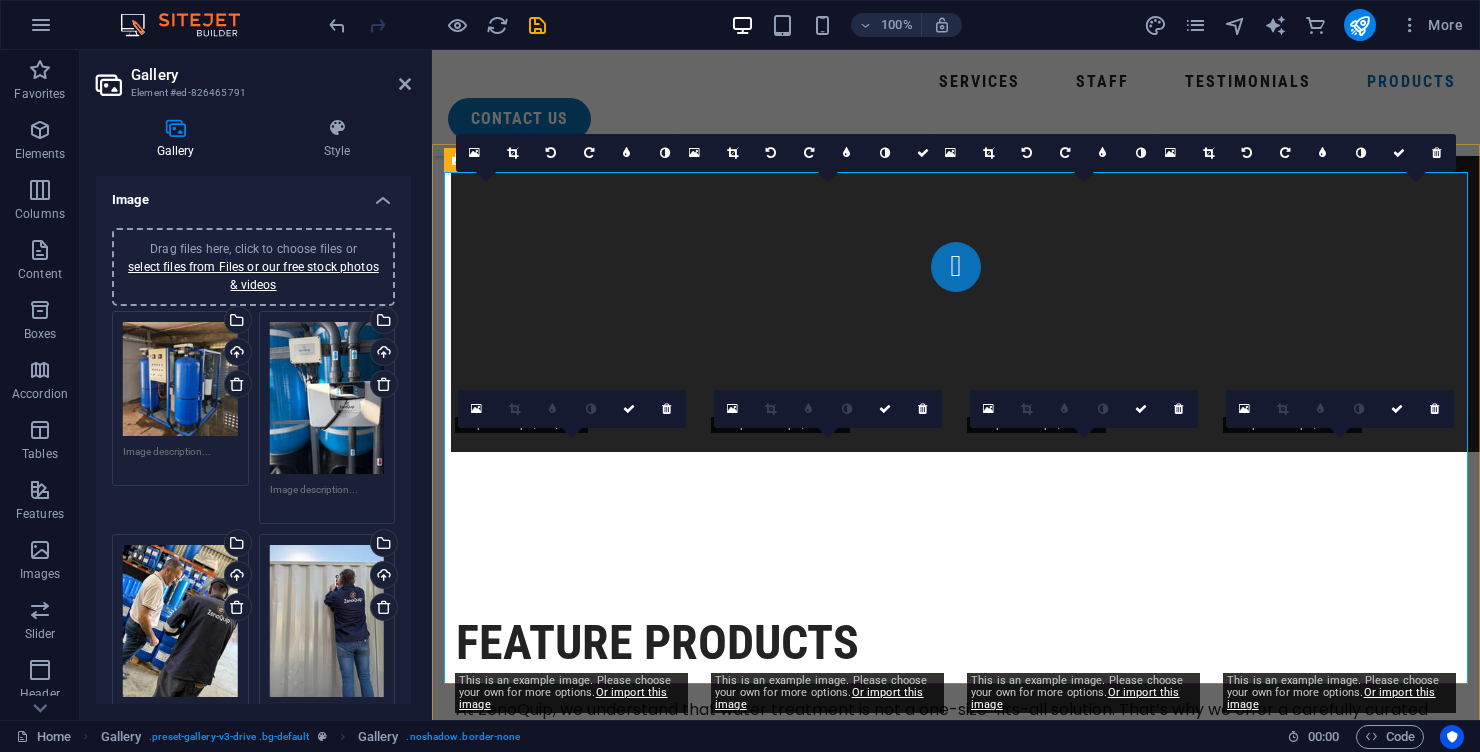 click at bounding box center [572, 16453] 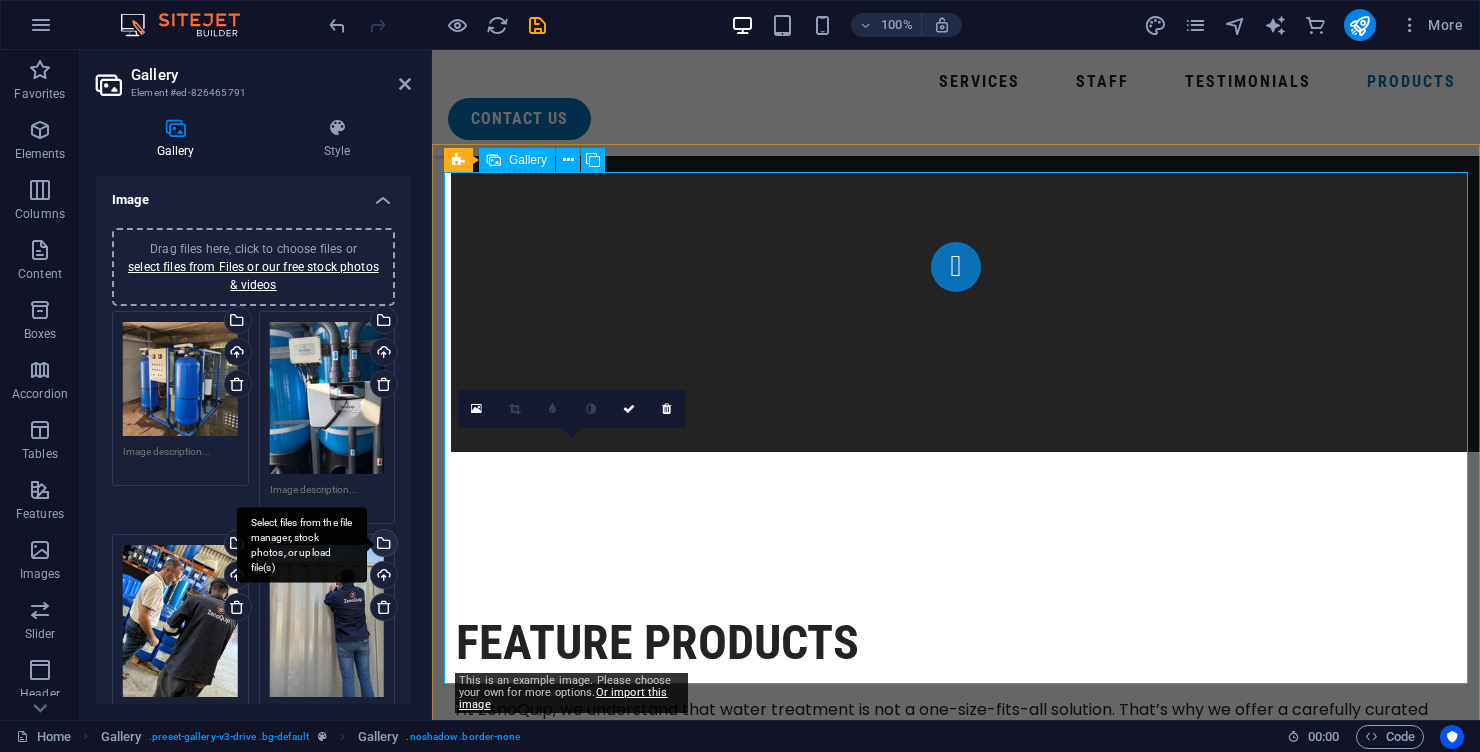 click on "Select files from the file manager, stock photos, or upload file(s)" at bounding box center (382, 545) 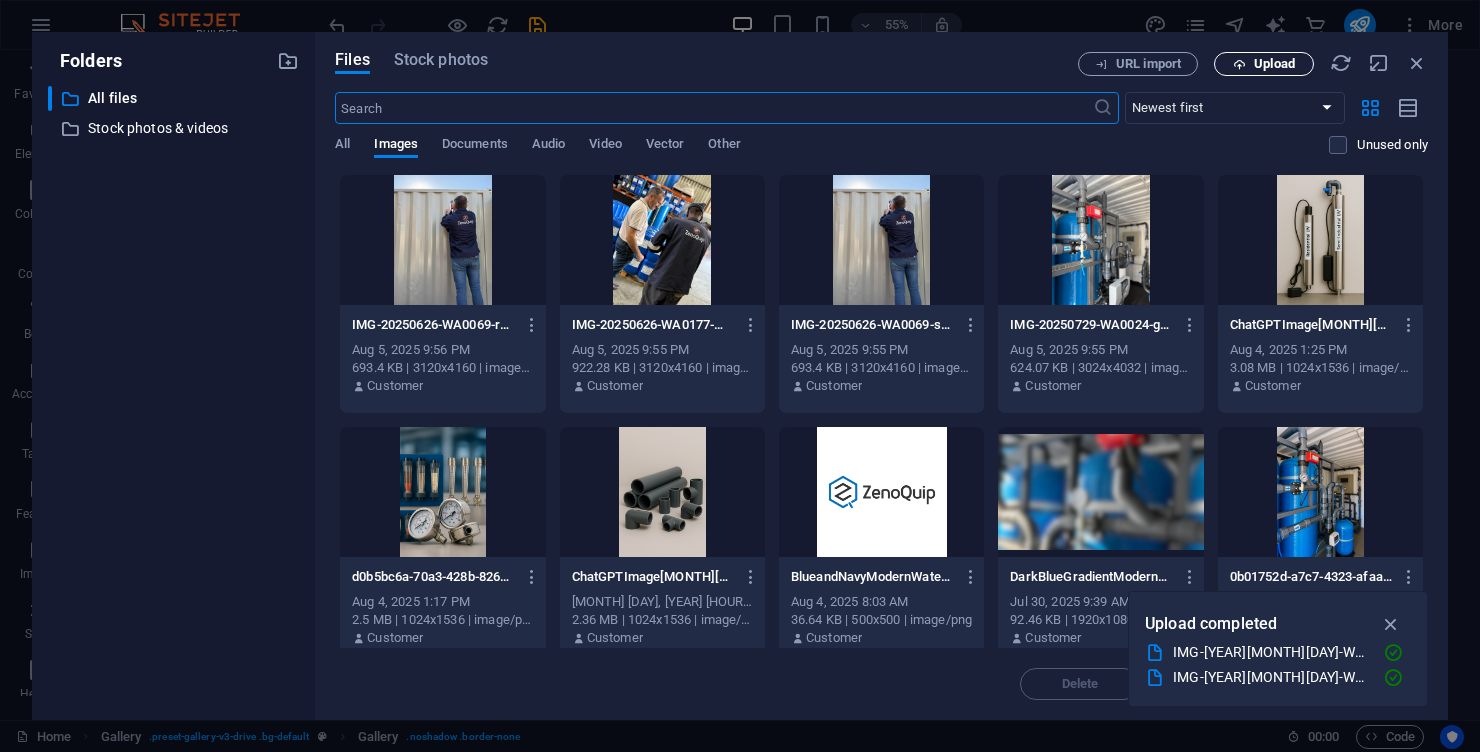 click on "Upload" at bounding box center (1274, 64) 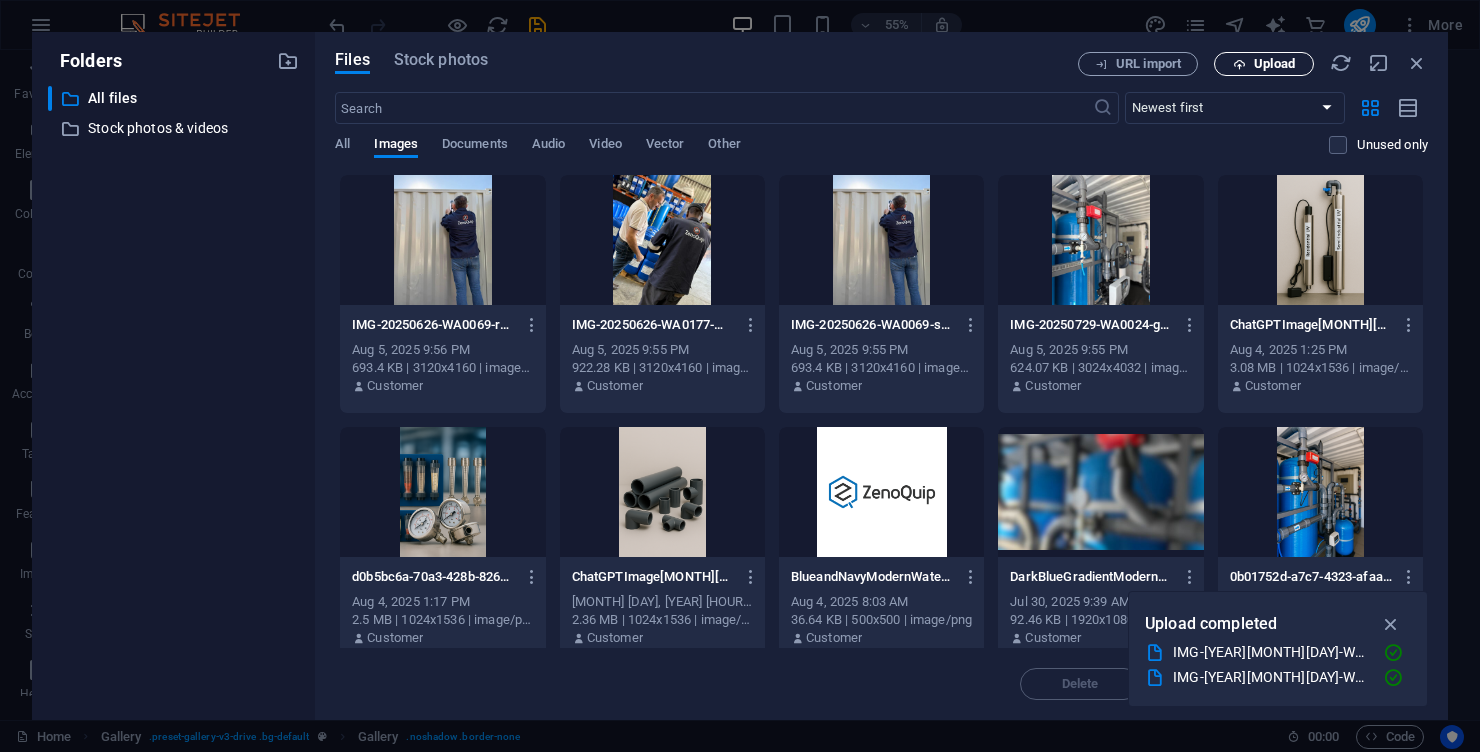 scroll, scrollTop: 10969, scrollLeft: 0, axis: vertical 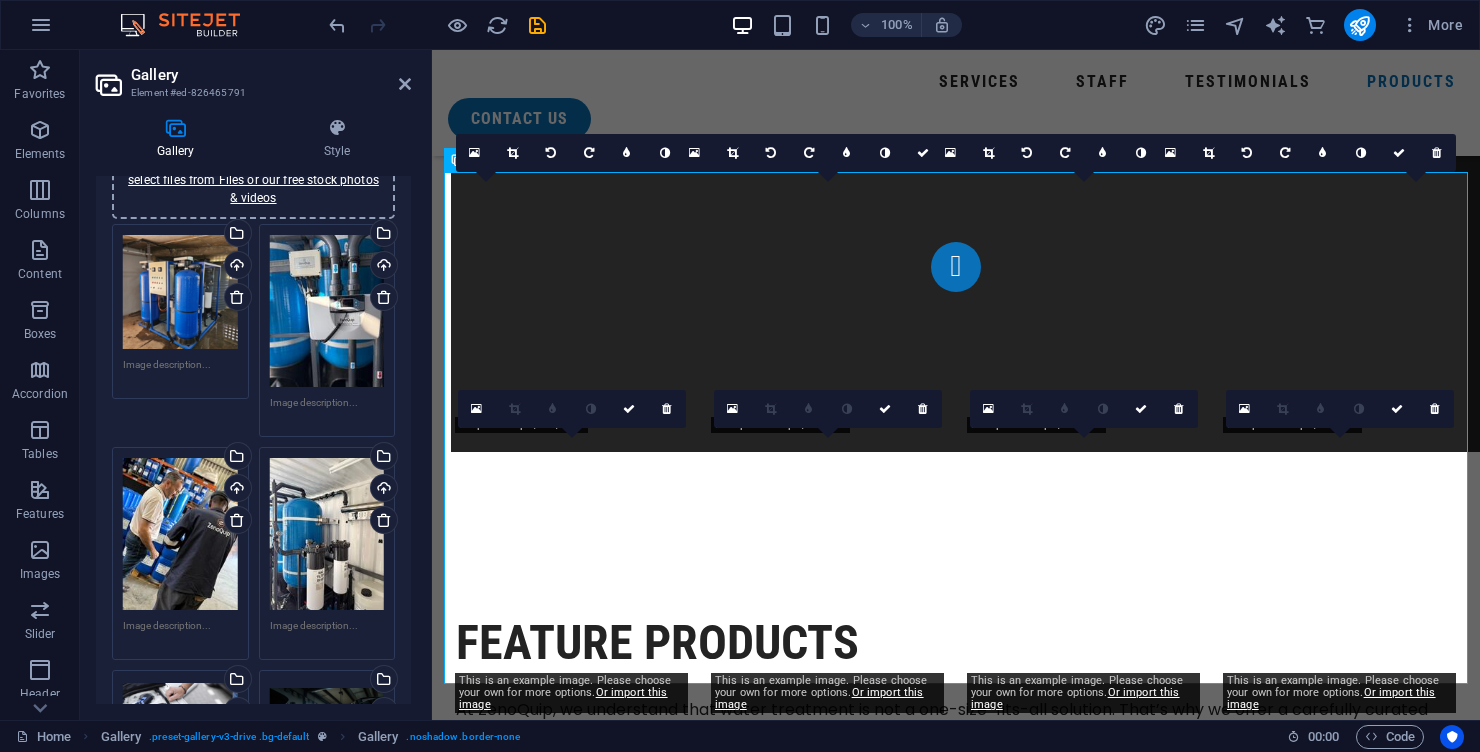 click at bounding box center (572, 16453) 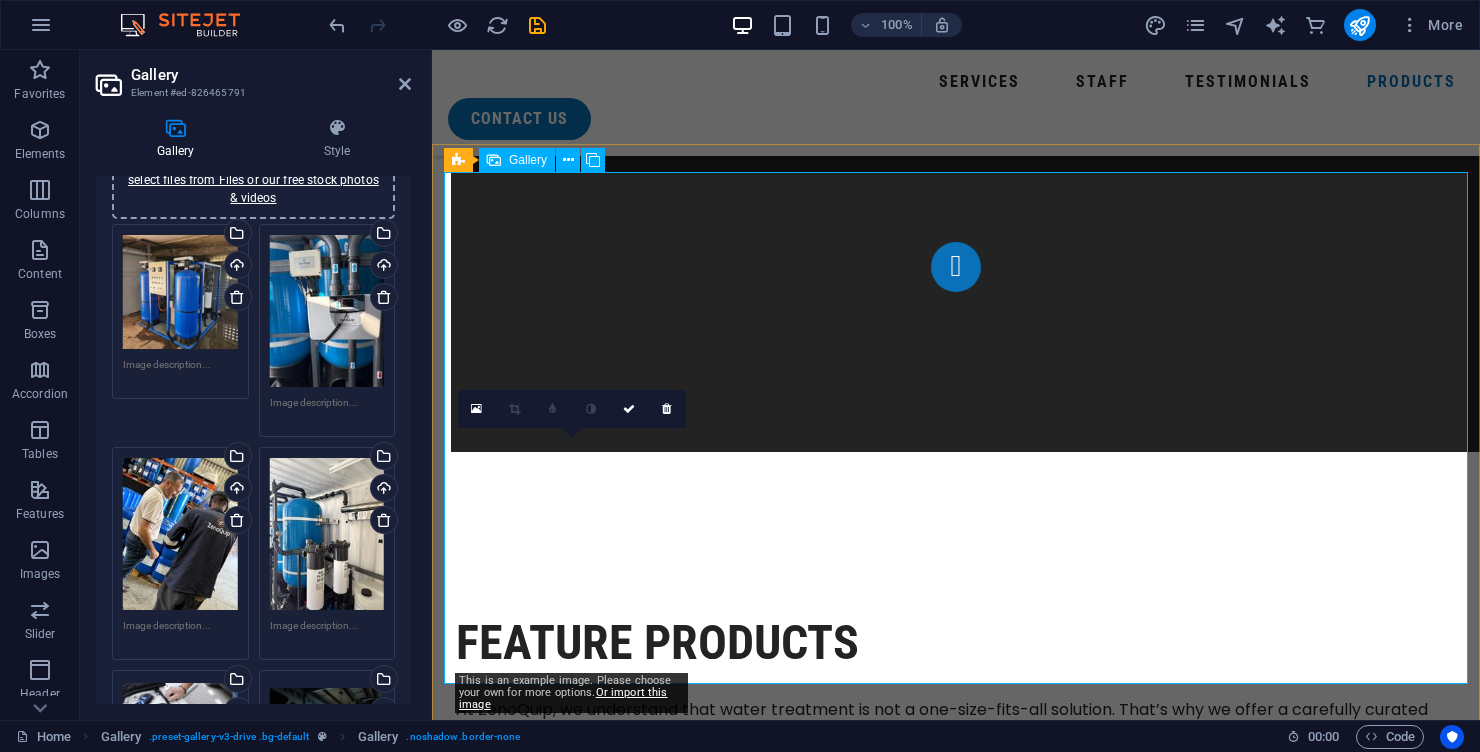 click at bounding box center [572, 16453] 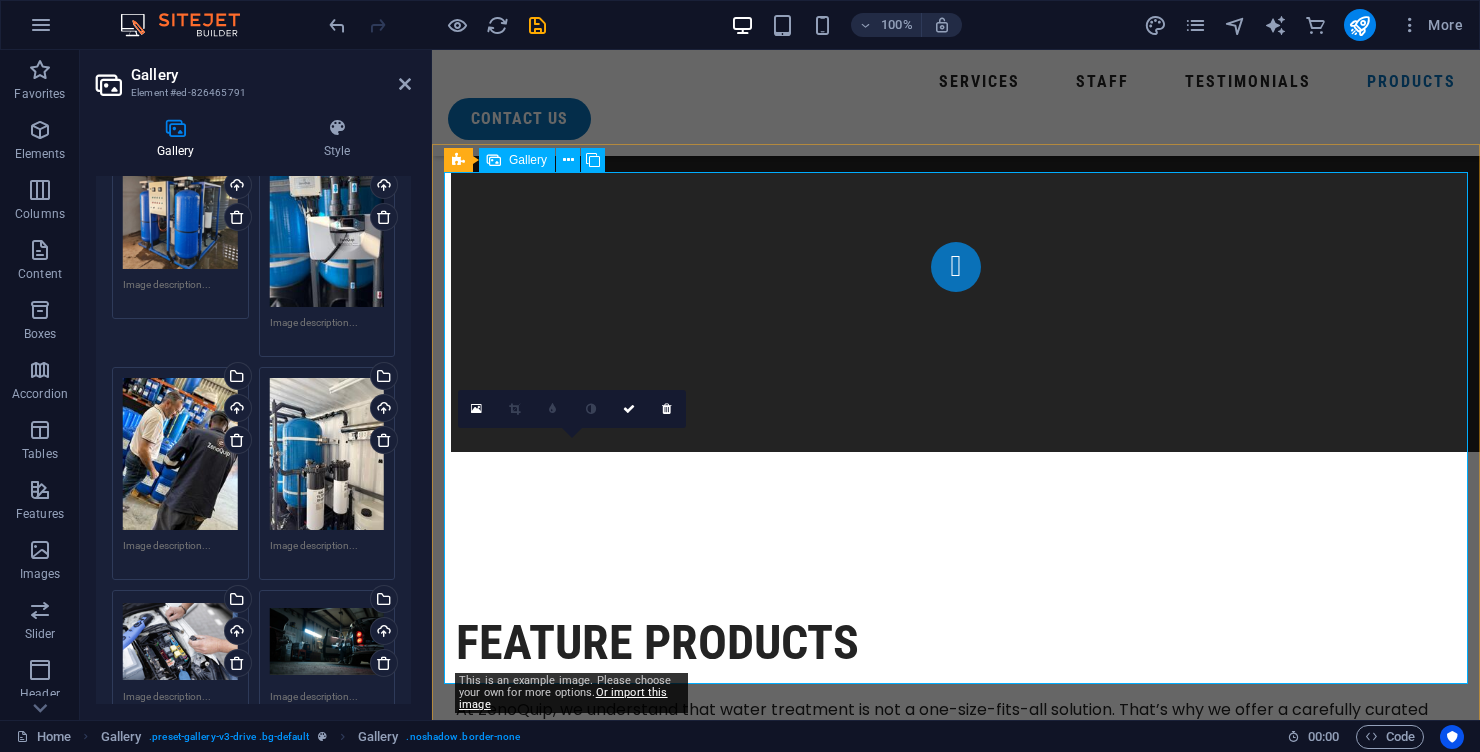 scroll, scrollTop: 326, scrollLeft: 0, axis: vertical 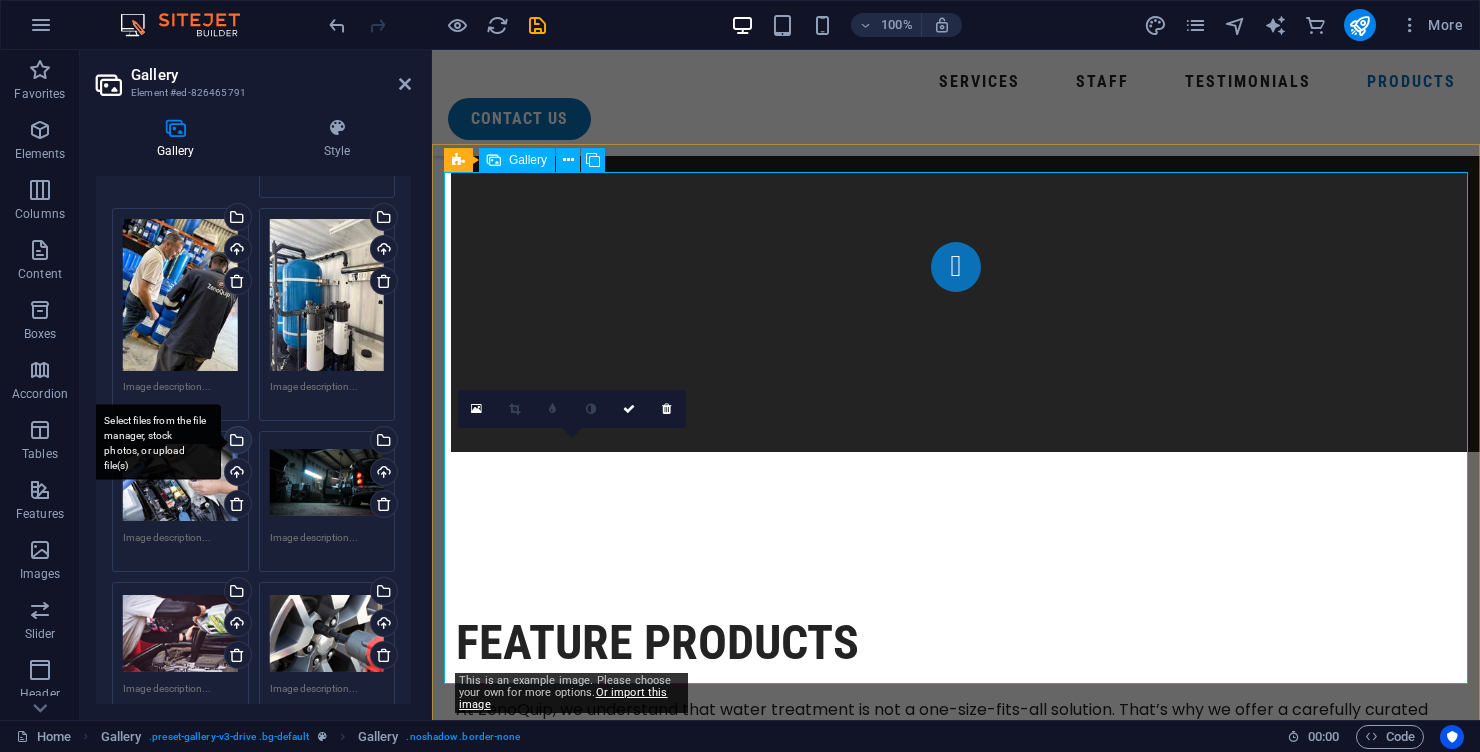 click on "Select files from the file manager, stock photos, or upload file(s)" at bounding box center (236, 442) 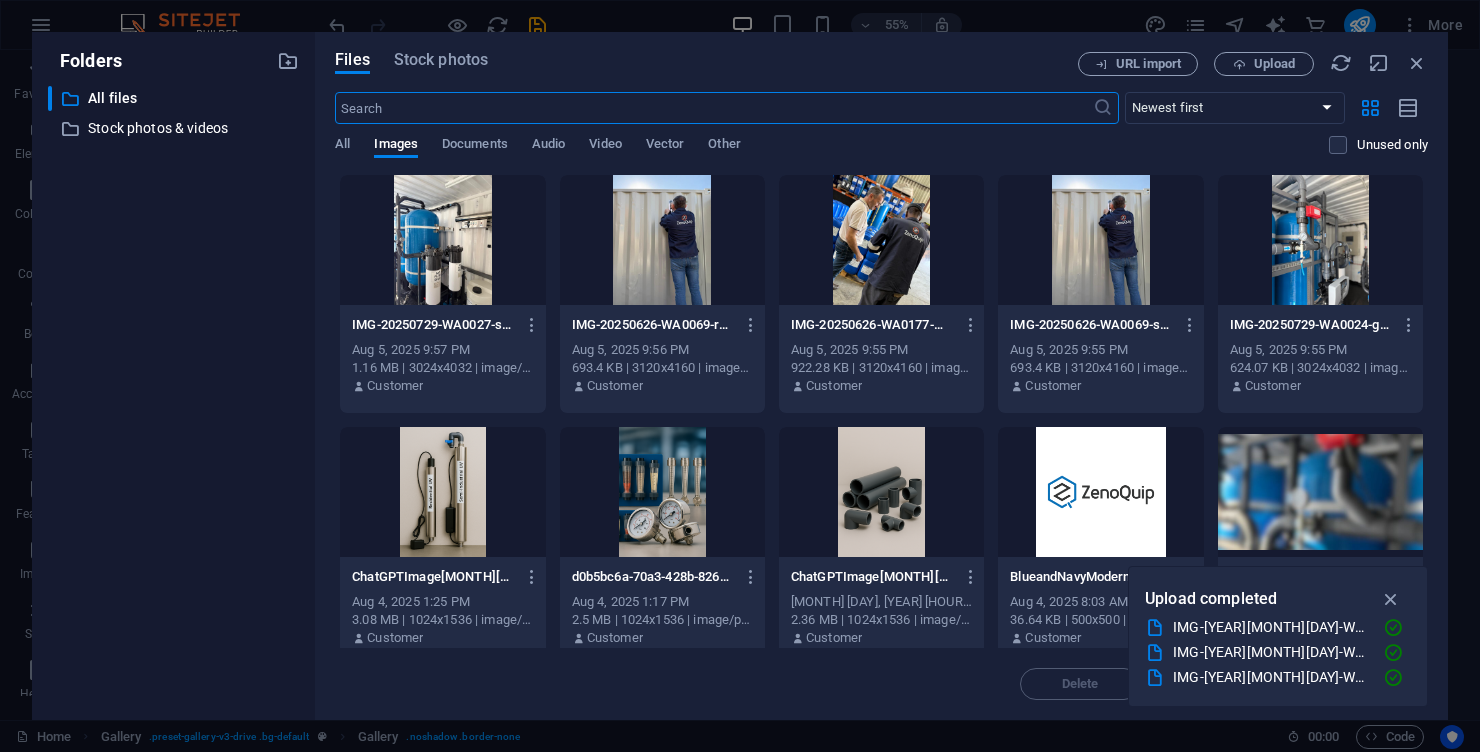 scroll, scrollTop: 11020, scrollLeft: 0, axis: vertical 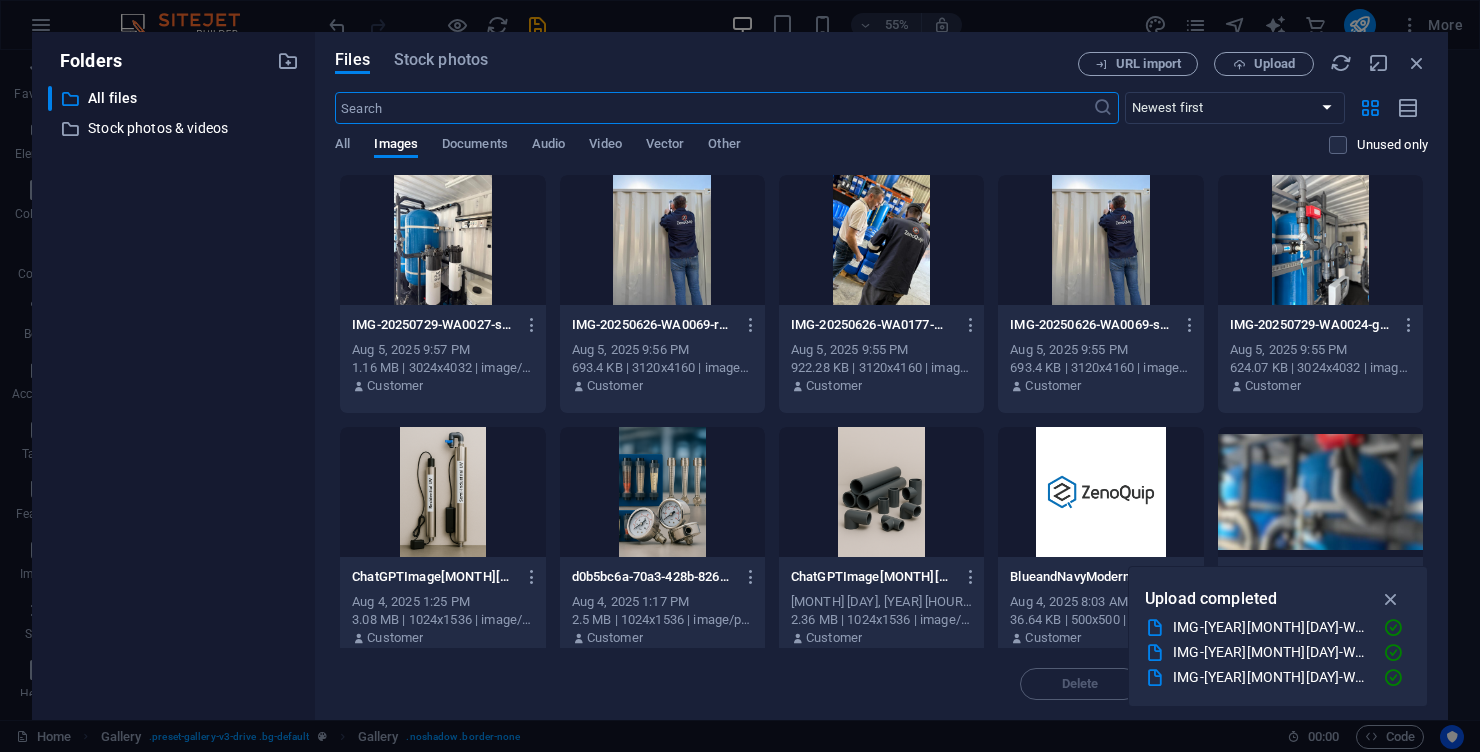 click at bounding box center [662, 240] 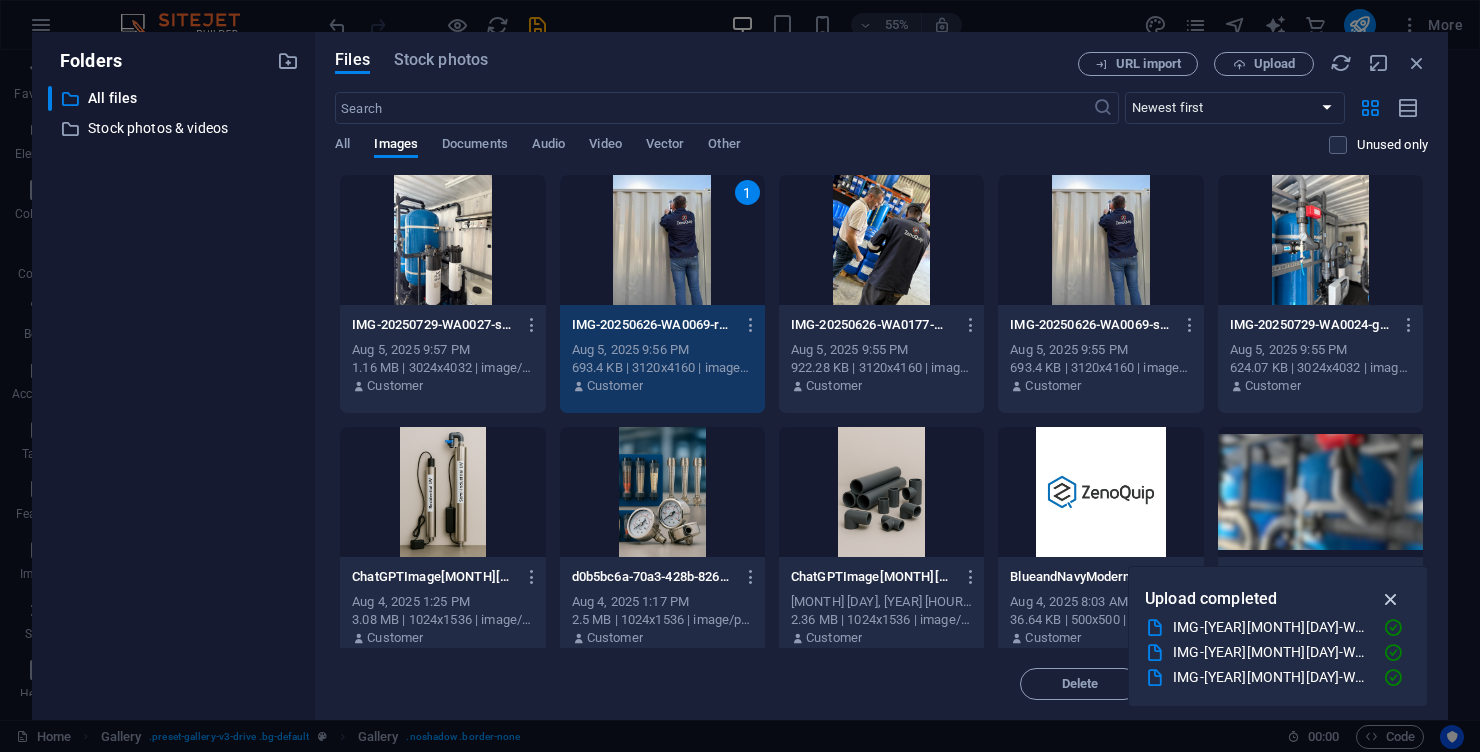 click at bounding box center [1391, 599] 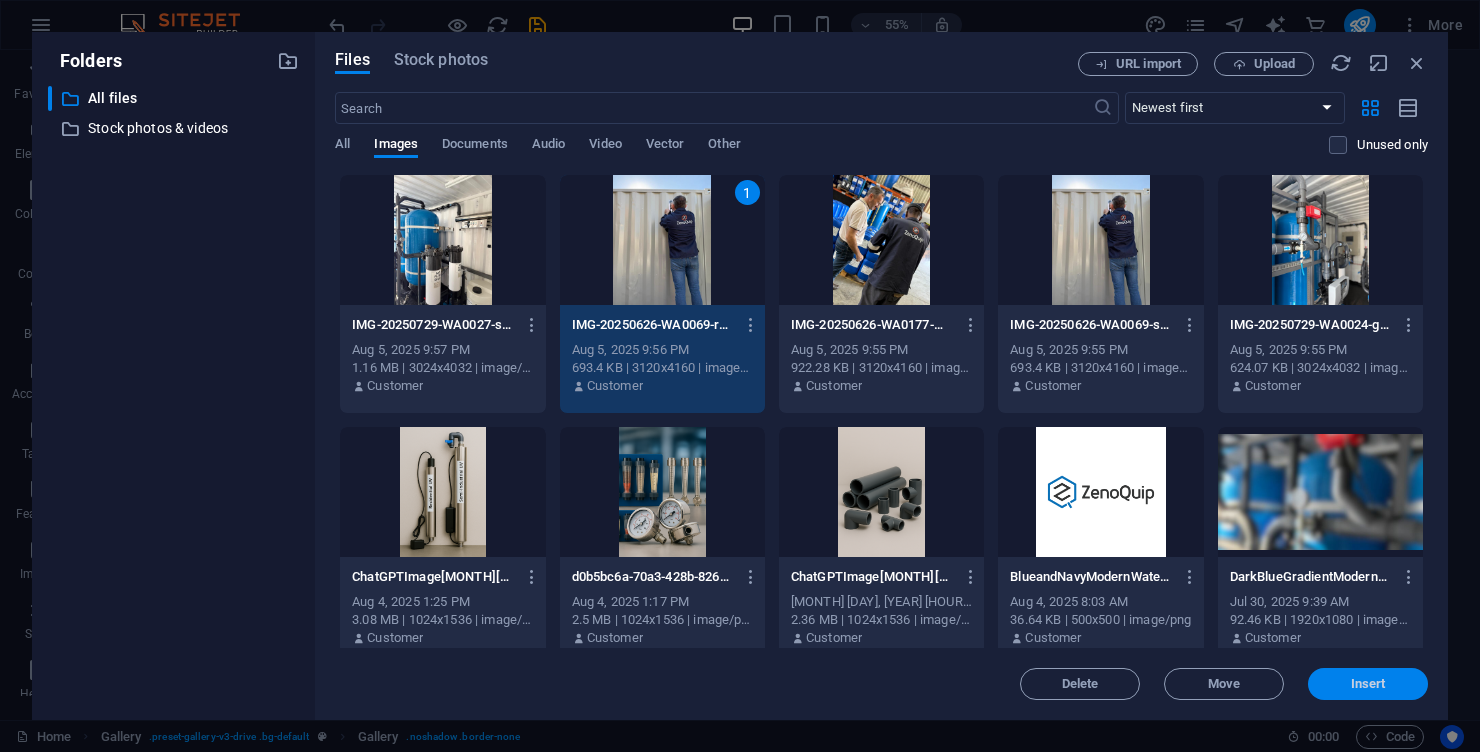 click on "Insert" at bounding box center (1368, 684) 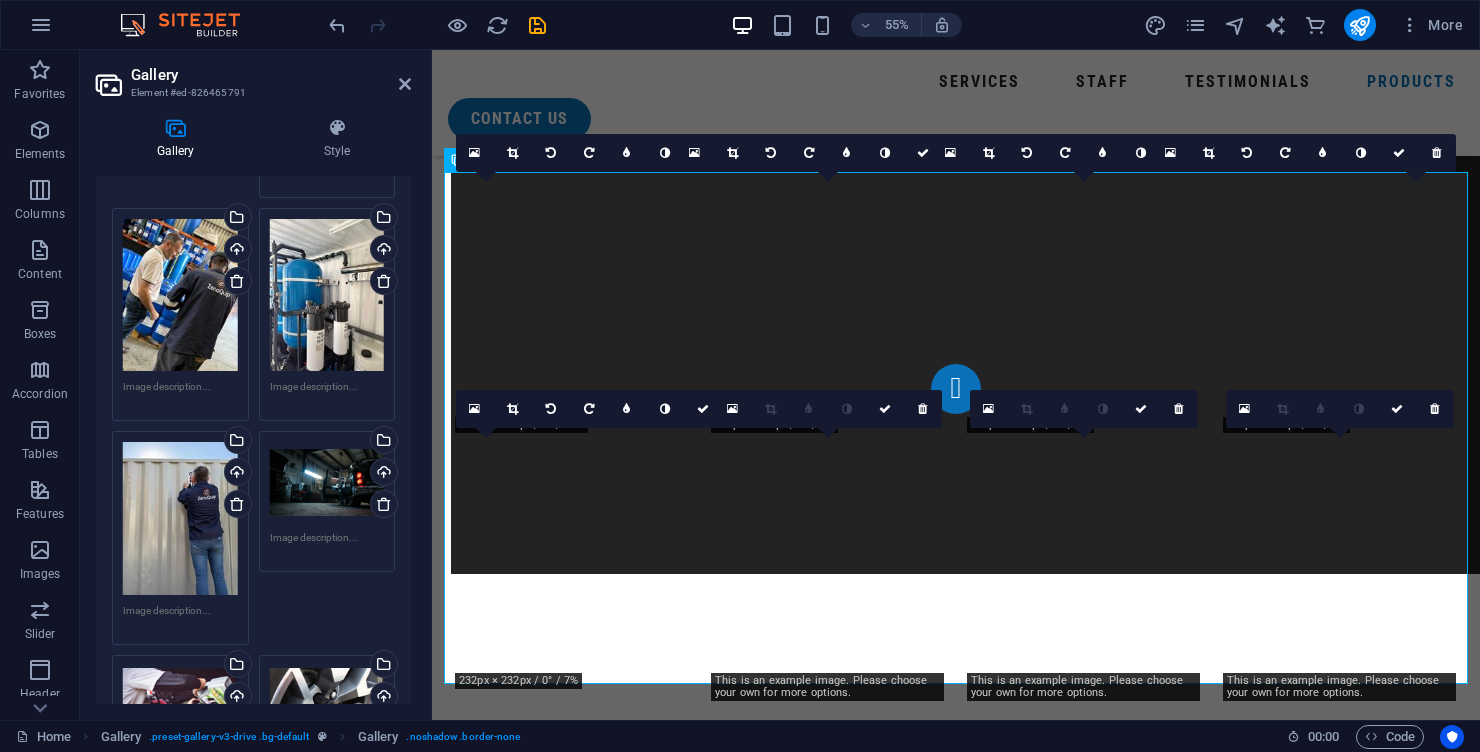 scroll, scrollTop: 11142, scrollLeft: 0, axis: vertical 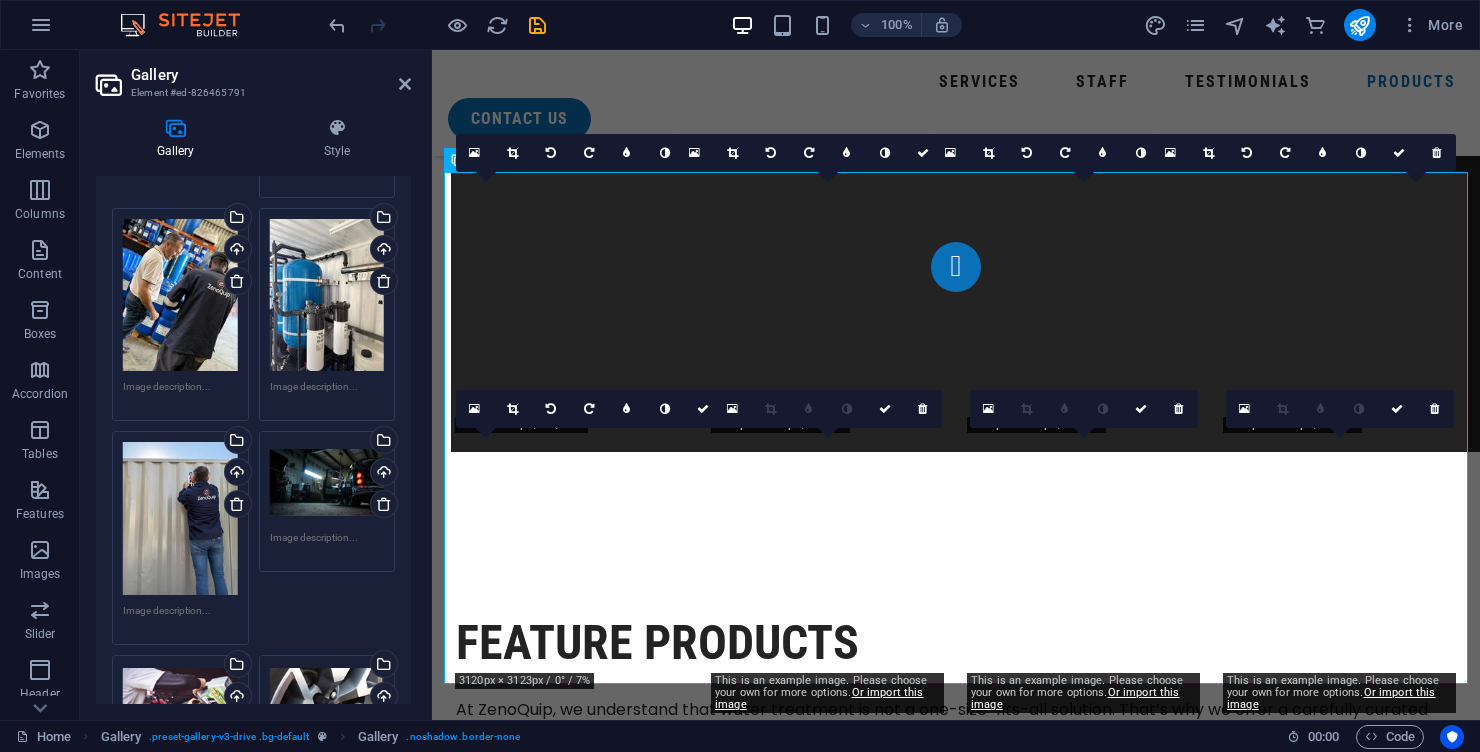 click at bounding box center [828, 16453] 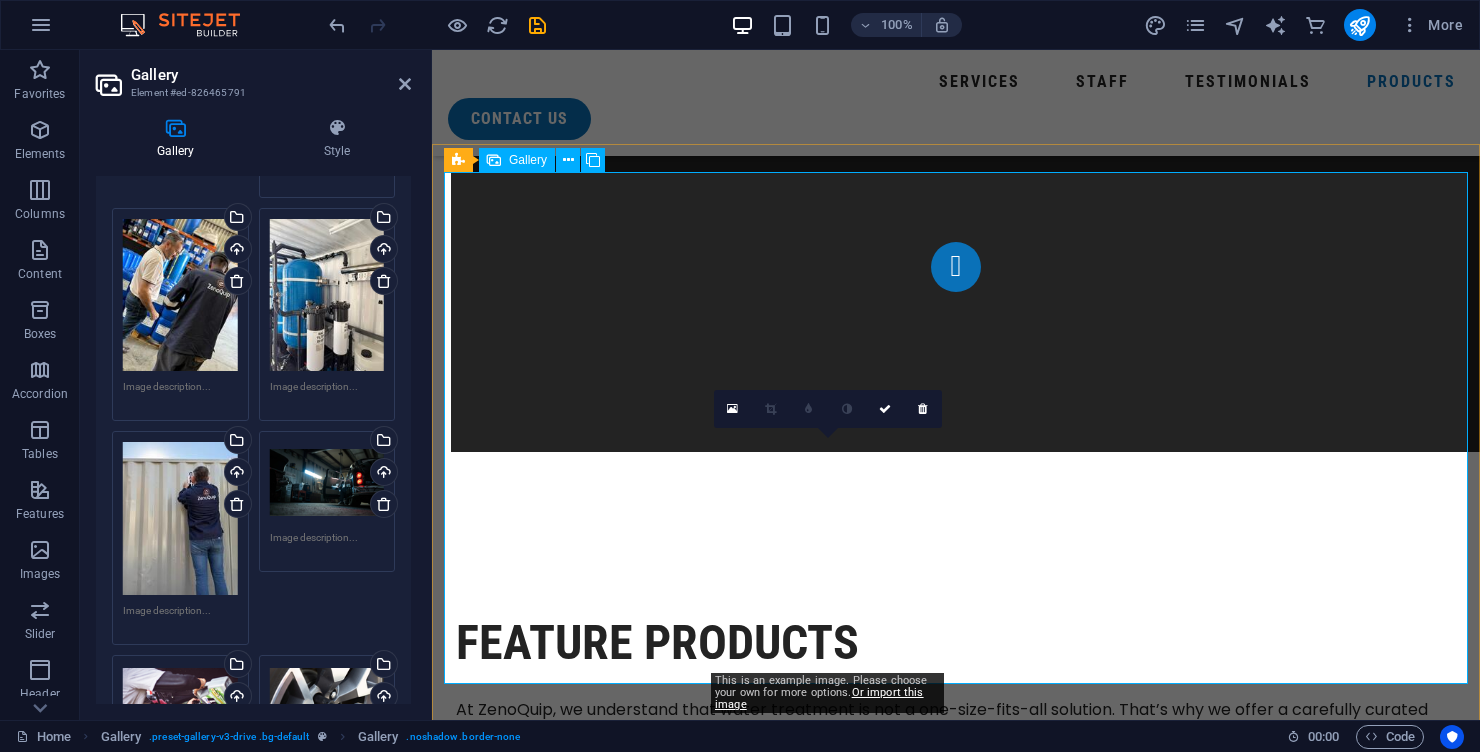 click at bounding box center [828, 16453] 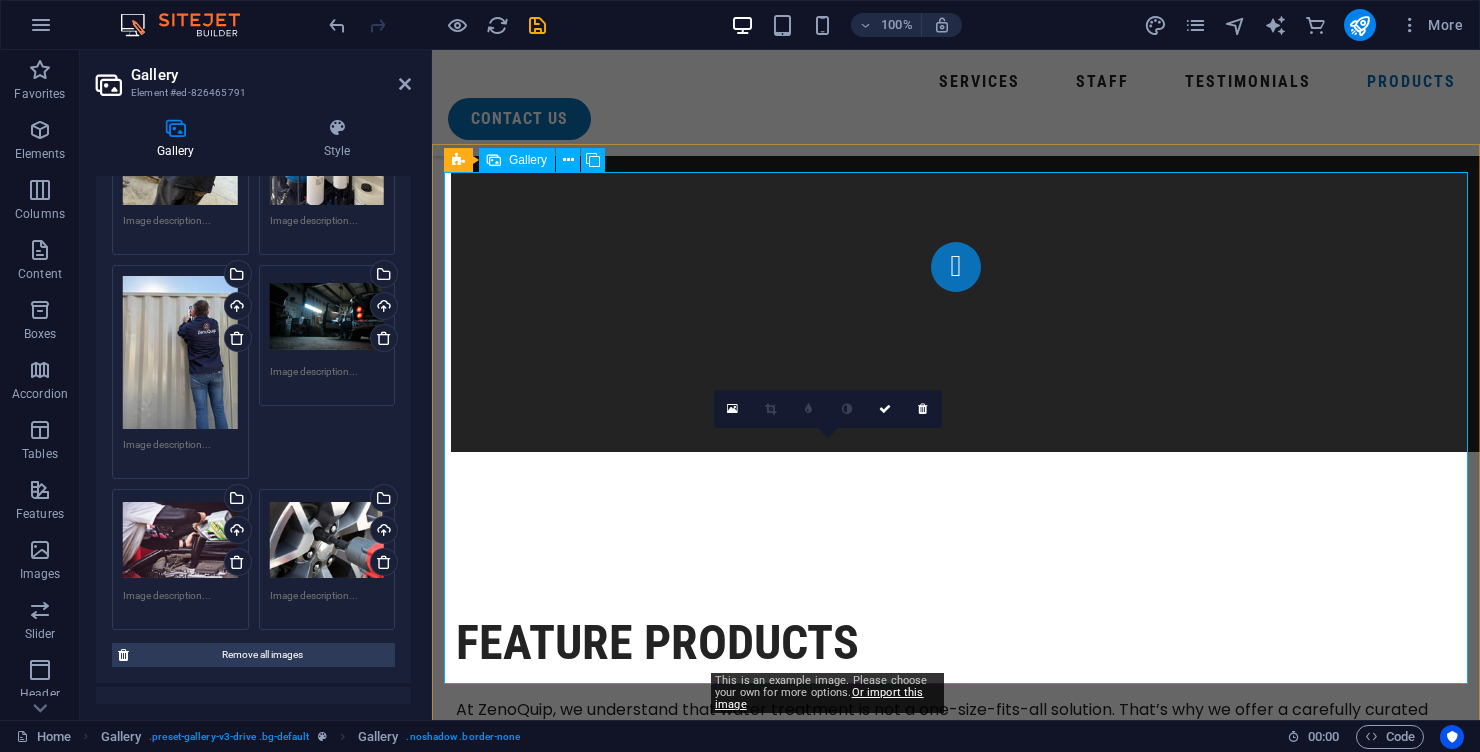 scroll, scrollTop: 488, scrollLeft: 0, axis: vertical 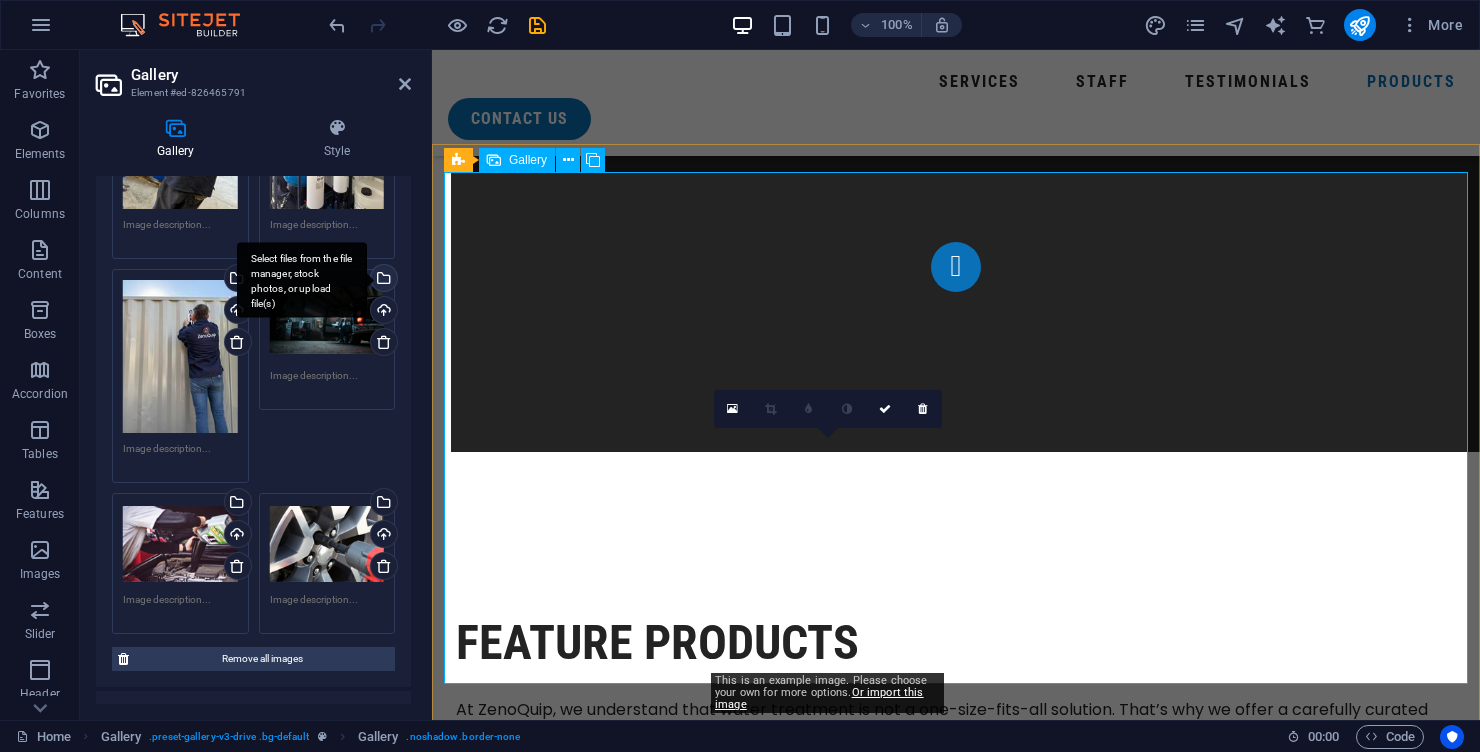 click on "Select files from the file manager, stock photos, or upload file(s)" at bounding box center [382, 280] 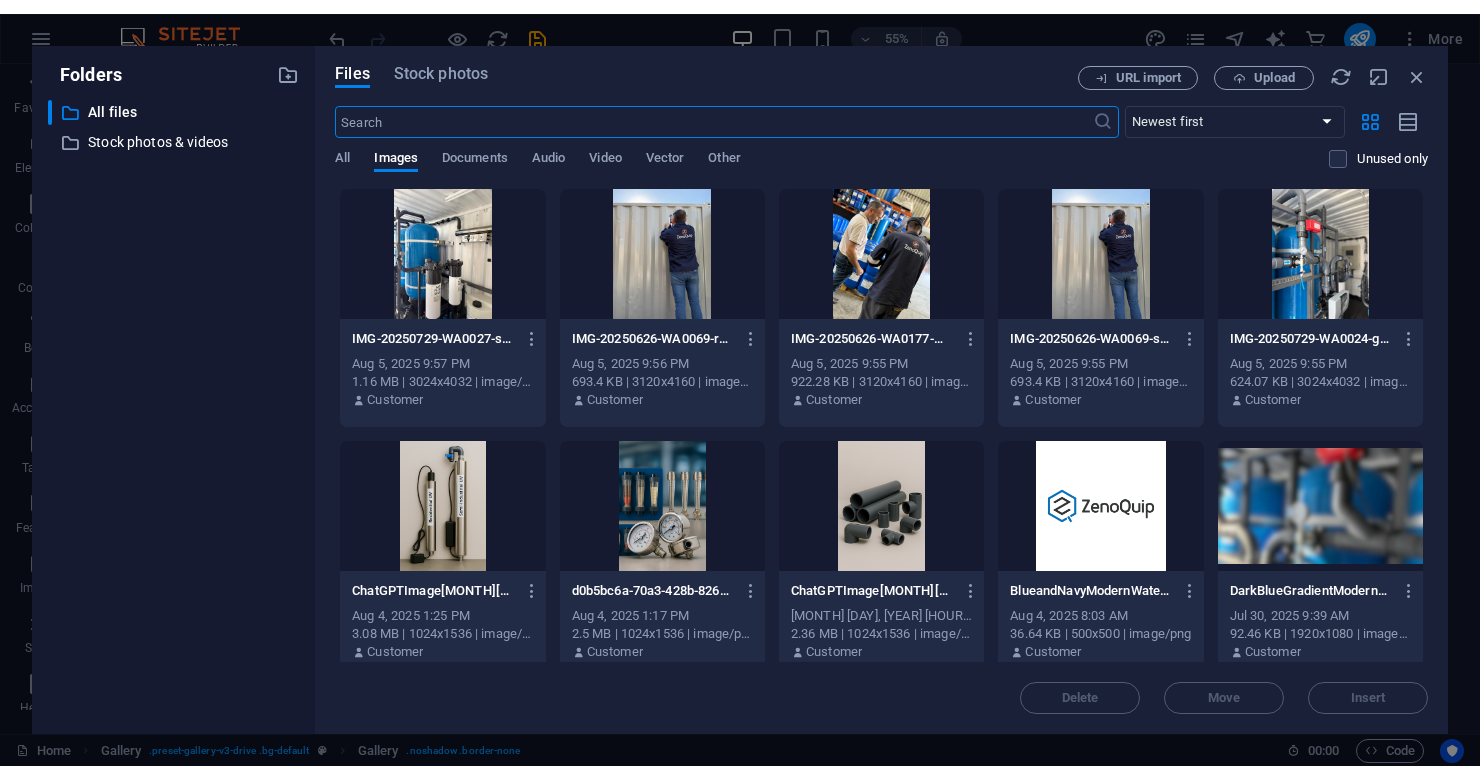 scroll, scrollTop: 11020, scrollLeft: 0, axis: vertical 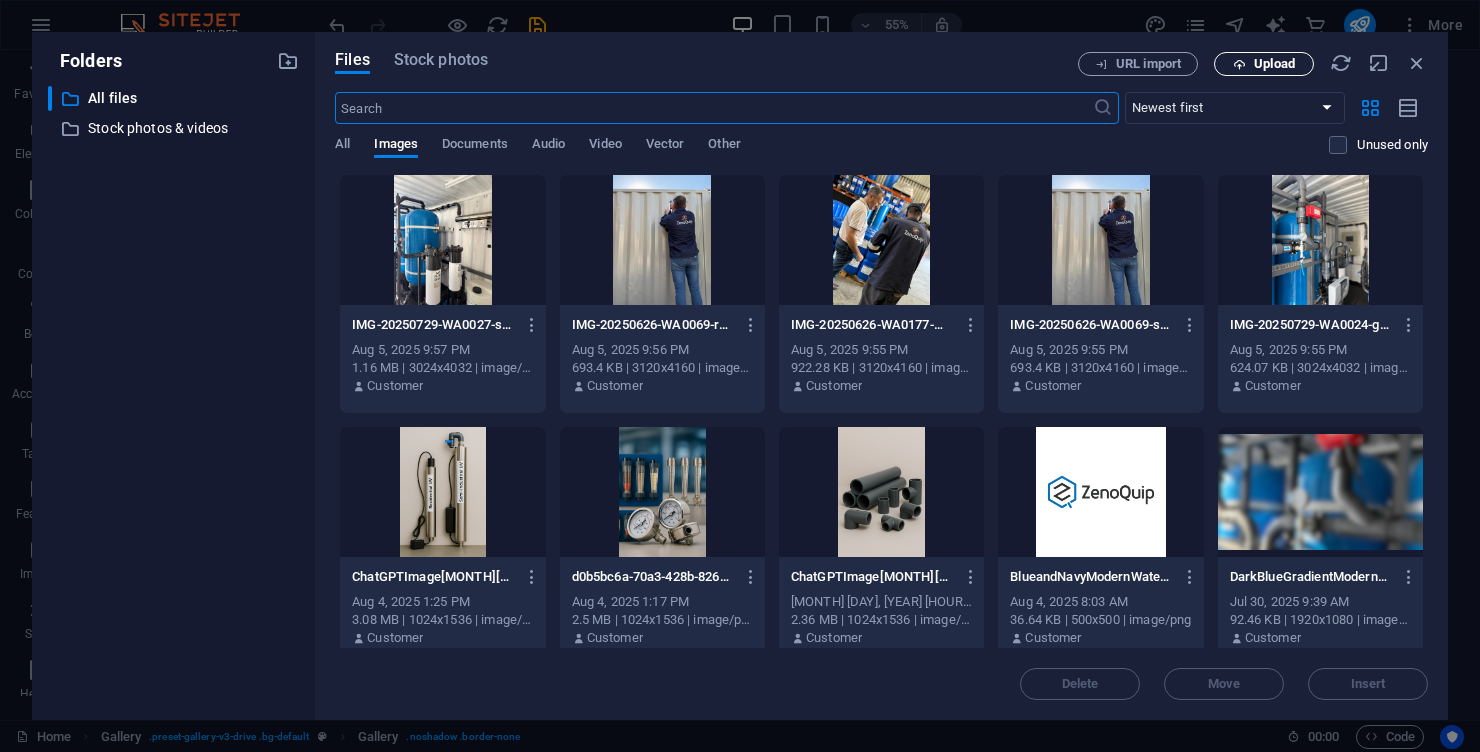 click on "Upload" at bounding box center (1264, 64) 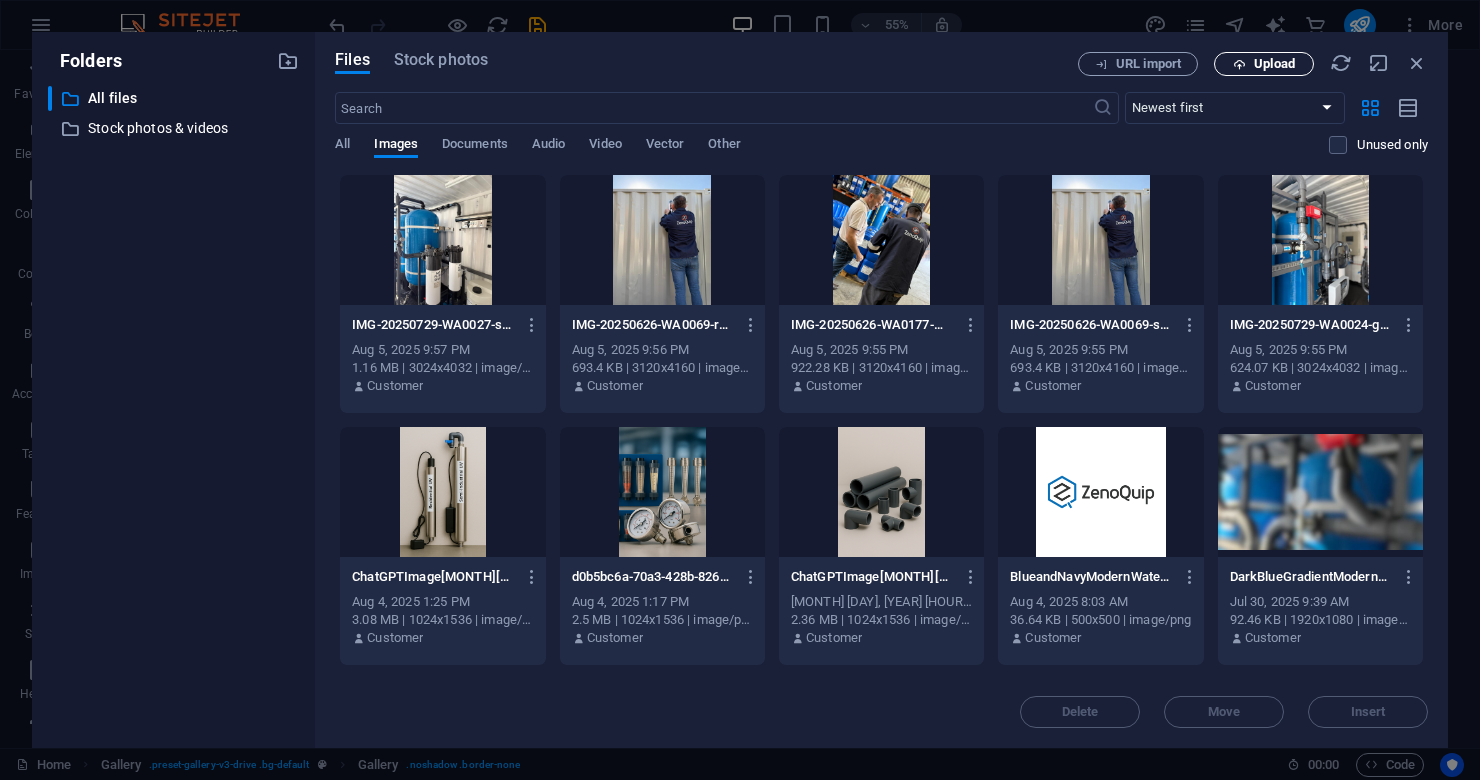 scroll, scrollTop: 10969, scrollLeft: 0, axis: vertical 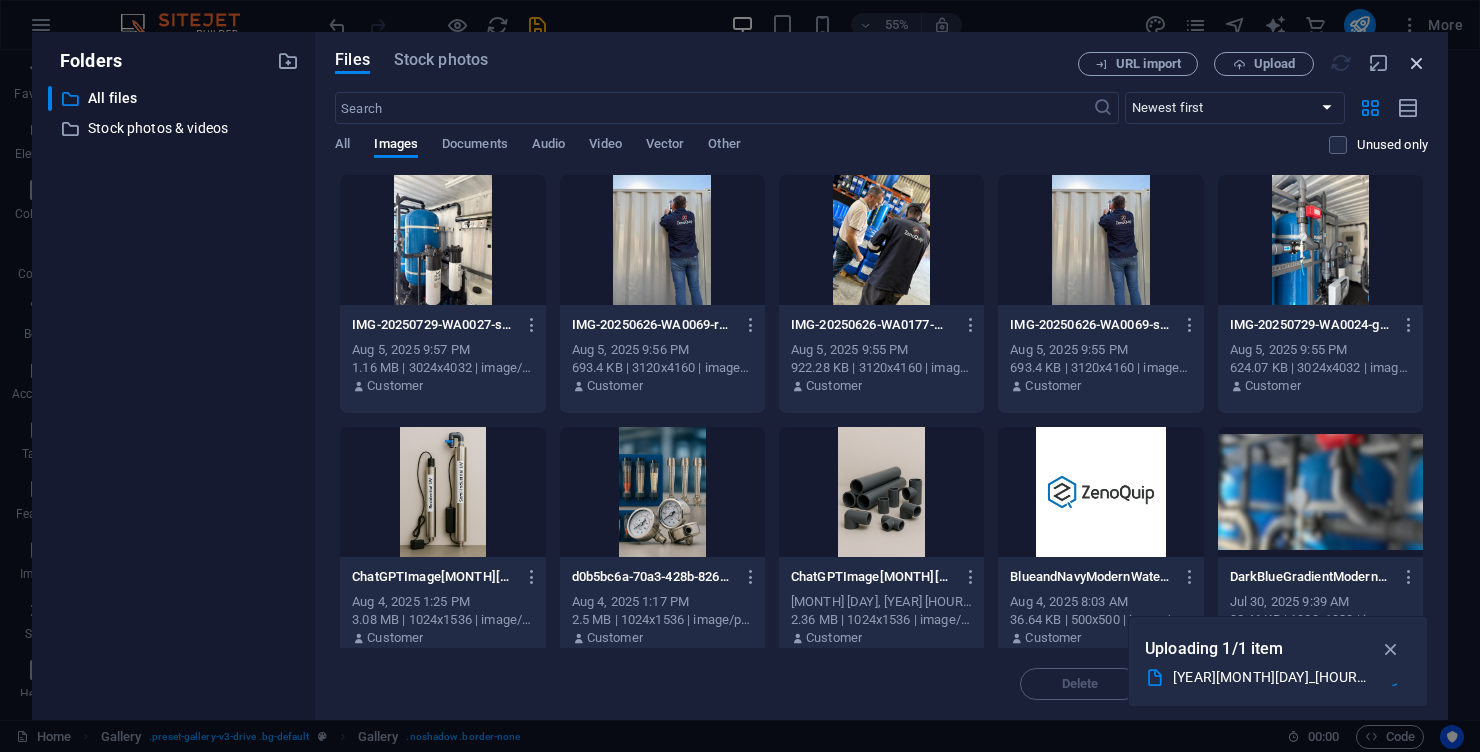 click at bounding box center [1417, 63] 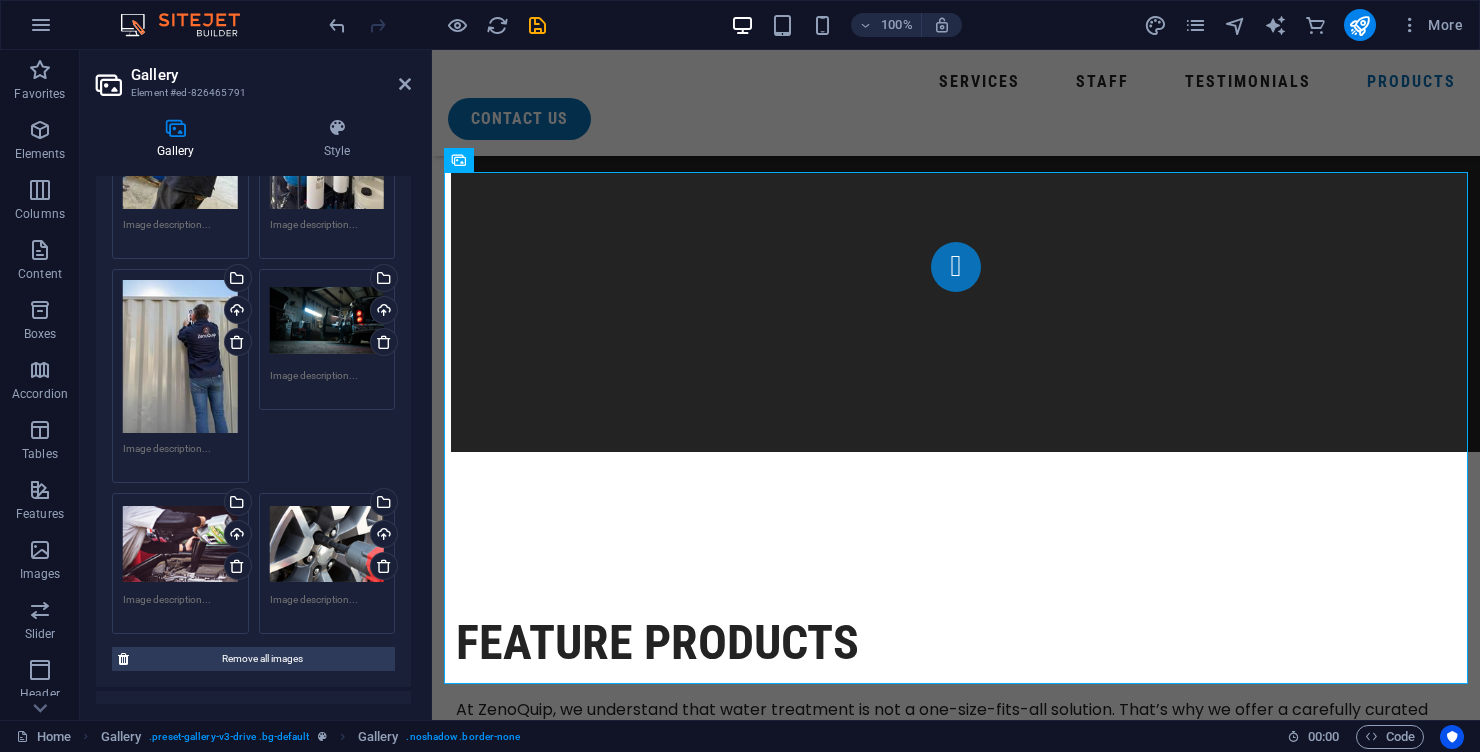 click at bounding box center [828, 16453] 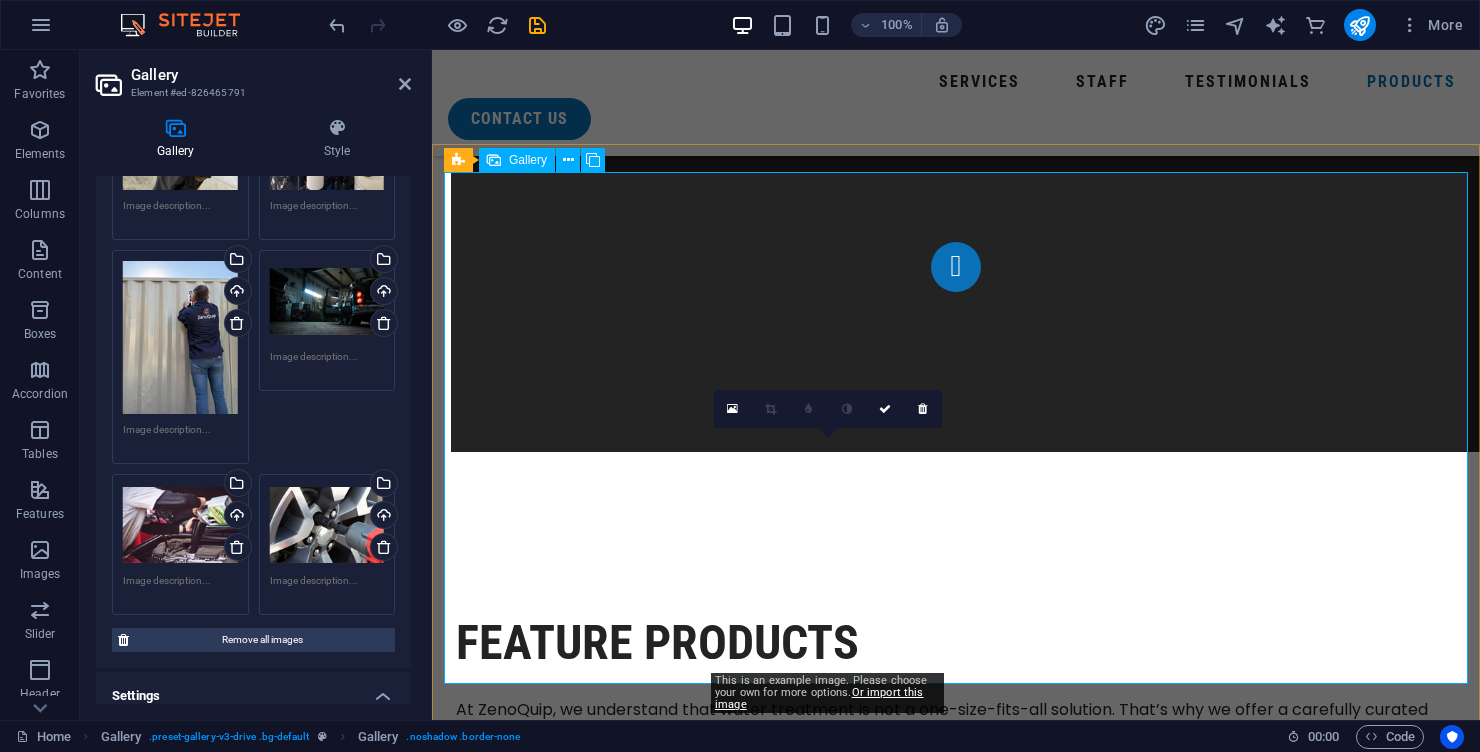 scroll, scrollTop: 472, scrollLeft: 0, axis: vertical 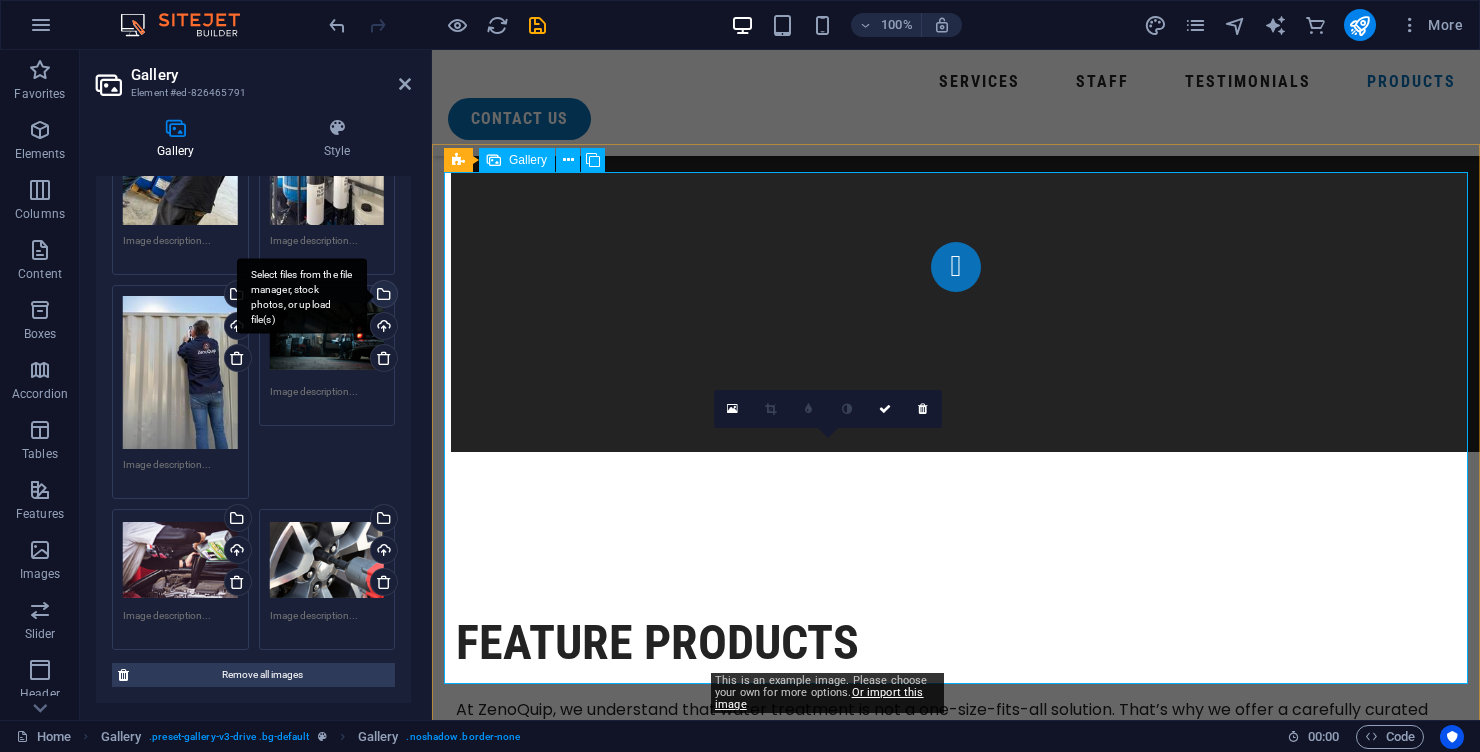 click on "Select files from the file manager, stock photos, or upload file(s)" at bounding box center [382, 296] 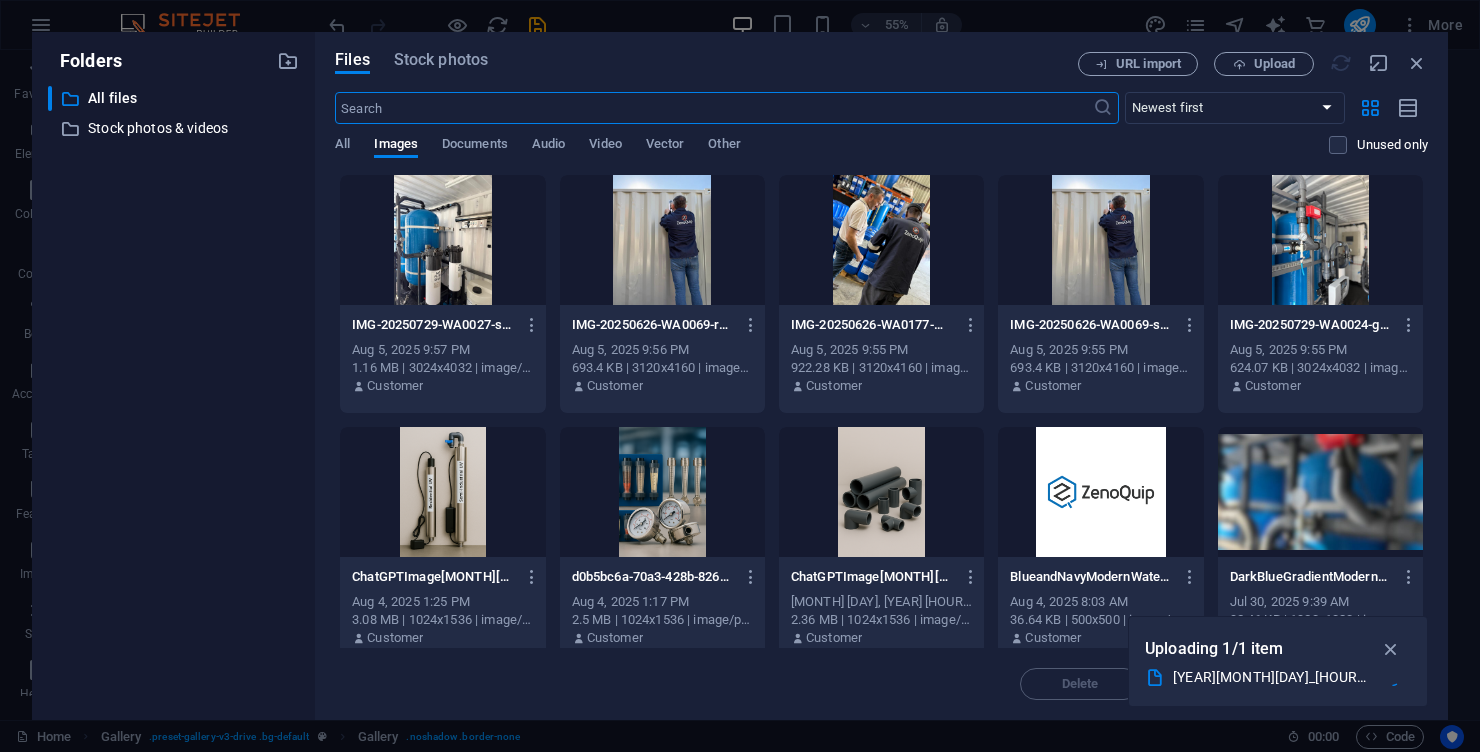 scroll, scrollTop: 11020, scrollLeft: 0, axis: vertical 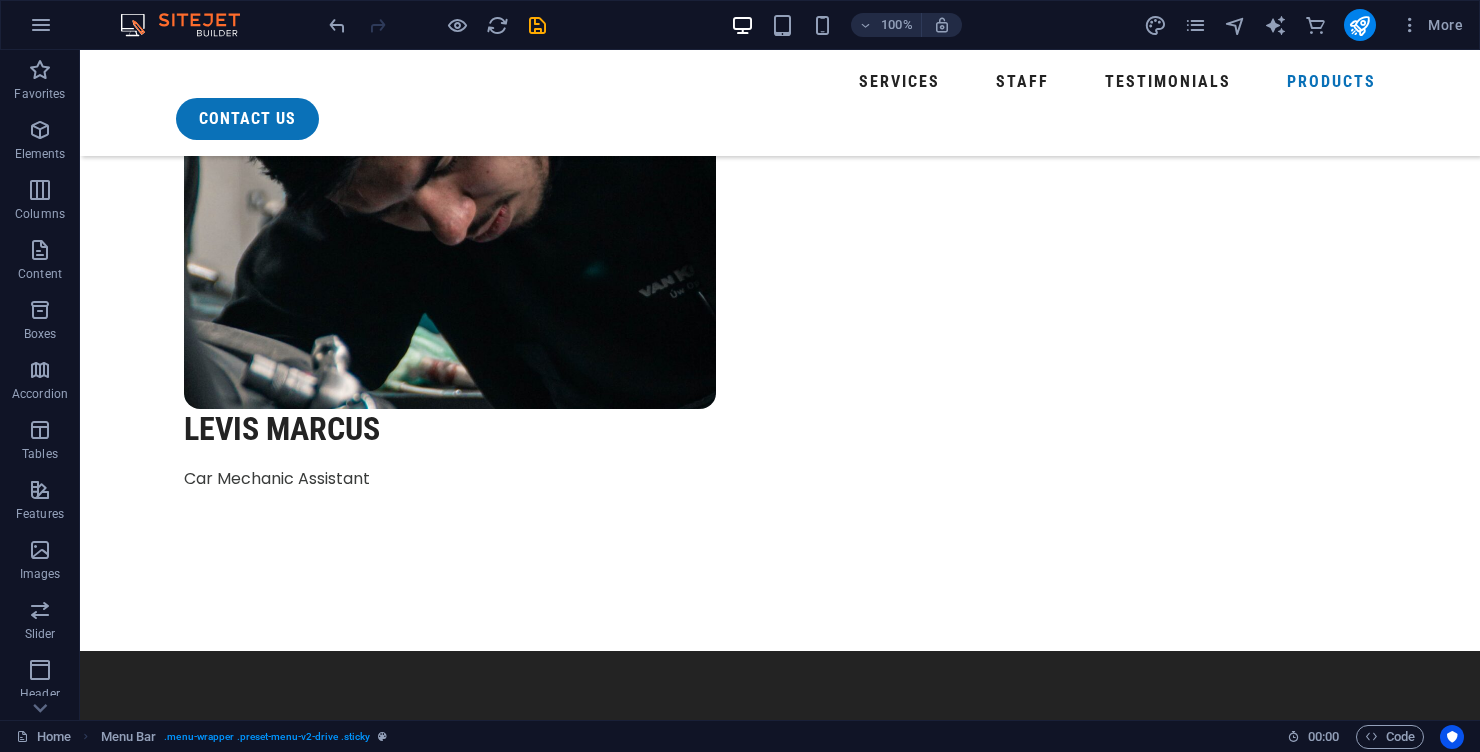 click at bounding box center [548, 18827] 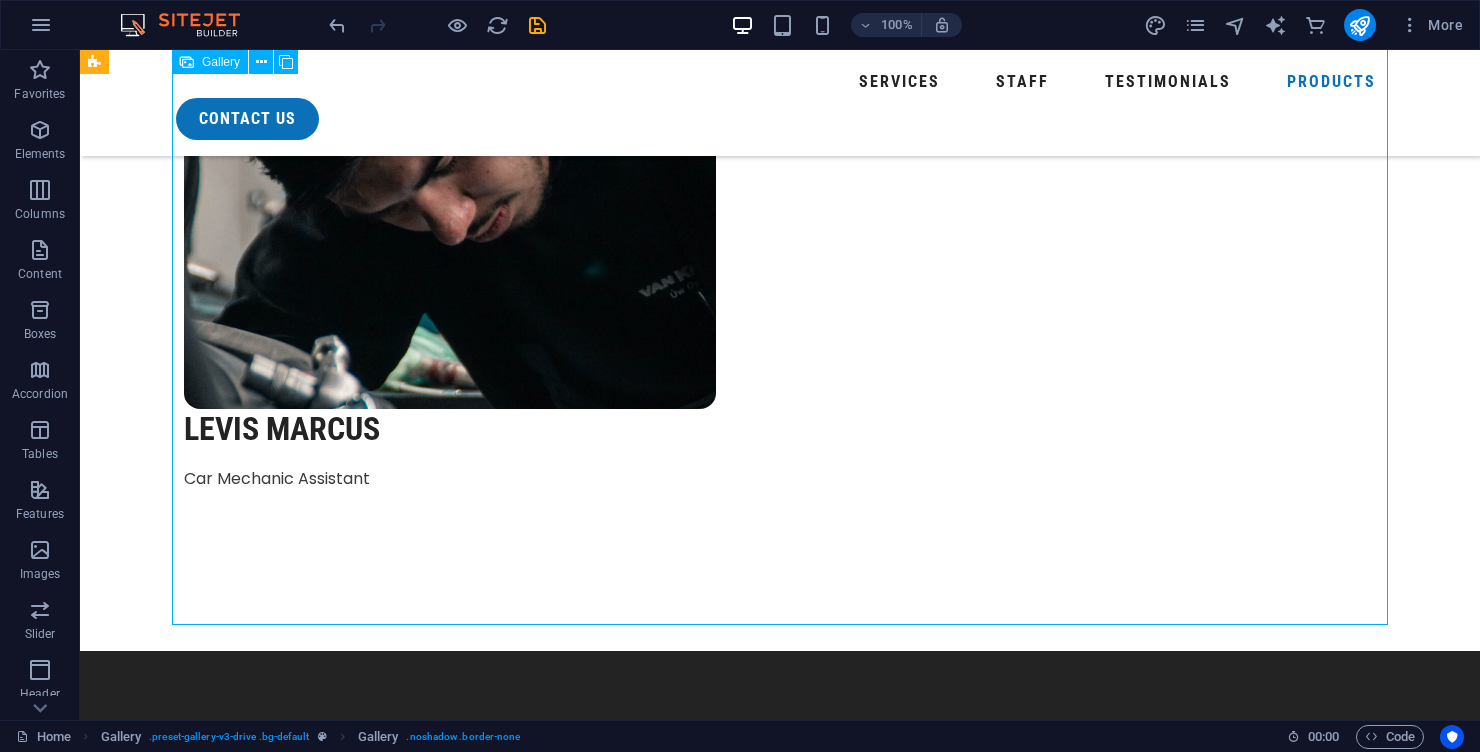 click at bounding box center (852, 18827) 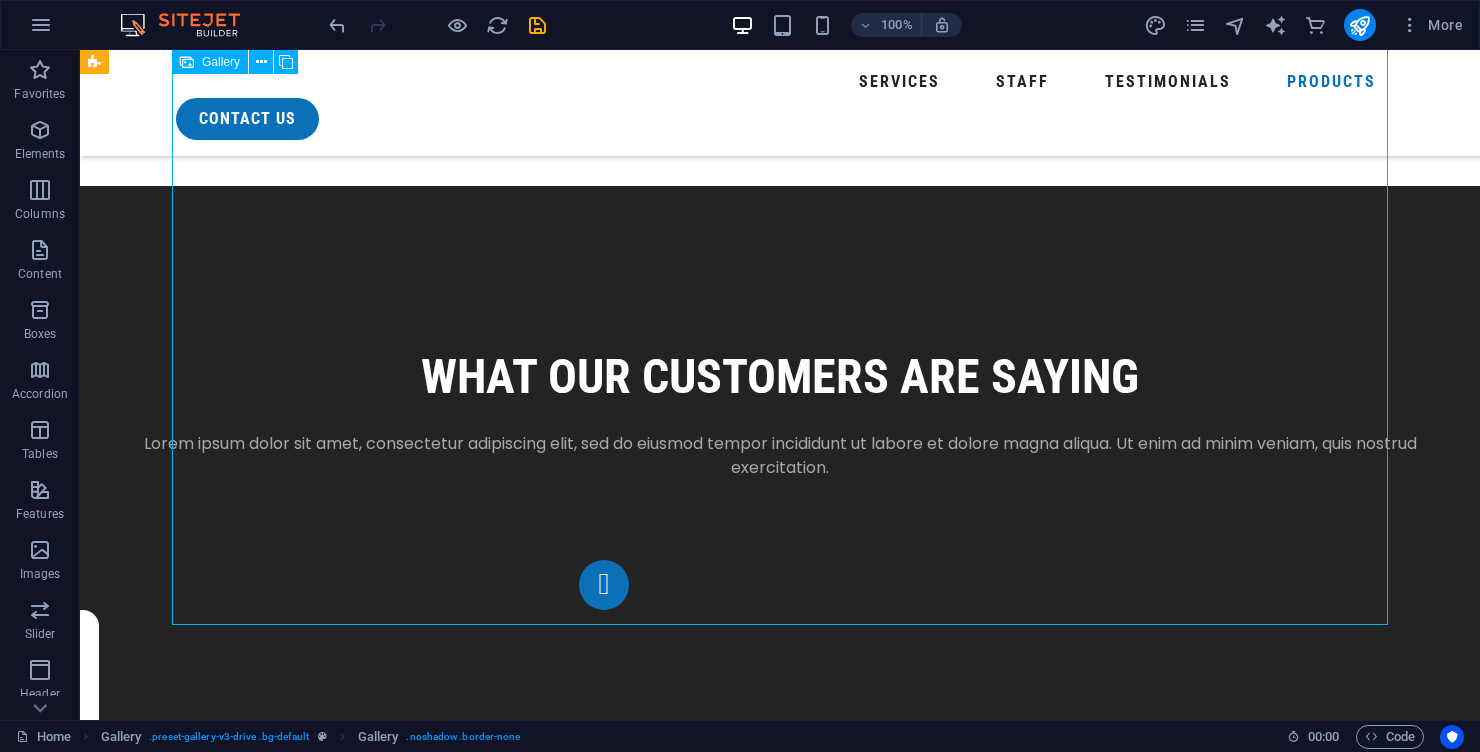 select on "4" 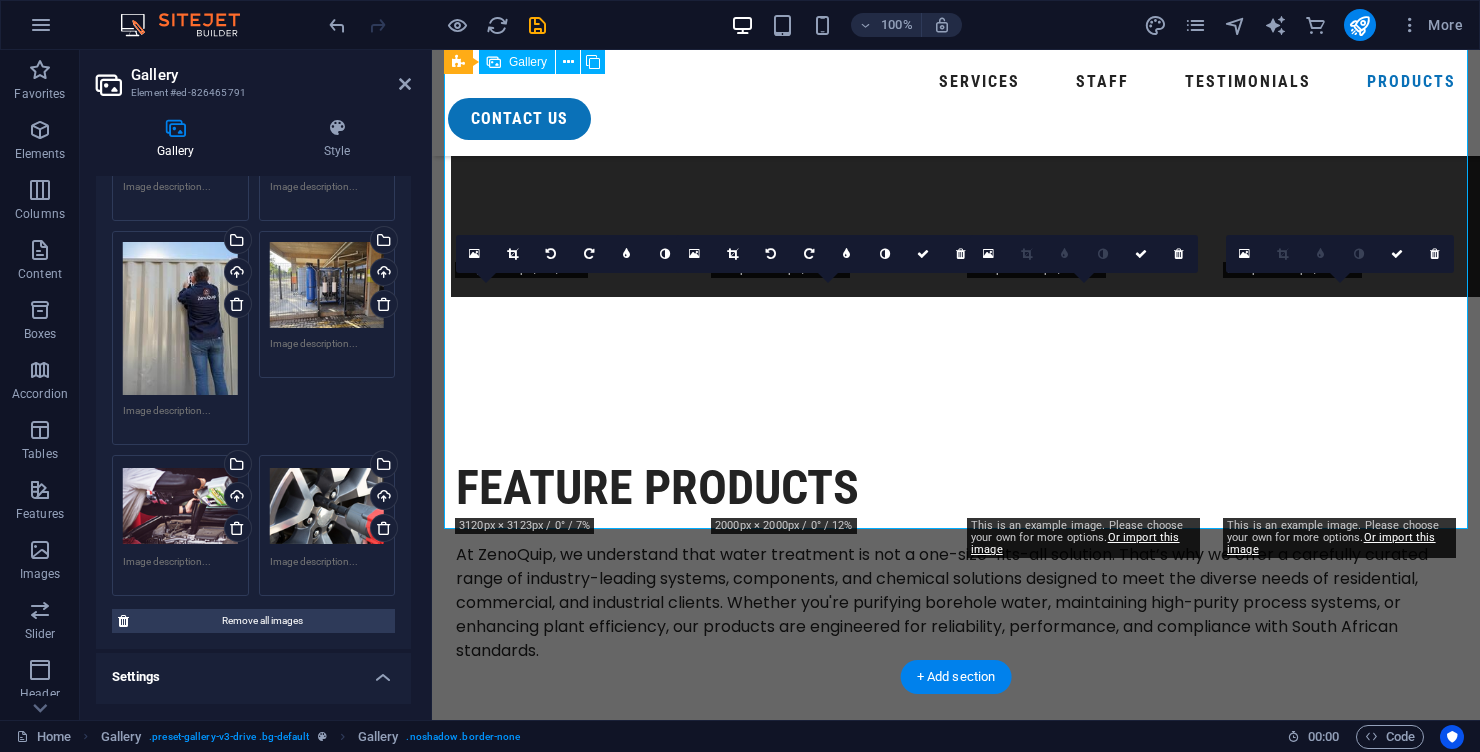 scroll, scrollTop: 520, scrollLeft: 0, axis: vertical 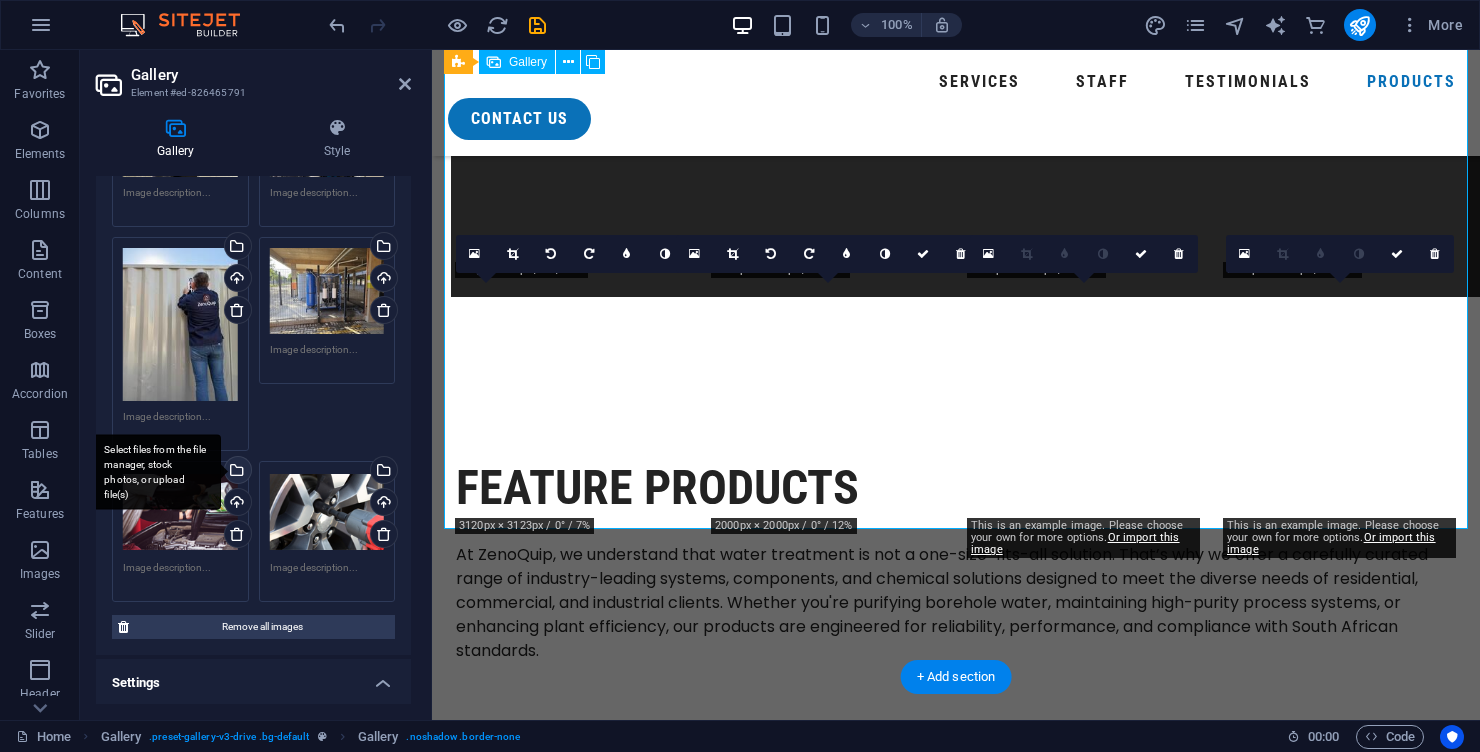 click on "Select files from the file manager, stock photos, or upload file(s)" at bounding box center [156, 471] 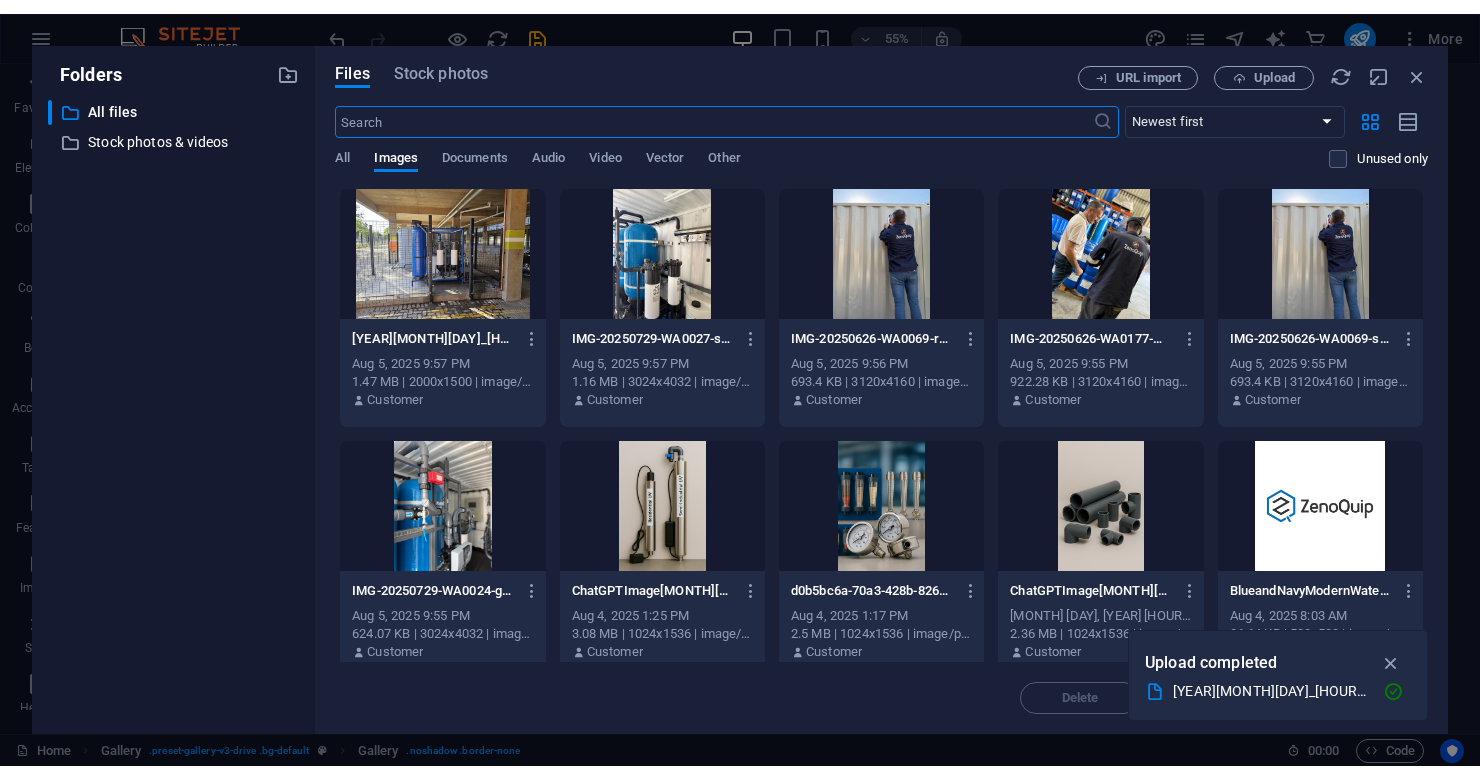 scroll, scrollTop: 11020, scrollLeft: 0, axis: vertical 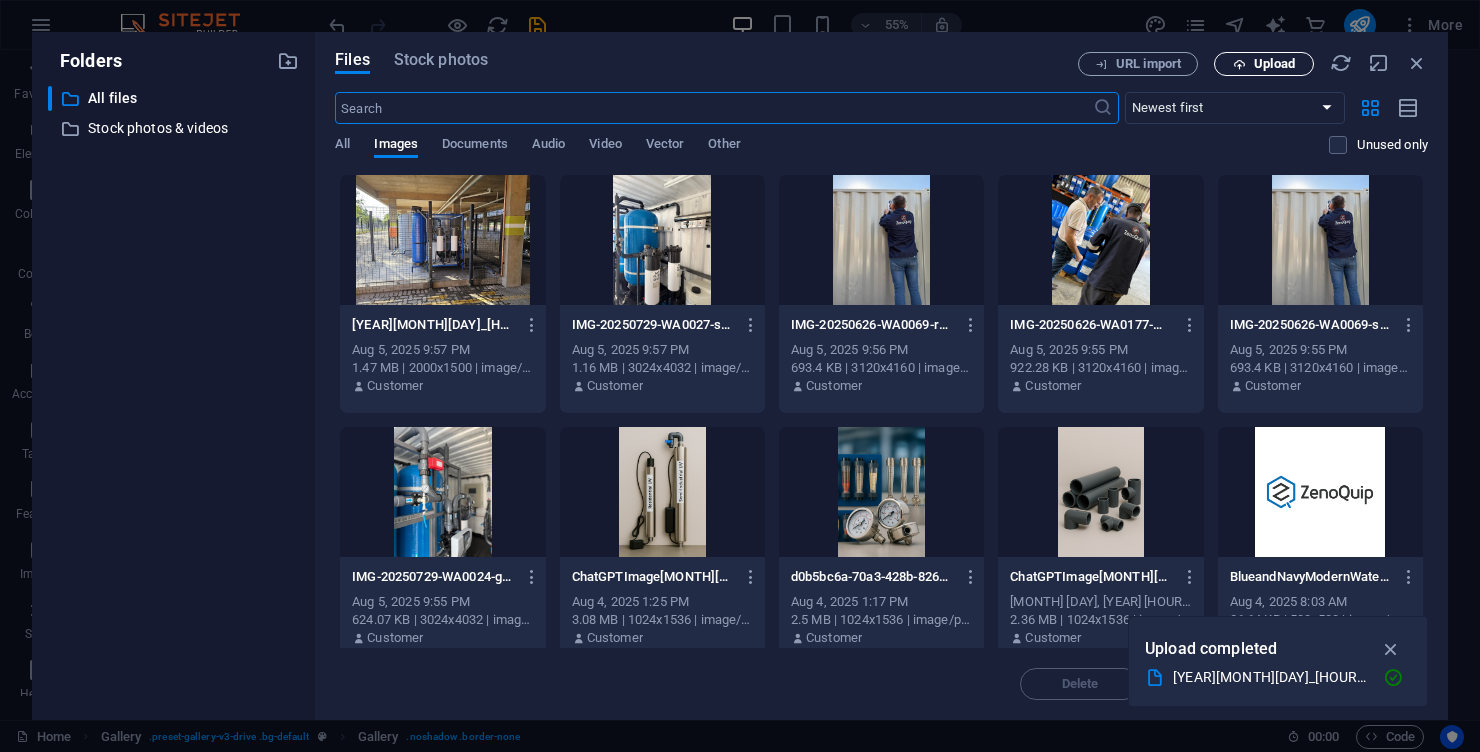 click on "Upload" at bounding box center [1264, 64] 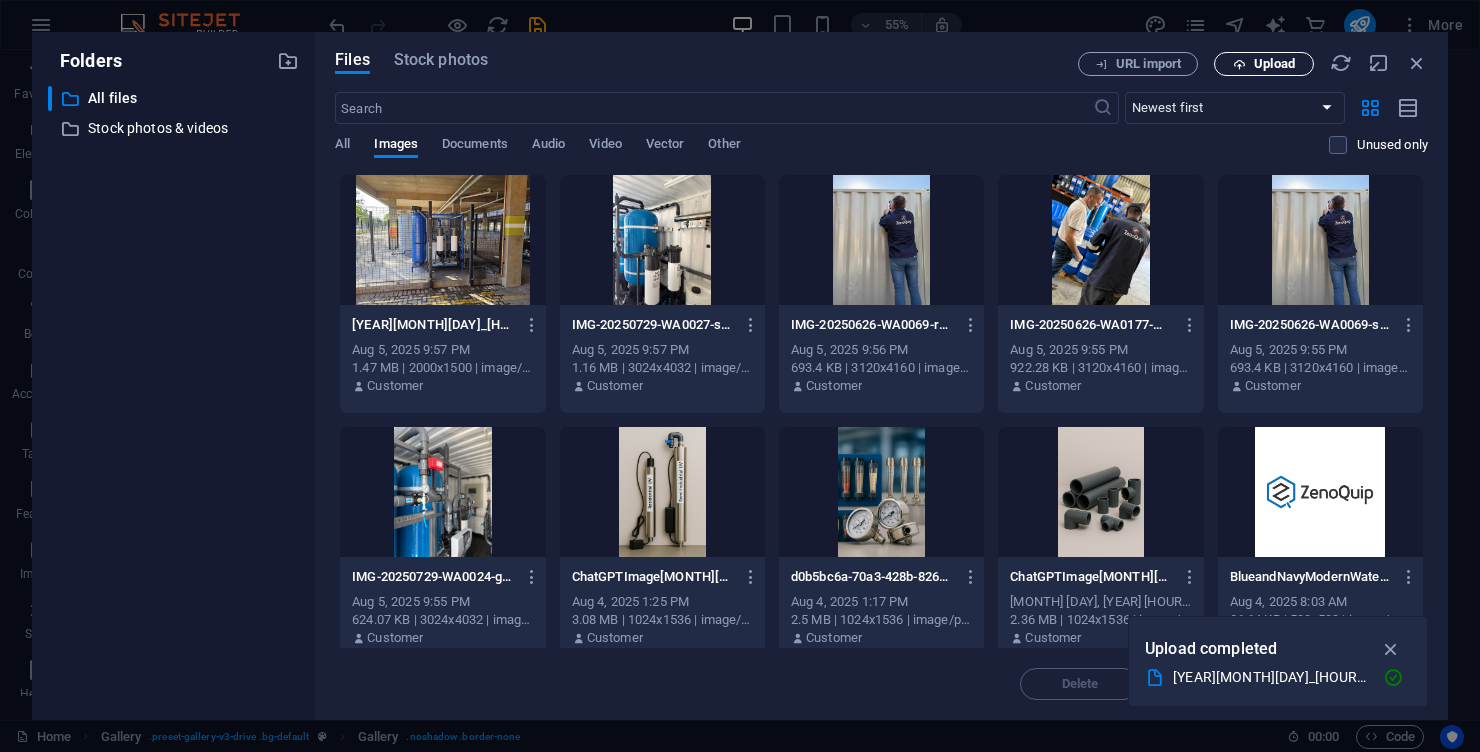 scroll, scrollTop: 11020, scrollLeft: 0, axis: vertical 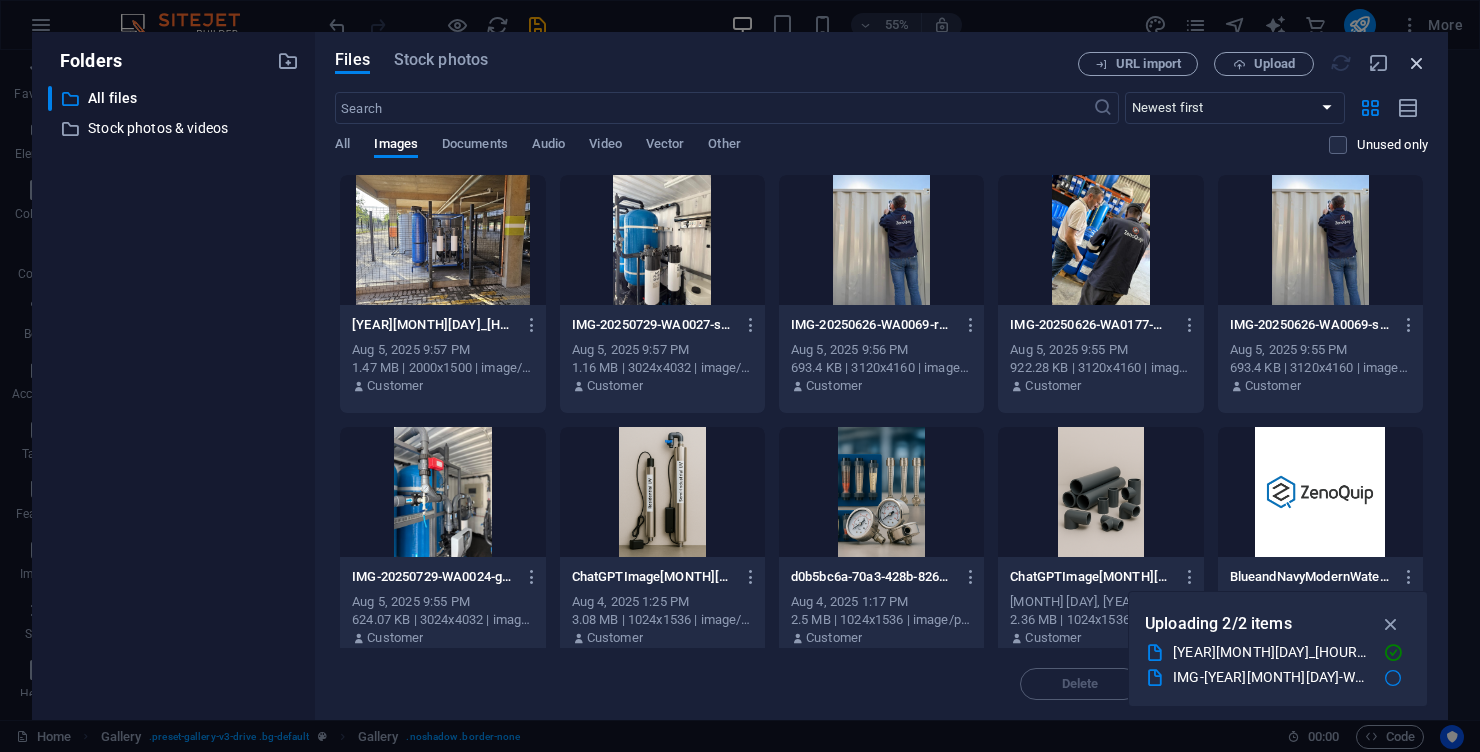 click at bounding box center (1417, 63) 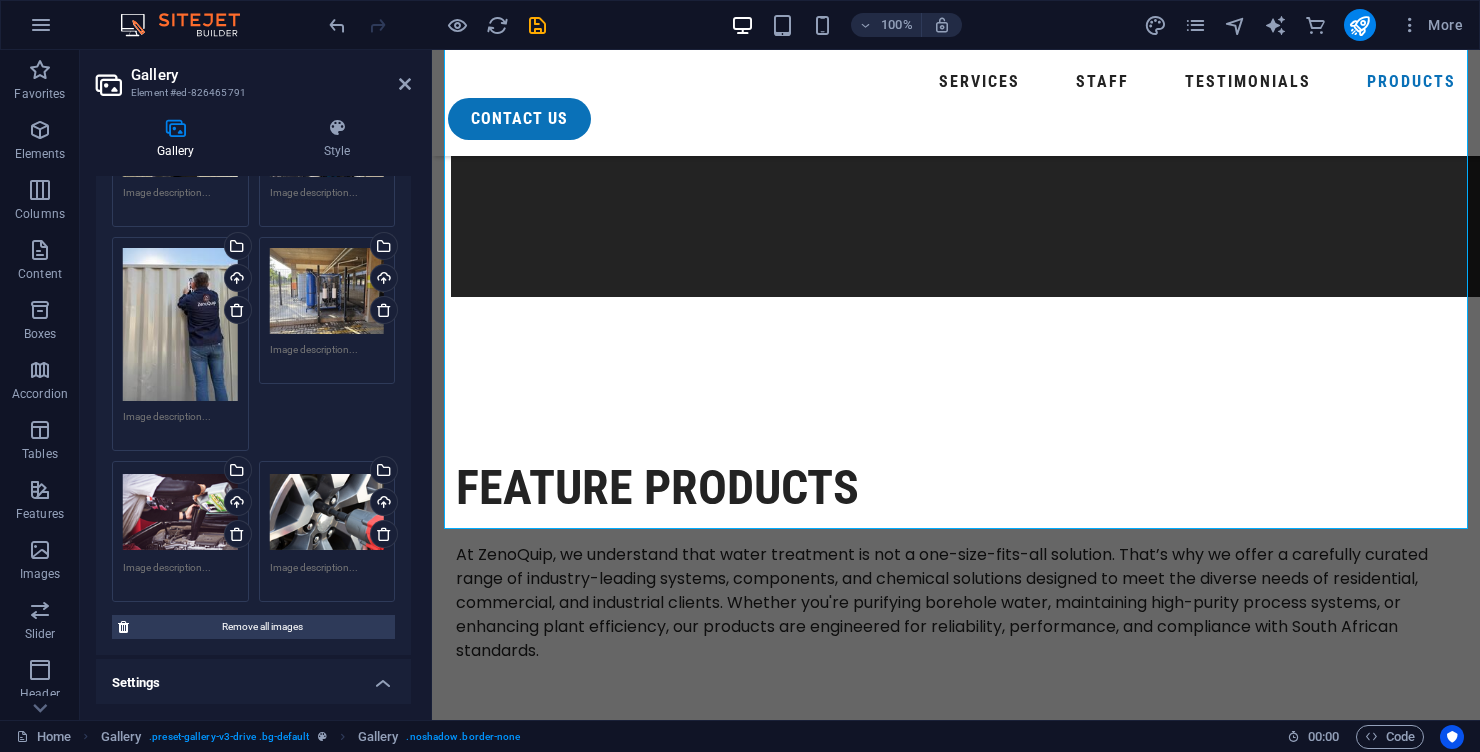 click at bounding box center (1340, 16298) 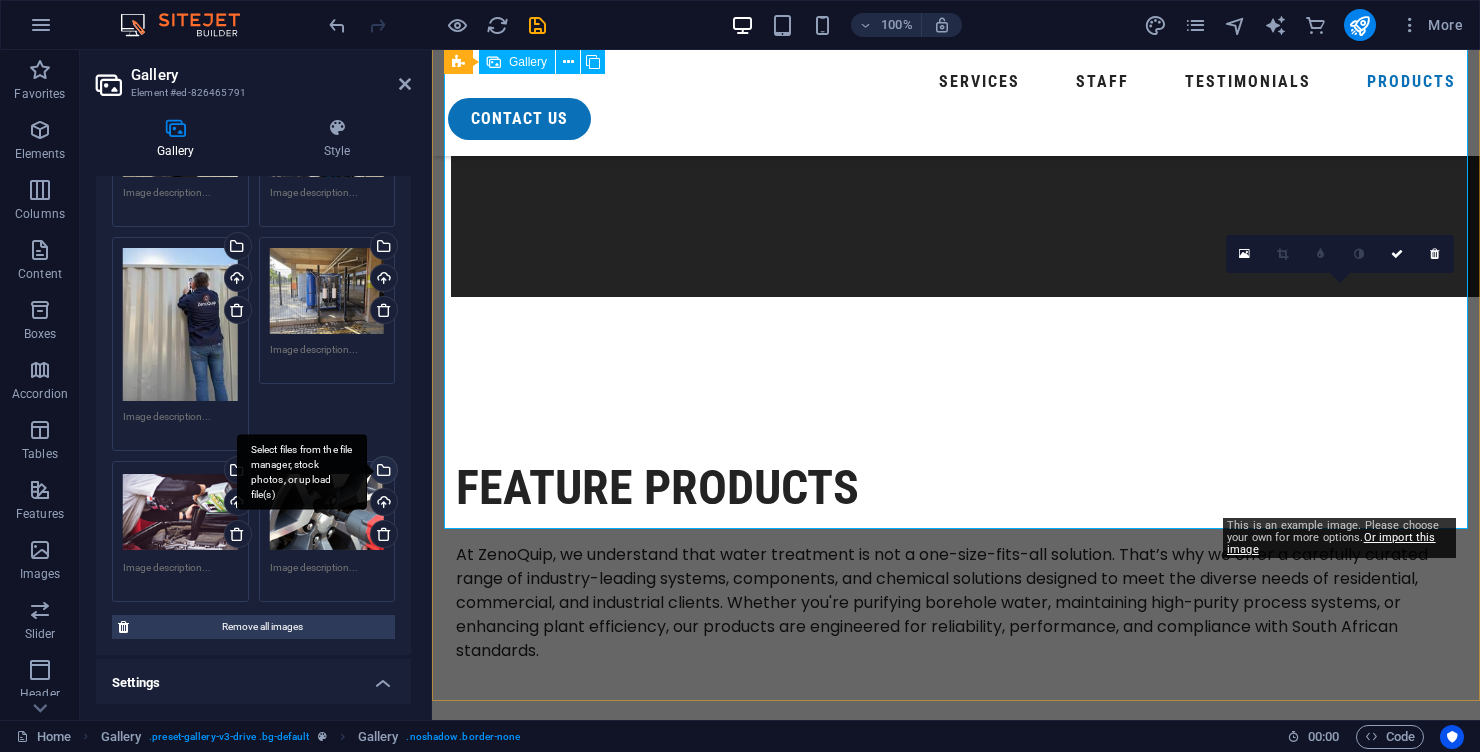 click on "Select files from the file manager, stock photos, or upload file(s)" at bounding box center (302, 471) 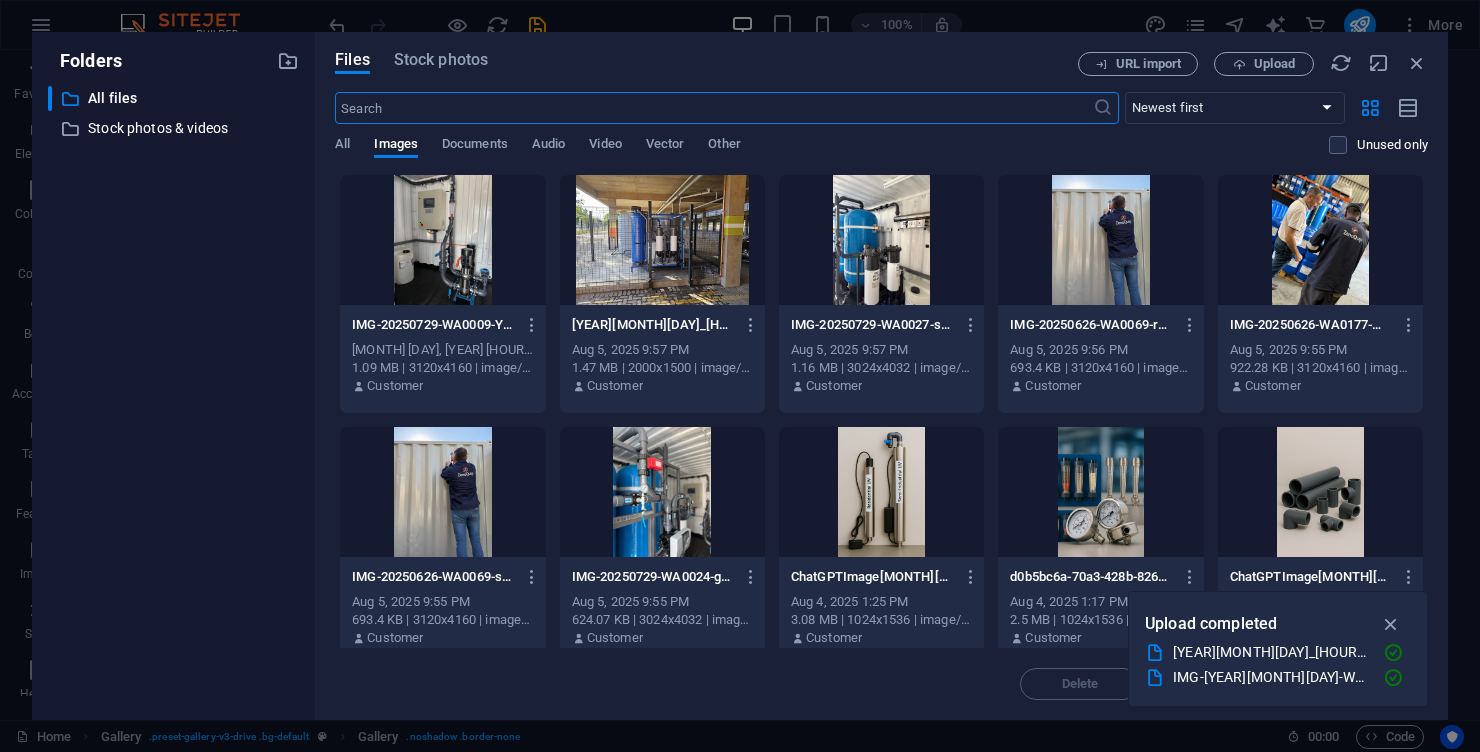scroll, scrollTop: 11170, scrollLeft: 0, axis: vertical 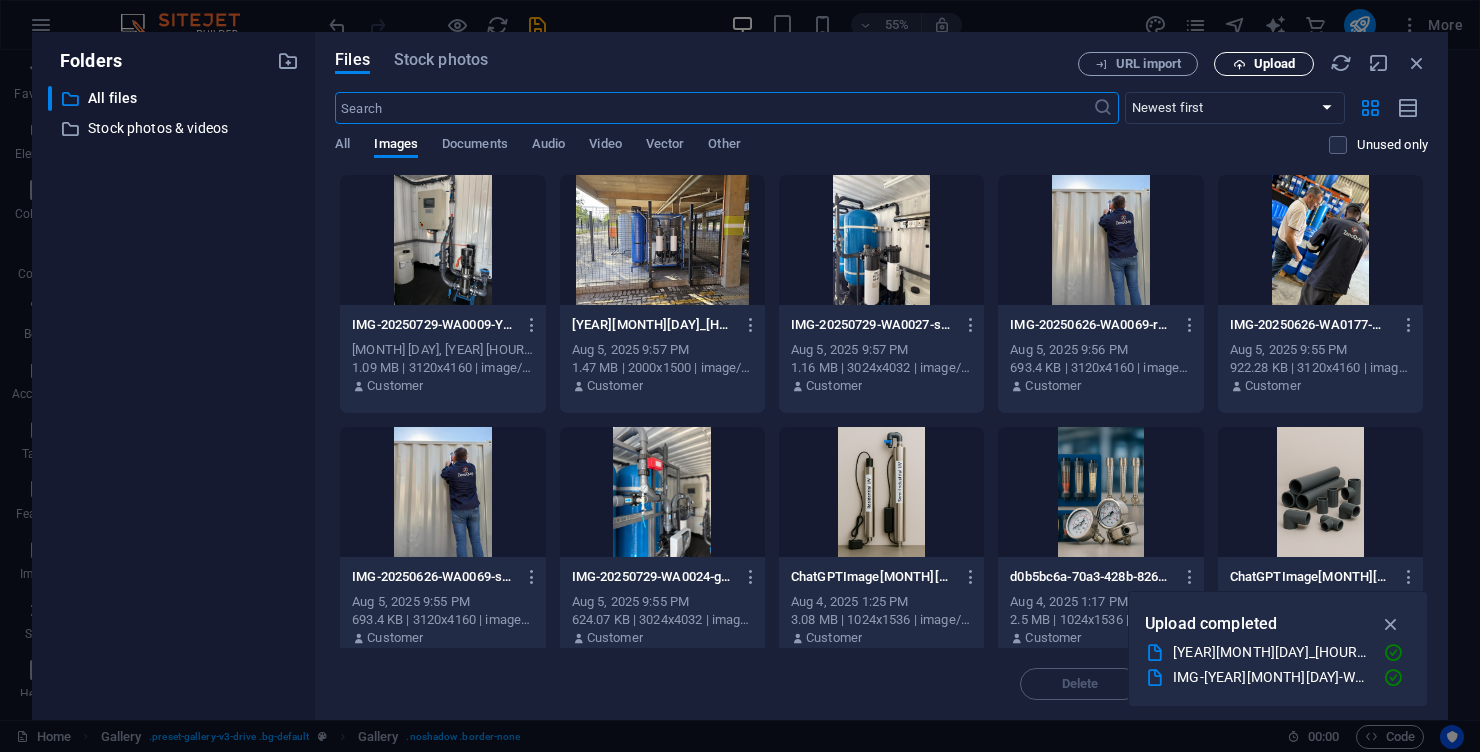 click on "Upload" at bounding box center (1264, 64) 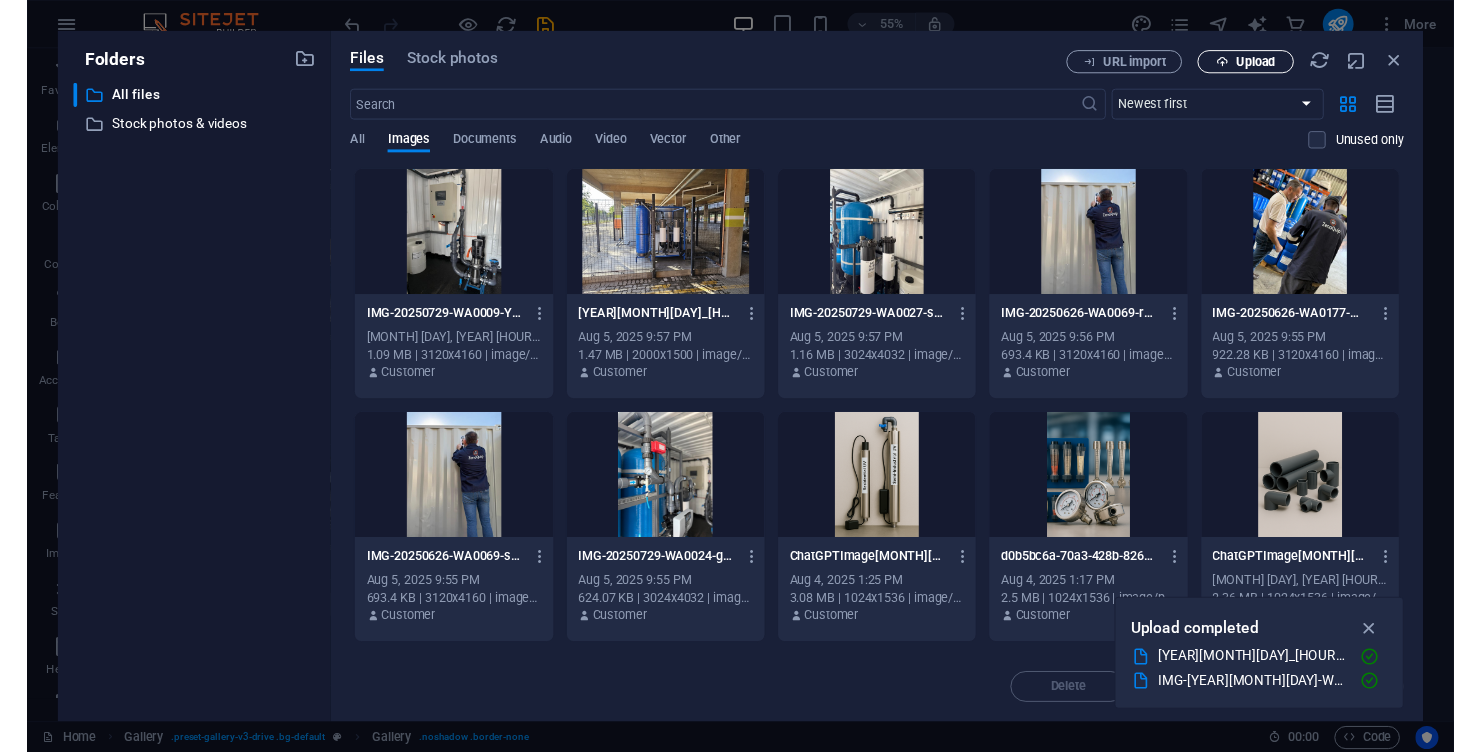 scroll, scrollTop: 11300, scrollLeft: 0, axis: vertical 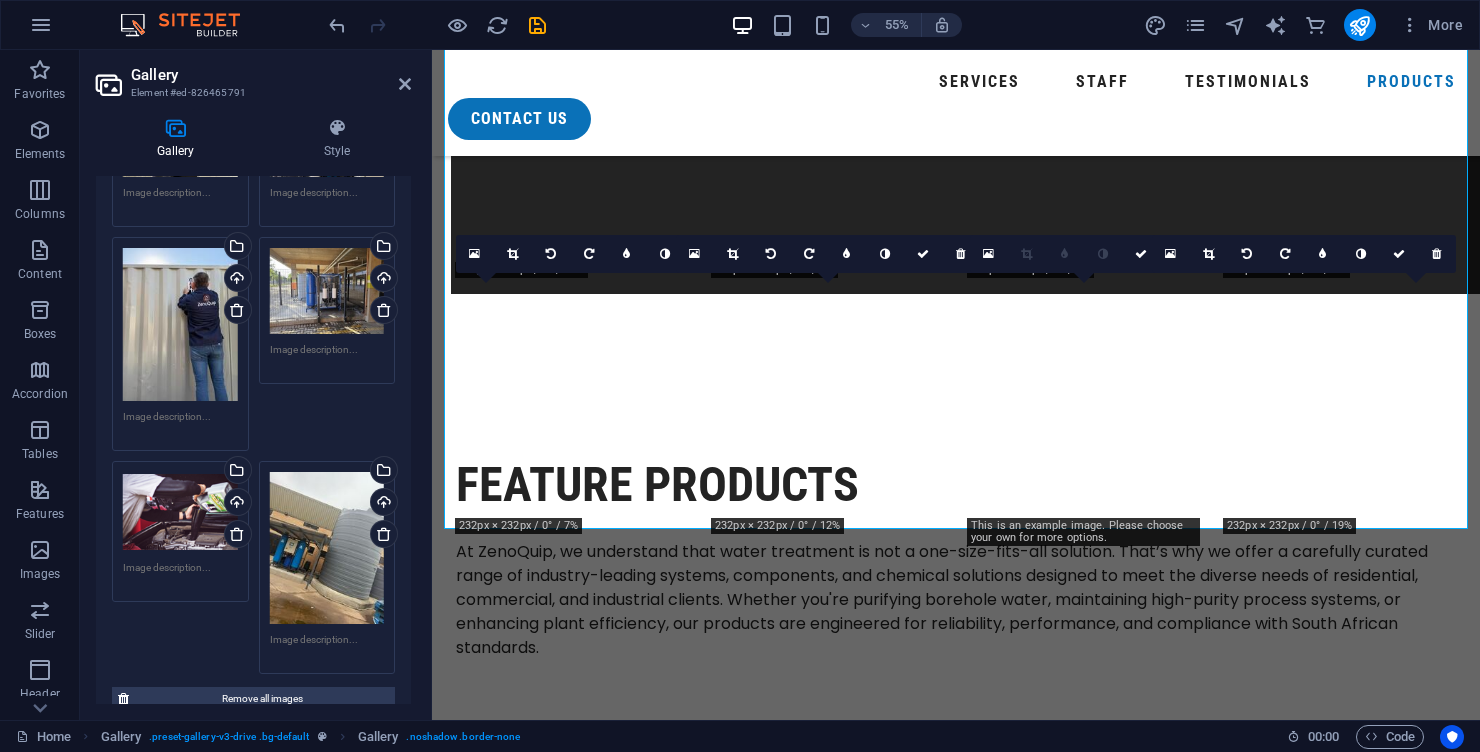 click on "Services Staff Testimonials Products contact us" at bounding box center [956, 103] 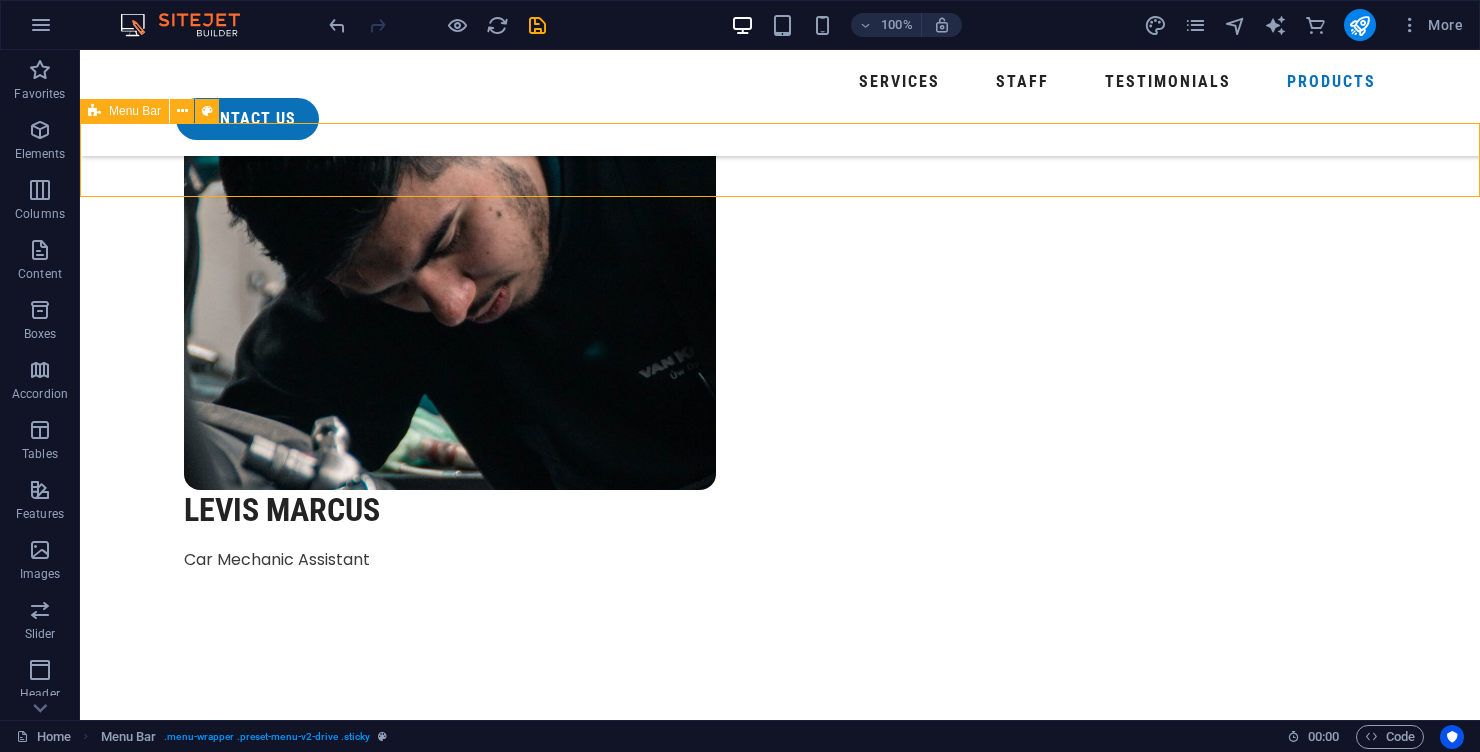 scroll, scrollTop: 10750, scrollLeft: 0, axis: vertical 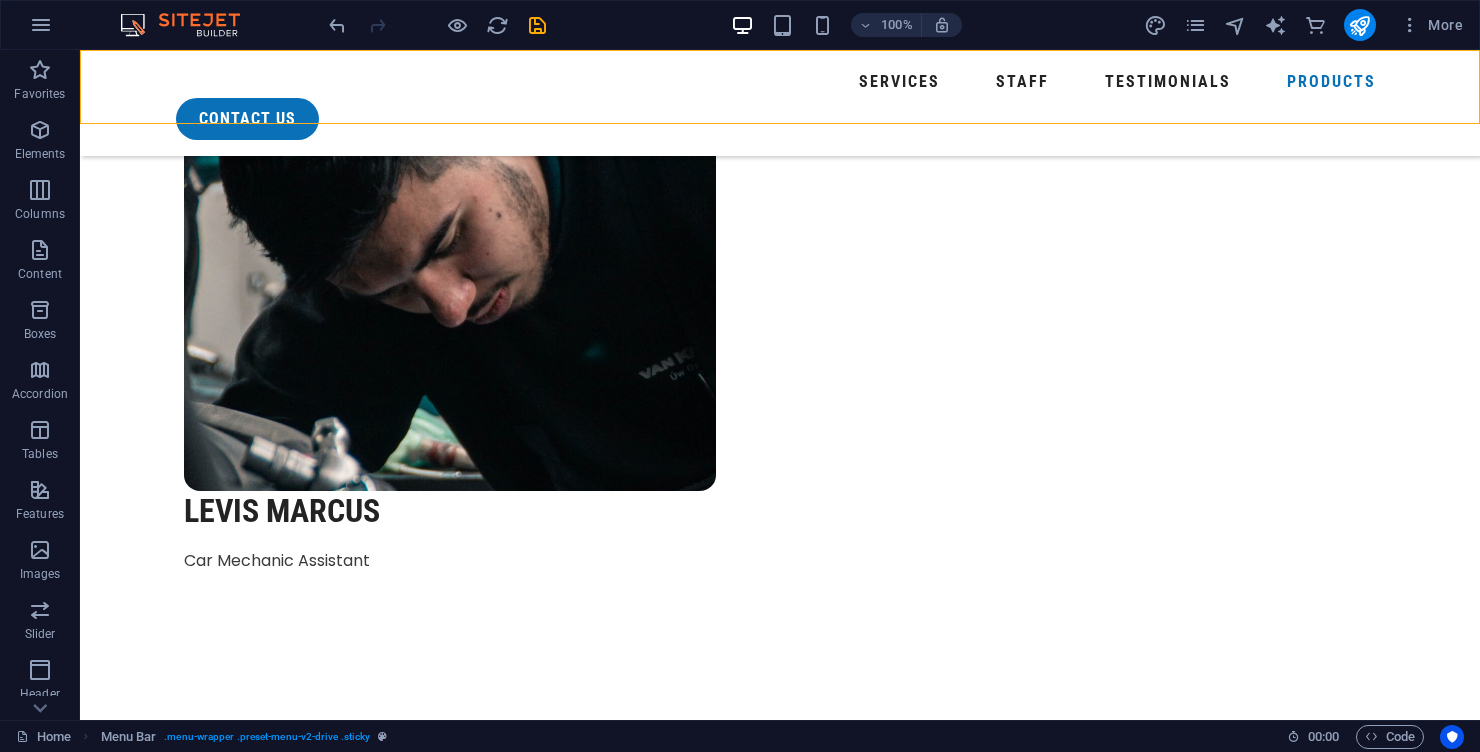 click at bounding box center (852, 18909) 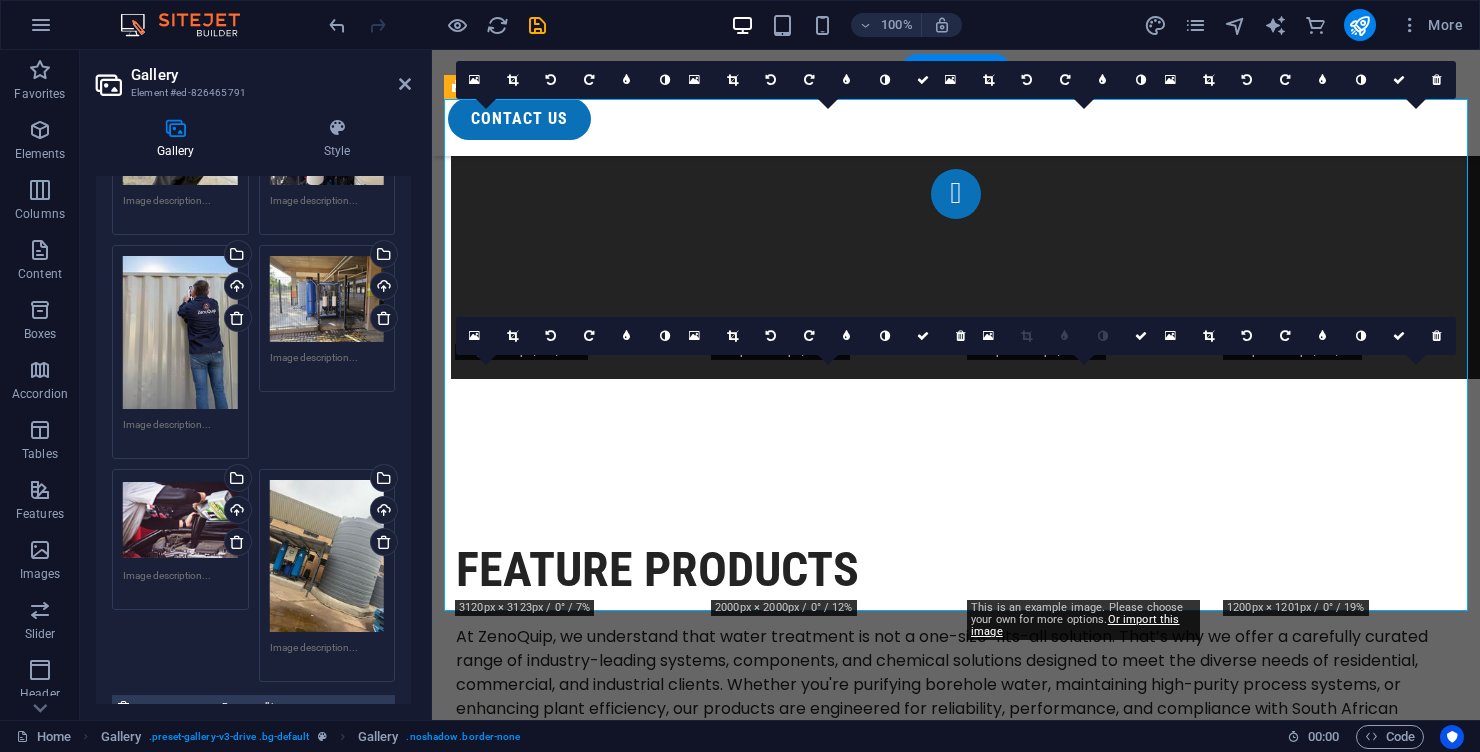 scroll, scrollTop: 512, scrollLeft: 0, axis: vertical 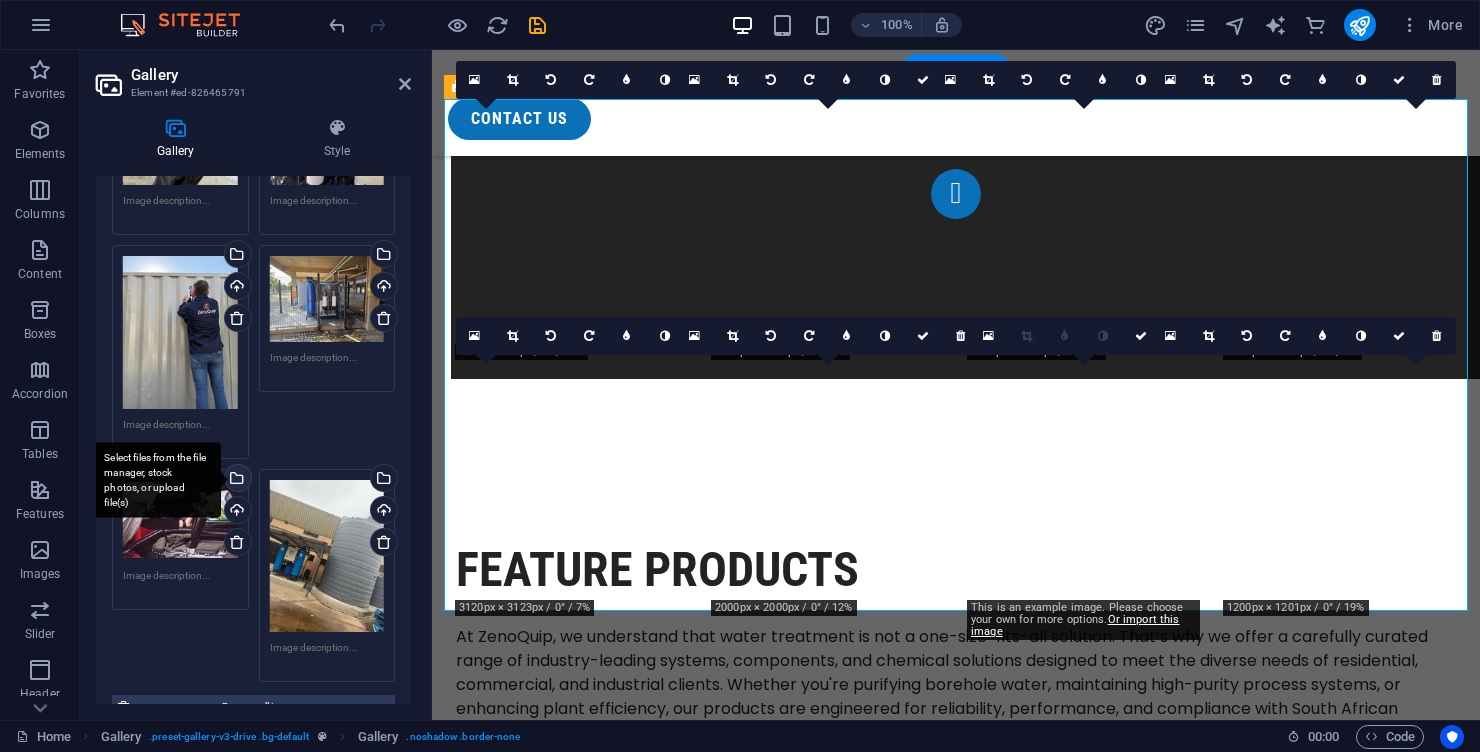 click on "Select files from the file manager, stock photos, or upload file(s)" at bounding box center (156, 479) 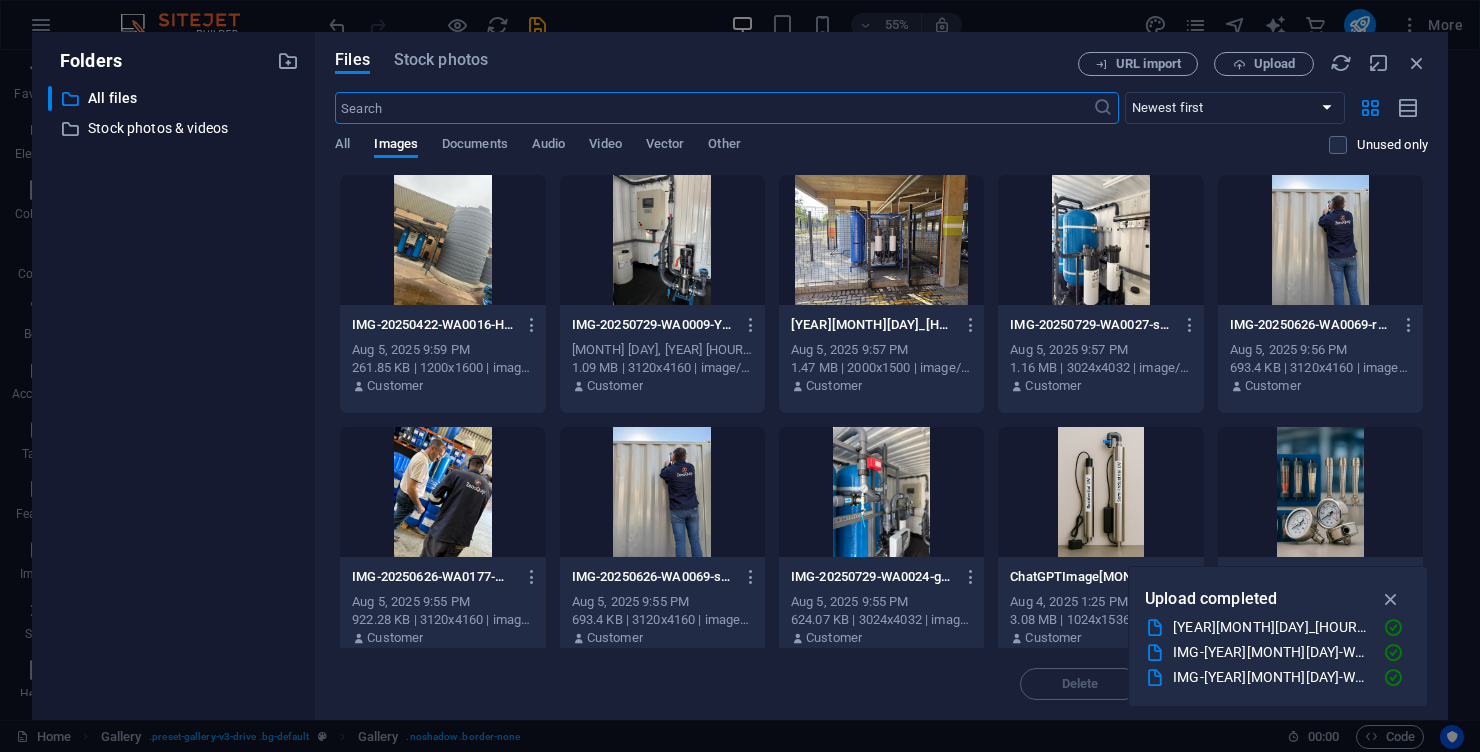 scroll, scrollTop: 11218, scrollLeft: 0, axis: vertical 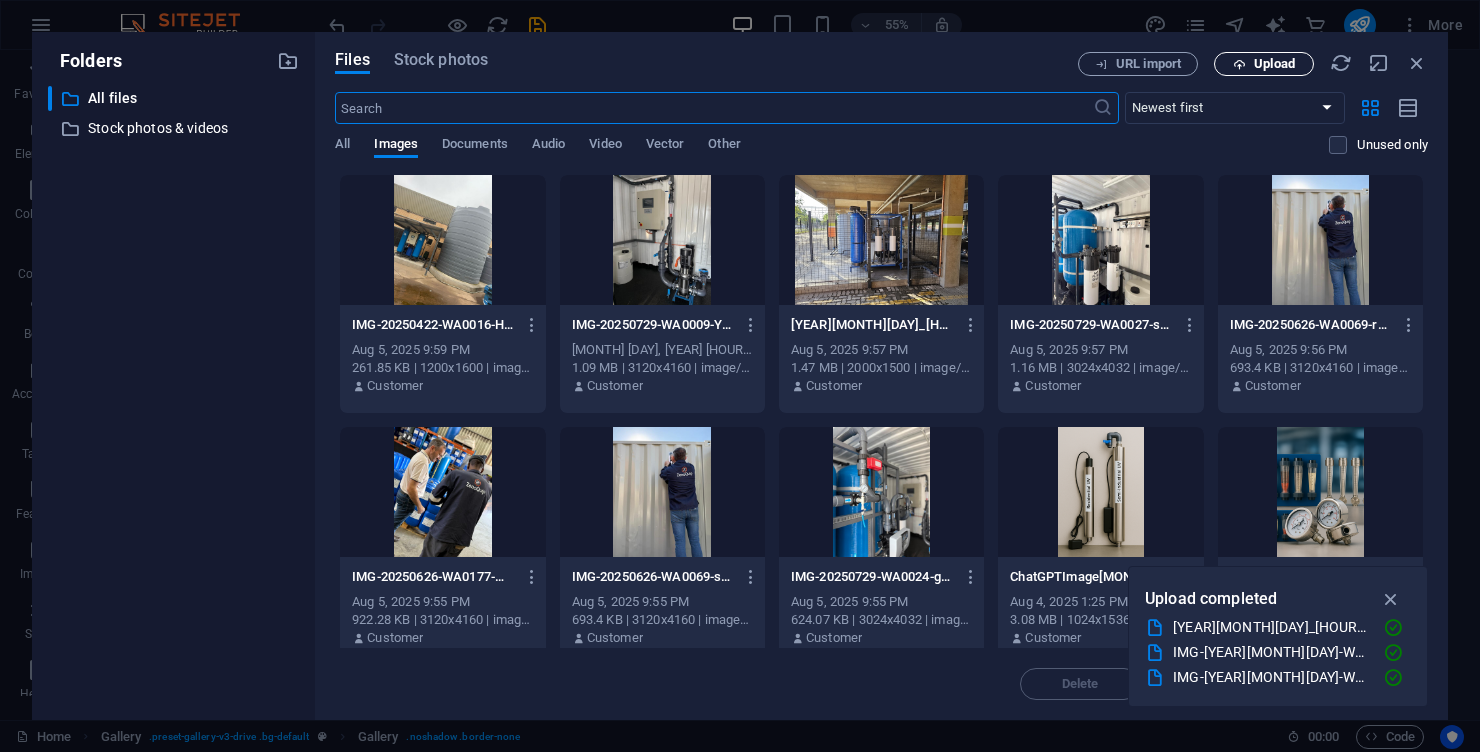 click on "Upload" at bounding box center [1274, 64] 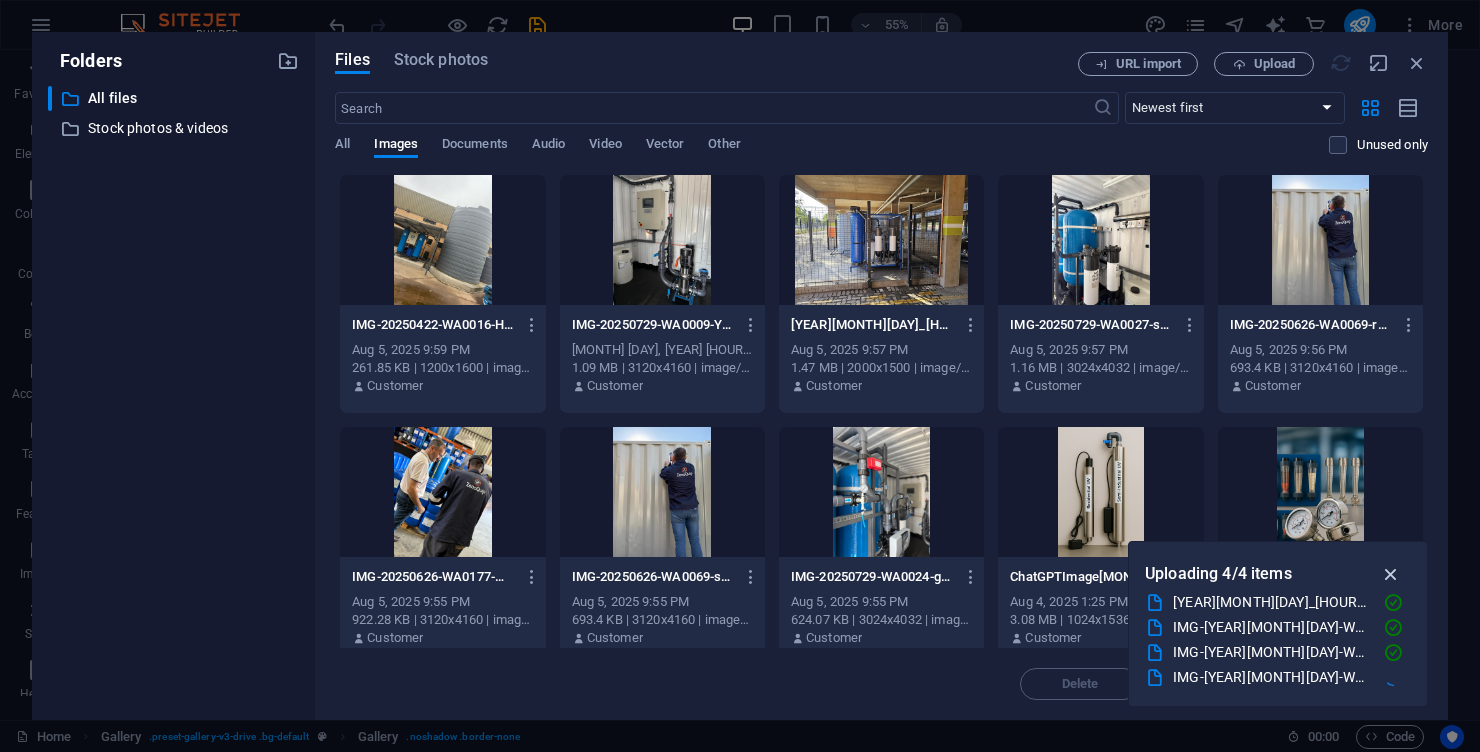 click at bounding box center [1391, 574] 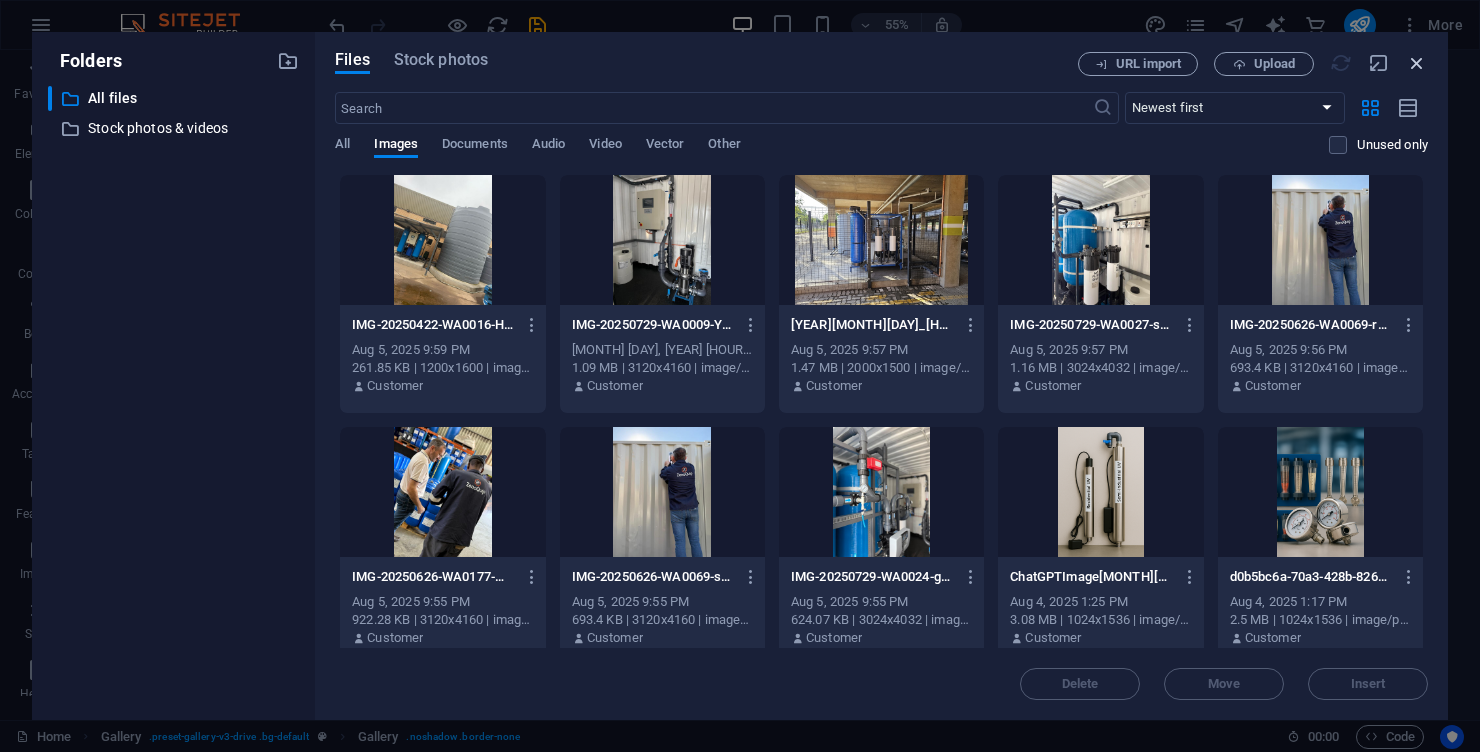 click at bounding box center [1417, 63] 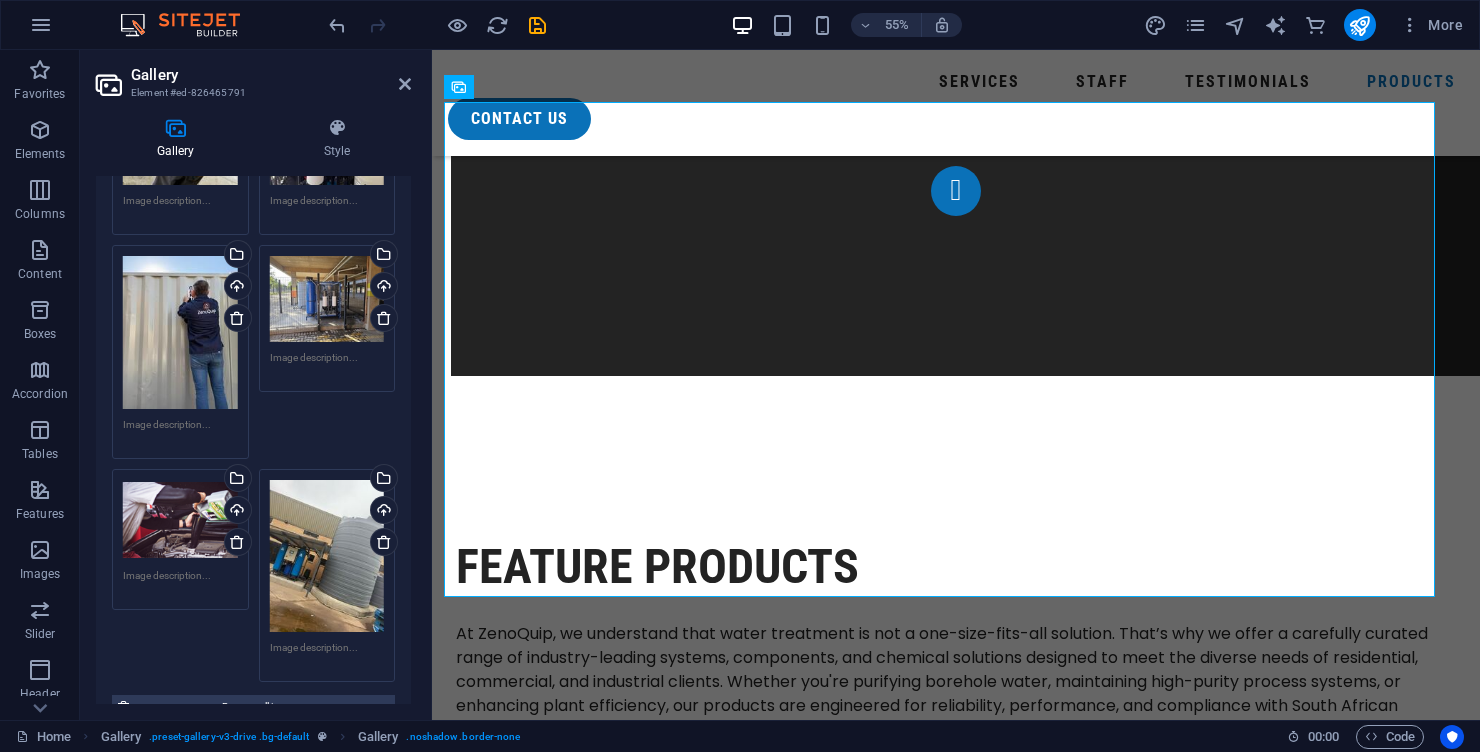 scroll, scrollTop: 11215, scrollLeft: 0, axis: vertical 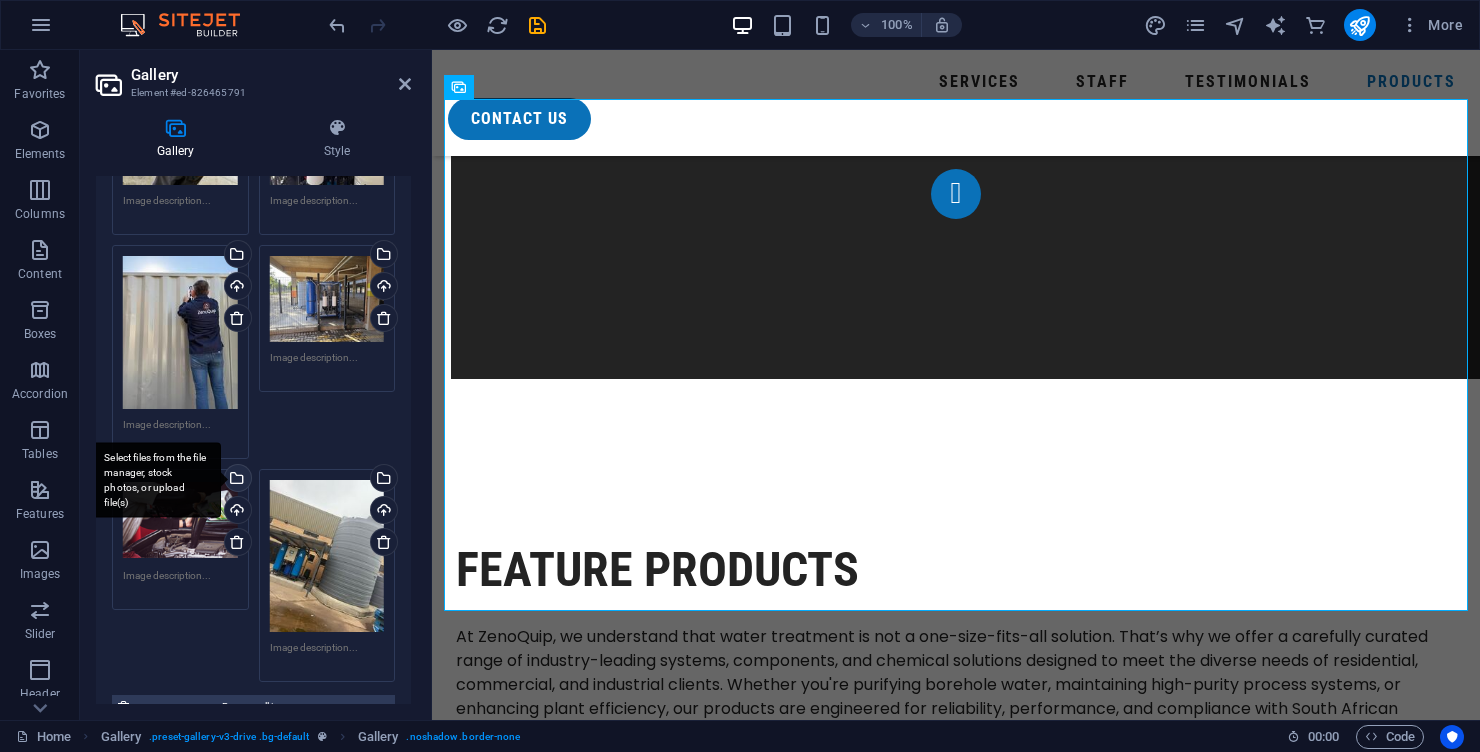 click on "Select files from the file manager, stock photos, or upload file(s)" at bounding box center [236, 480] 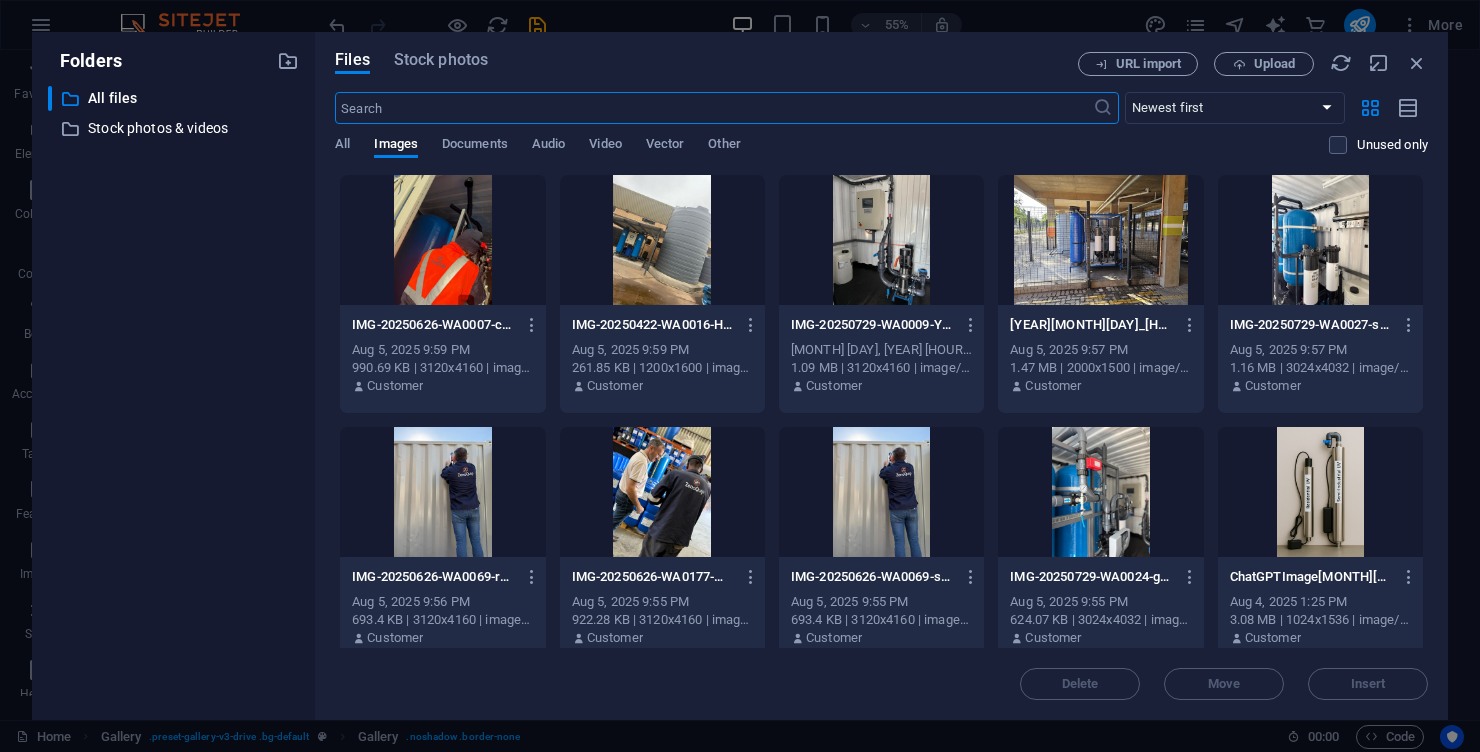 scroll, scrollTop: 11218, scrollLeft: 0, axis: vertical 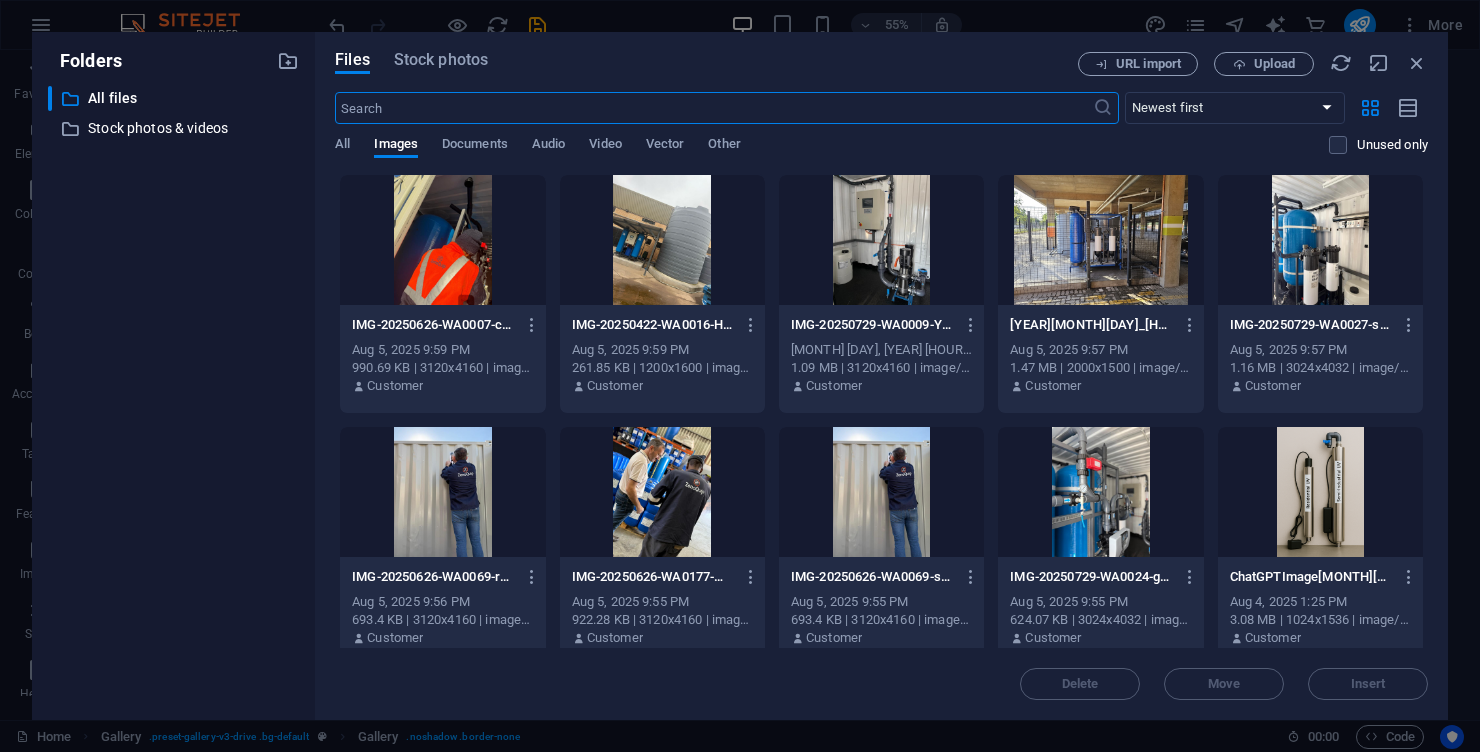 click at bounding box center [442, 240] 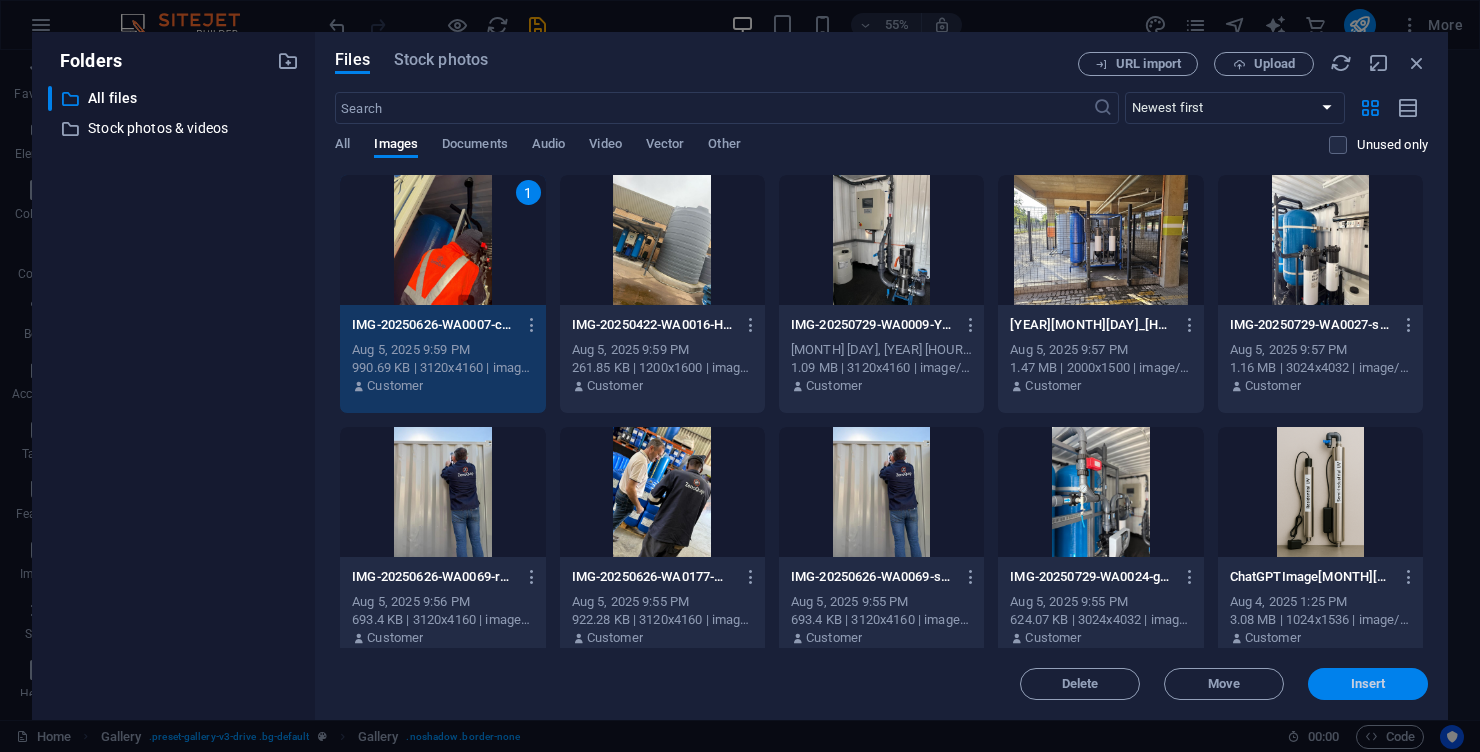 click on "Insert" at bounding box center [1368, 684] 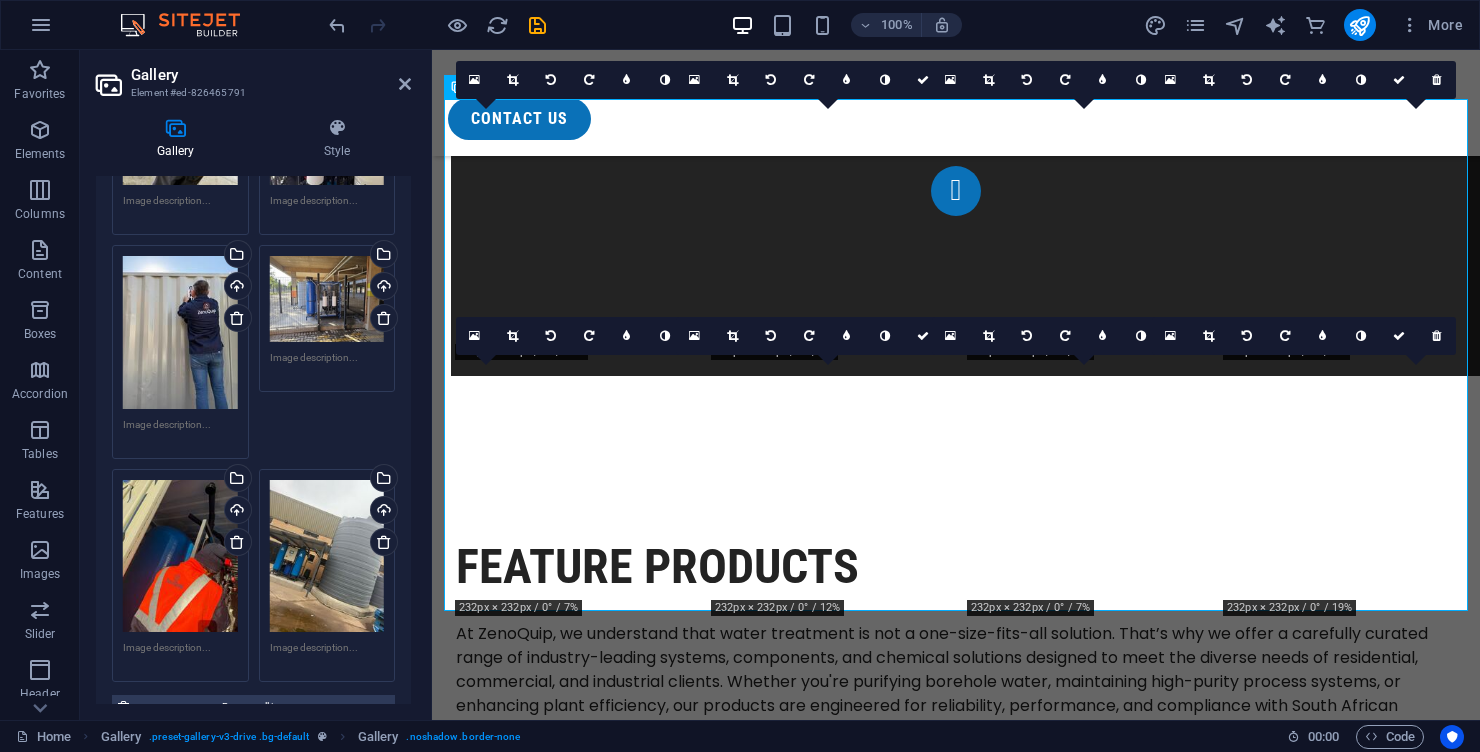 scroll, scrollTop: 11215, scrollLeft: 0, axis: vertical 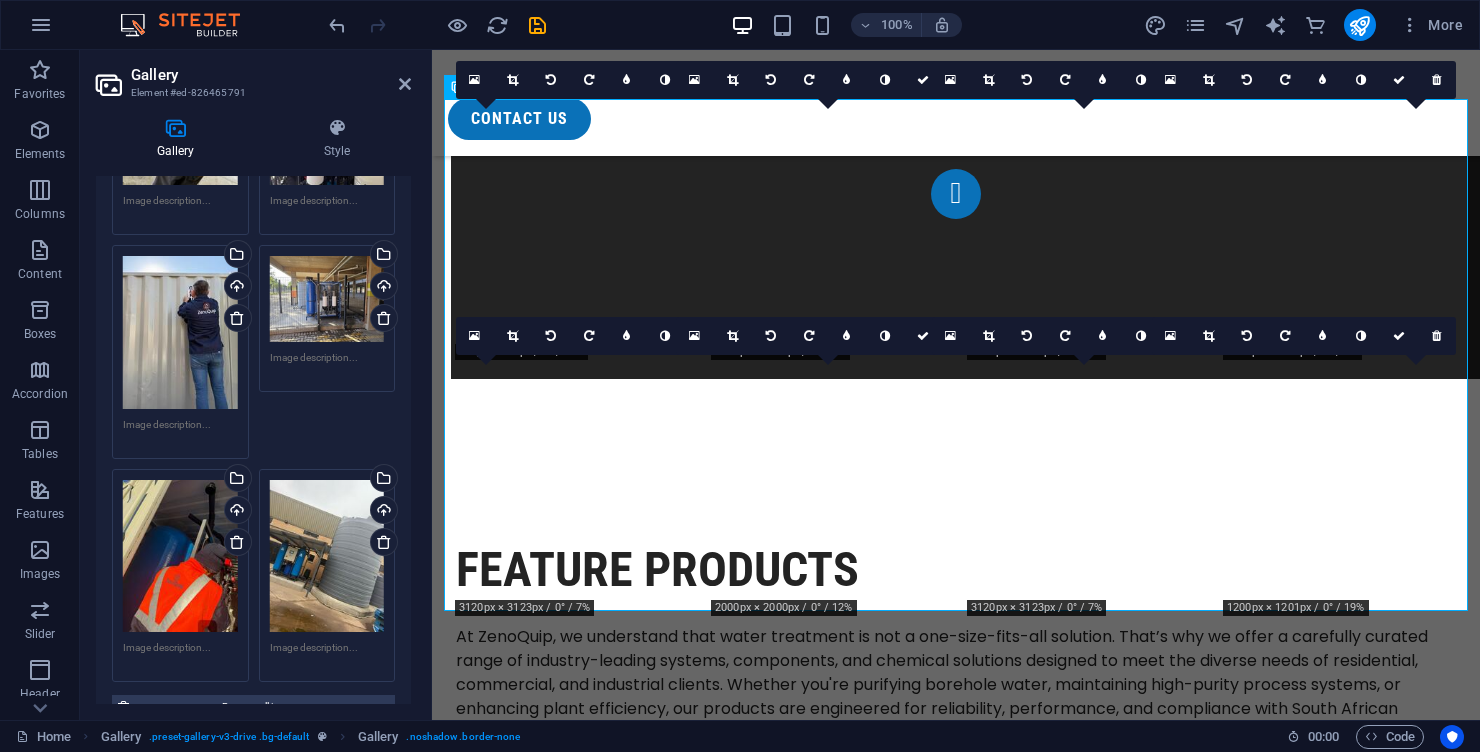 click at bounding box center (956, 17206) 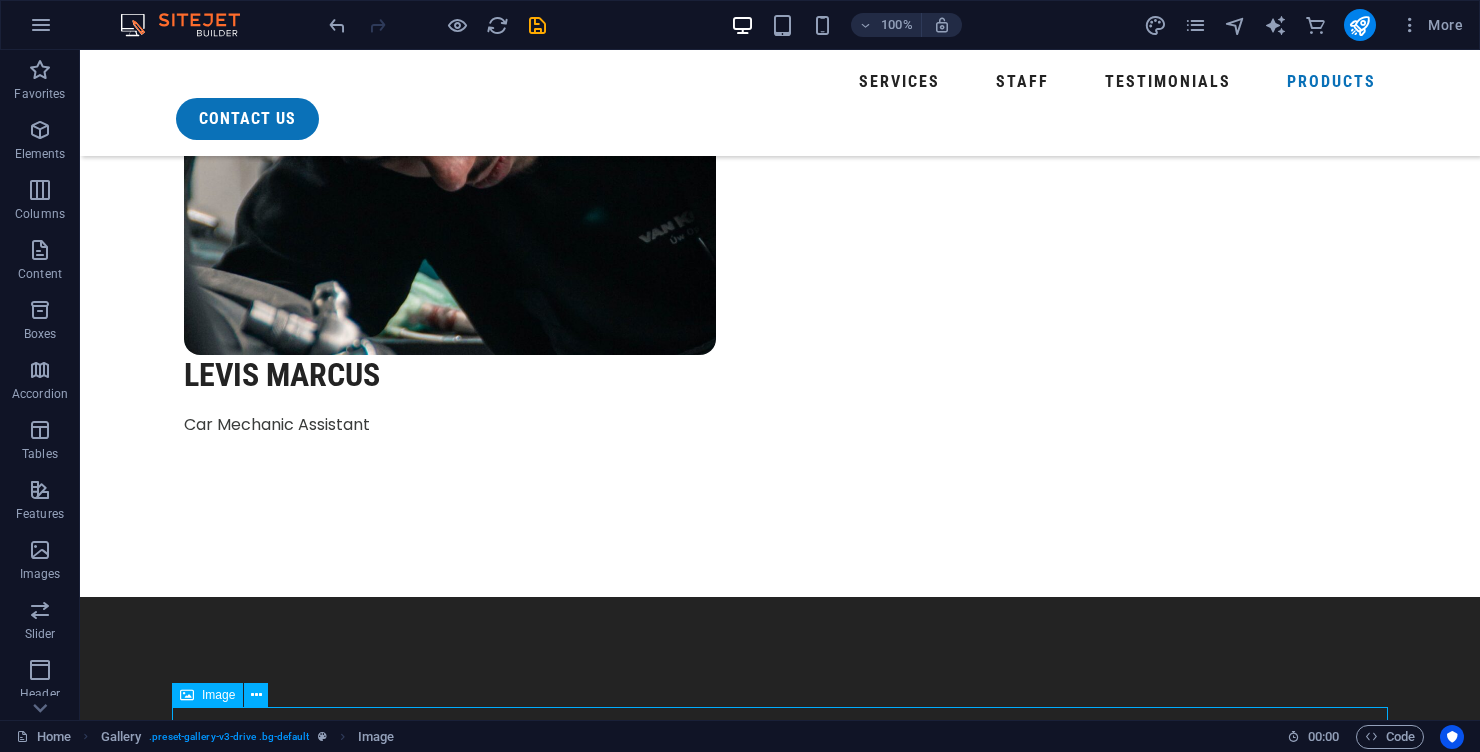 scroll, scrollTop: 10752, scrollLeft: 0, axis: vertical 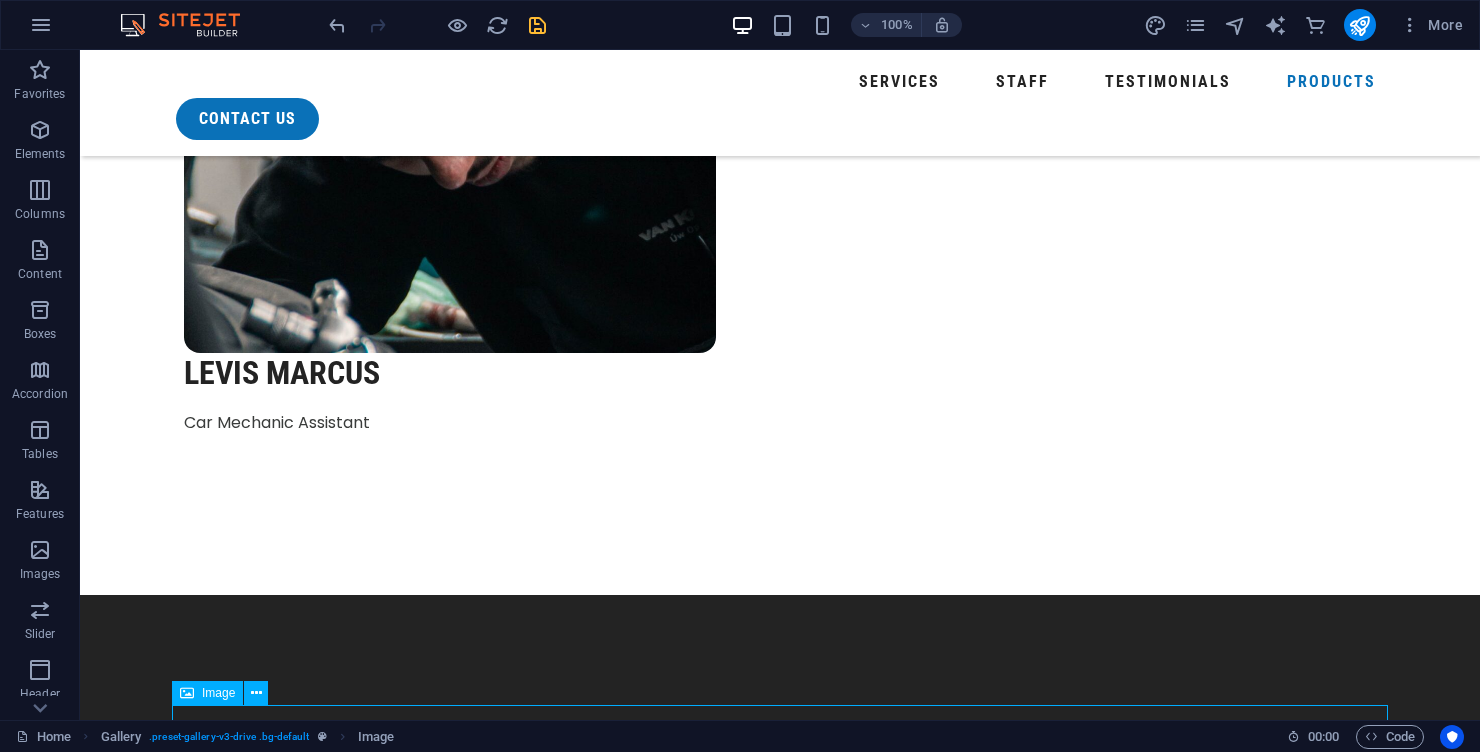 click at bounding box center [537, 25] 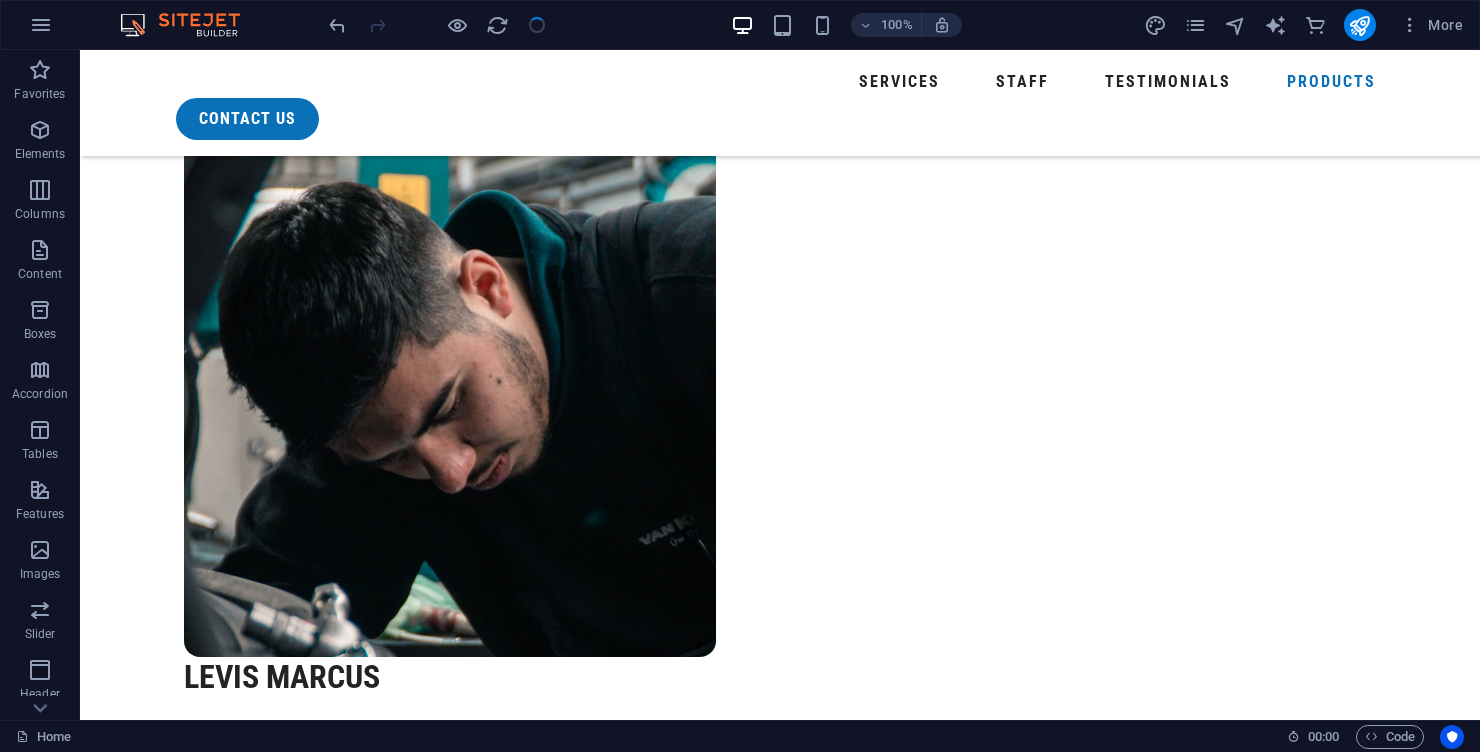 scroll, scrollTop: 10448, scrollLeft: 0, axis: vertical 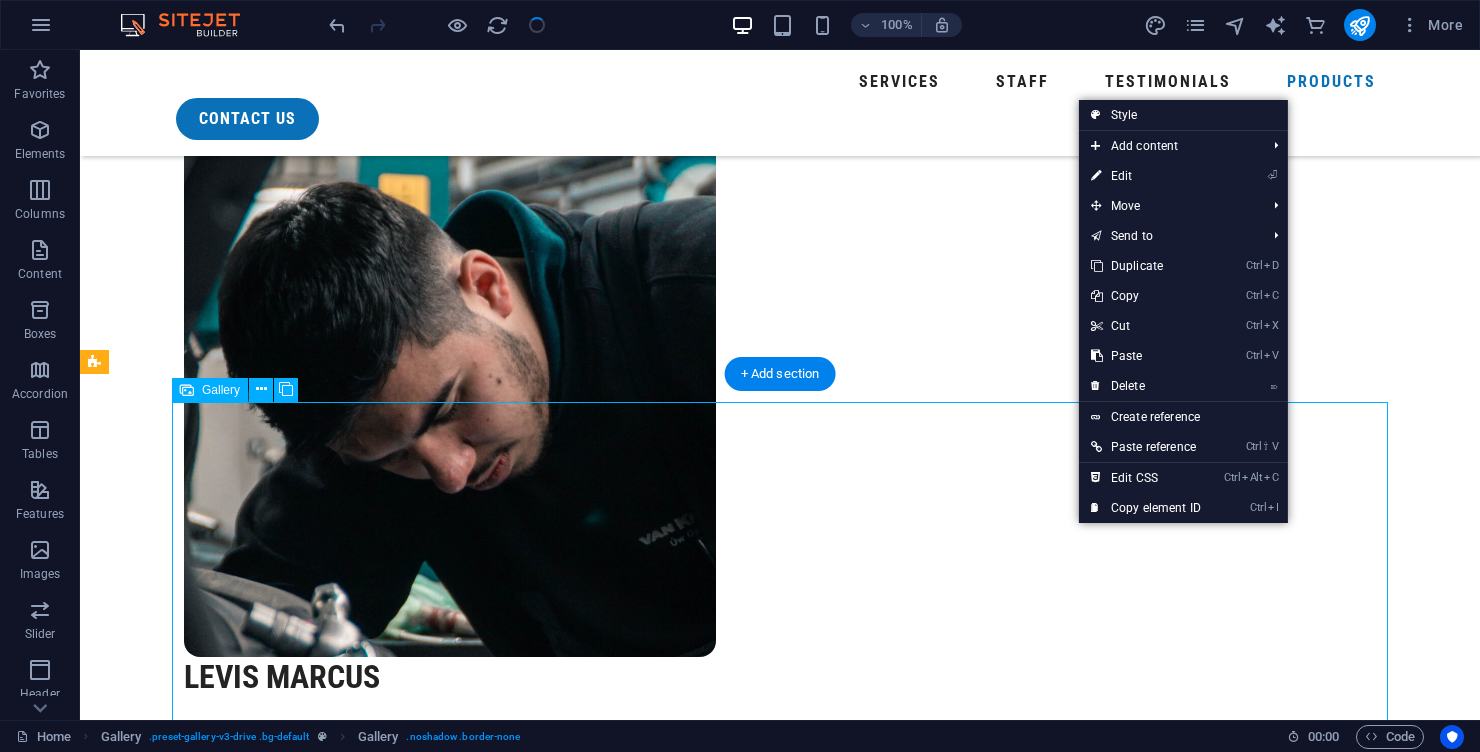 click on "GALLERY Lorem ipsum dolor sit amet, consectetur adipiscing elit, sed do eiusmod tempor incididunt ut labore et dolore magna aliqua. Ut enim ad minim veniam, quis nostrud exercitation." at bounding box center (780, 18094) 